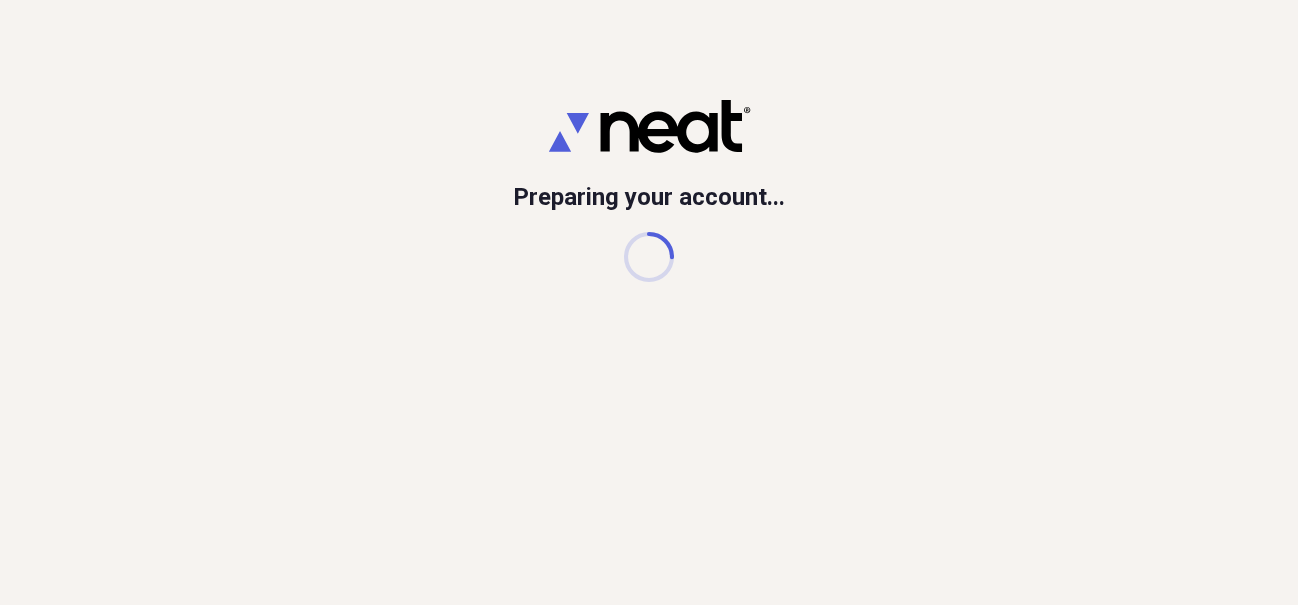 scroll, scrollTop: 0, scrollLeft: 0, axis: both 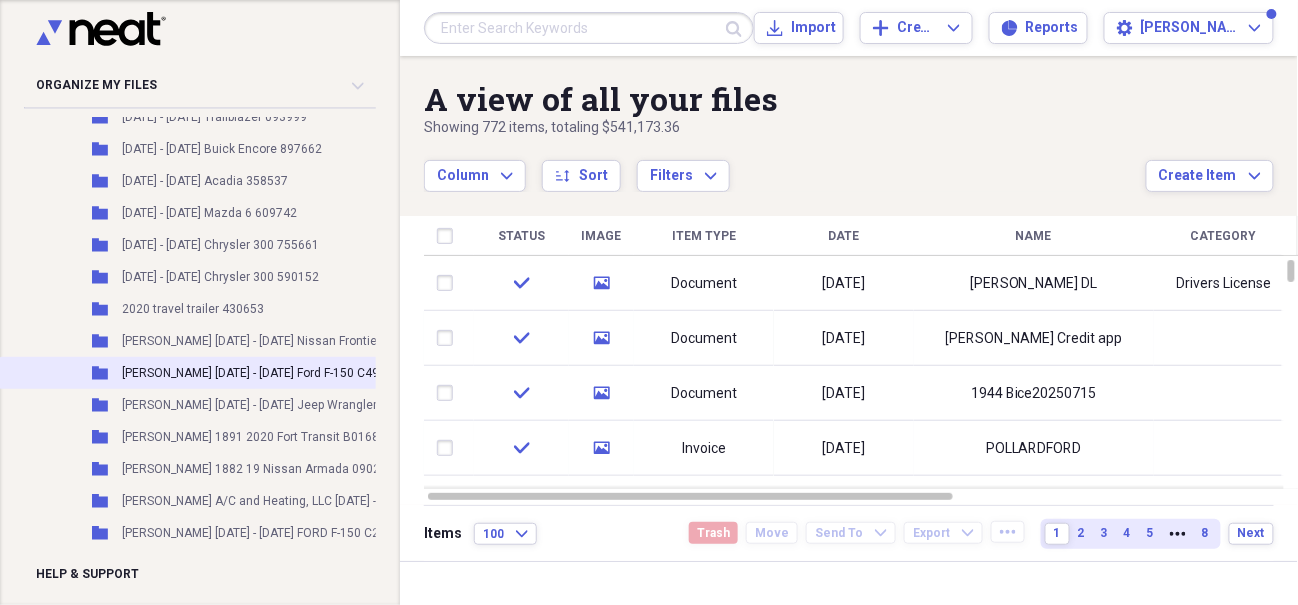 click on "[PERSON_NAME] [DATE] - [DATE] Ford F-150 C49459" at bounding box center (261, 373) 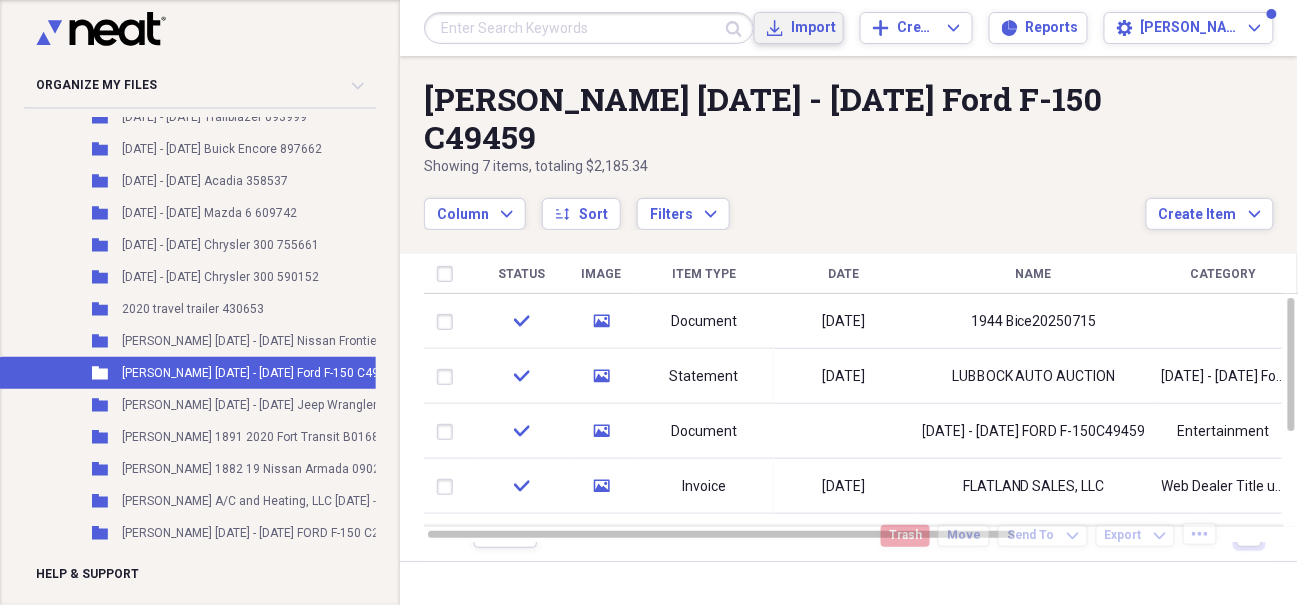 click on "Import" at bounding box center (811, 28) 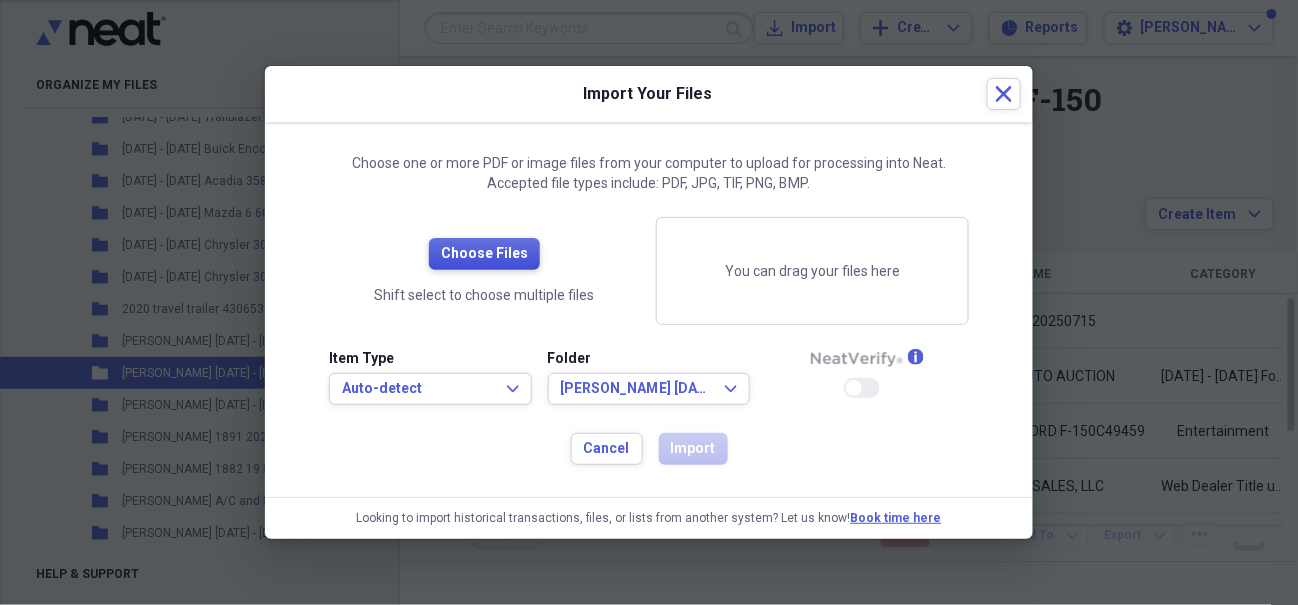 click on "Choose Files" at bounding box center (484, 254) 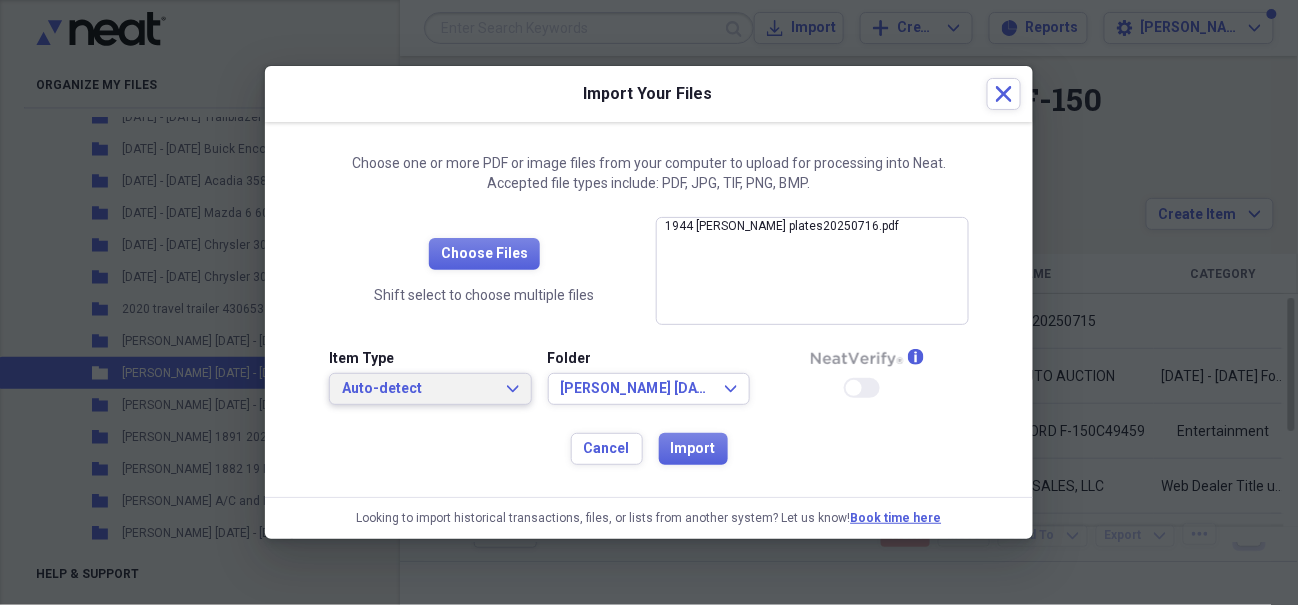 click on "Auto-detect" at bounding box center (418, 389) 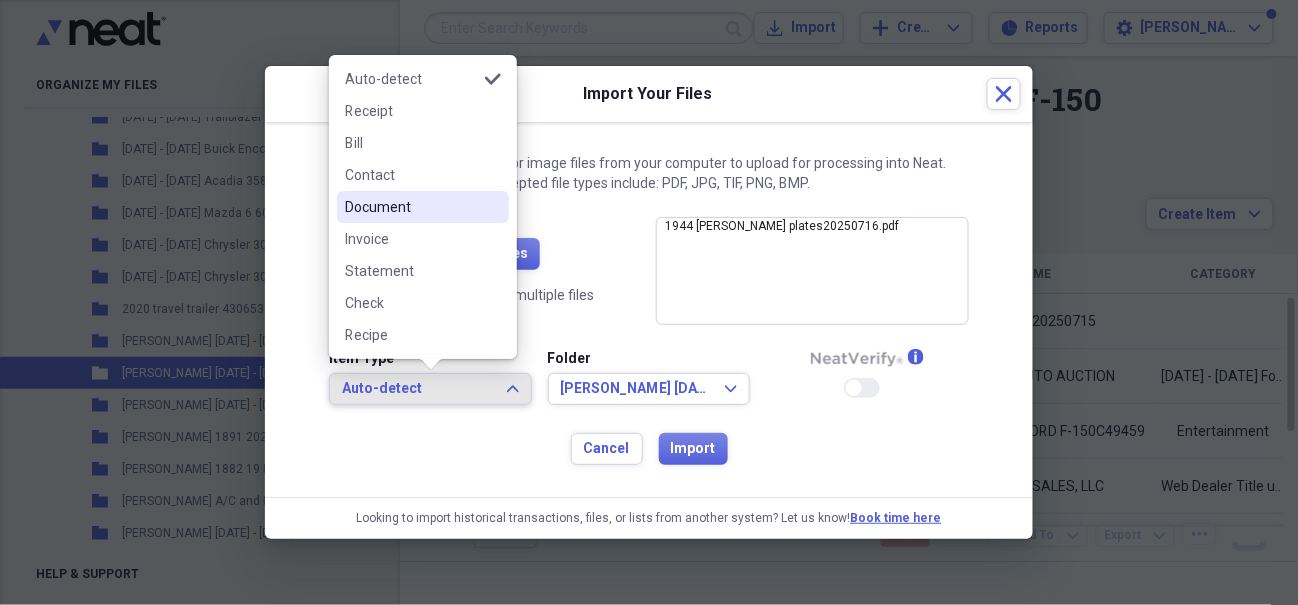 click on "Document" at bounding box center [411, 207] 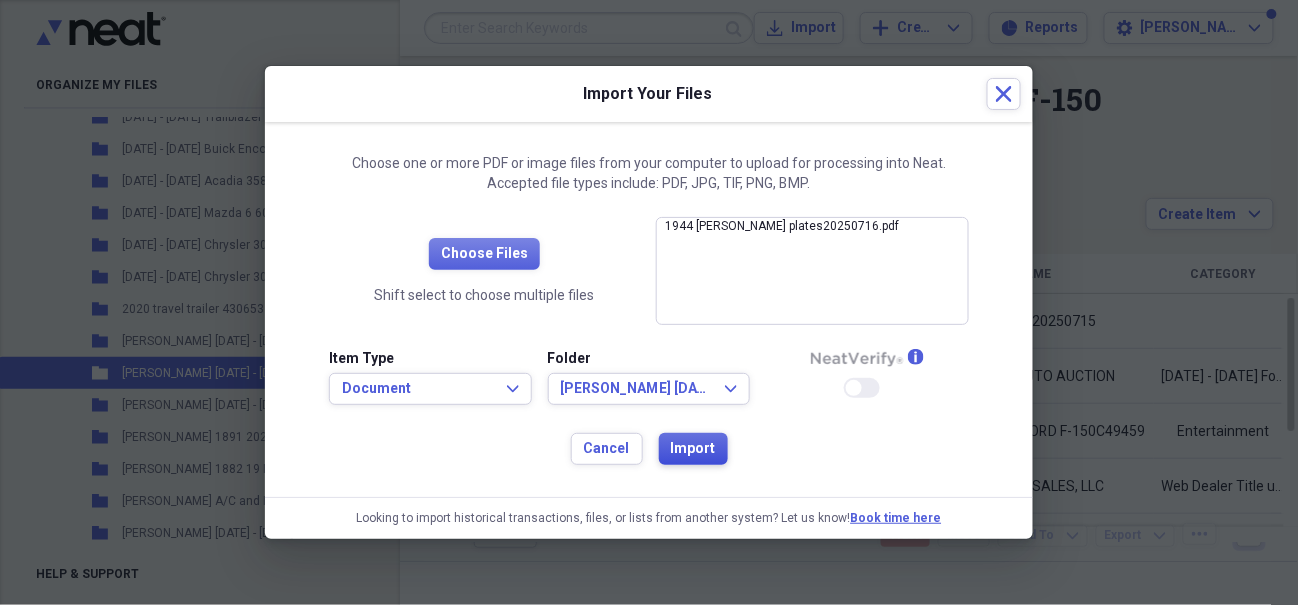 click on "Import" at bounding box center [693, 449] 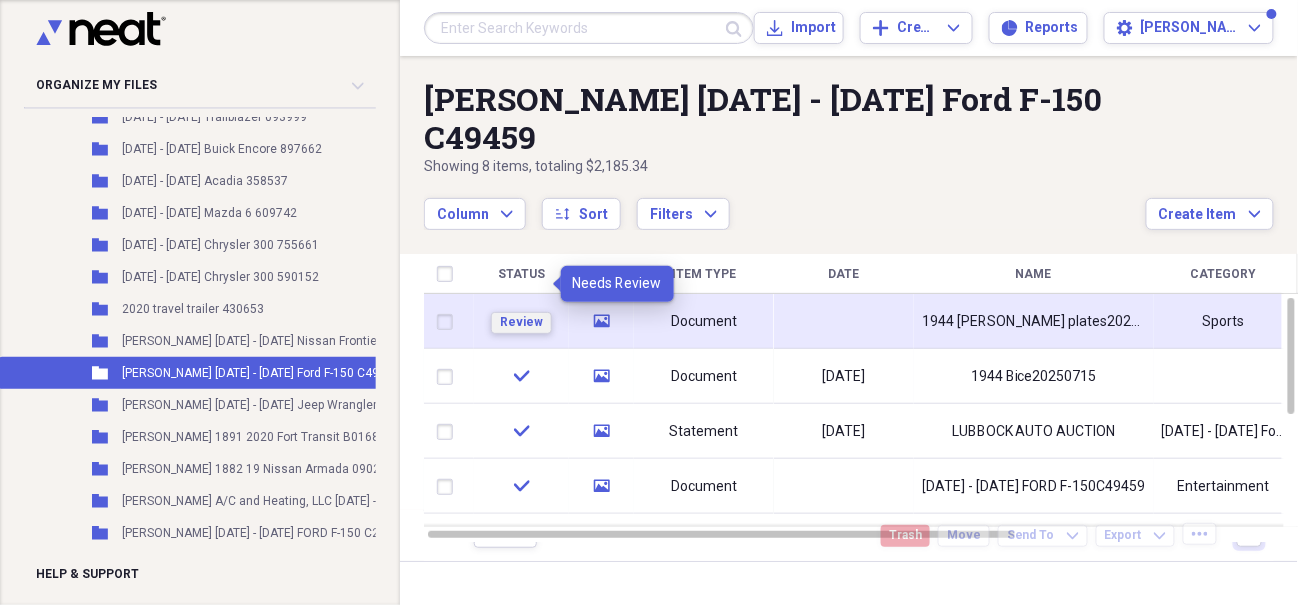 drag, startPoint x: 534, startPoint y: 277, endPoint x: 433, endPoint y: 447, distance: 197.73973 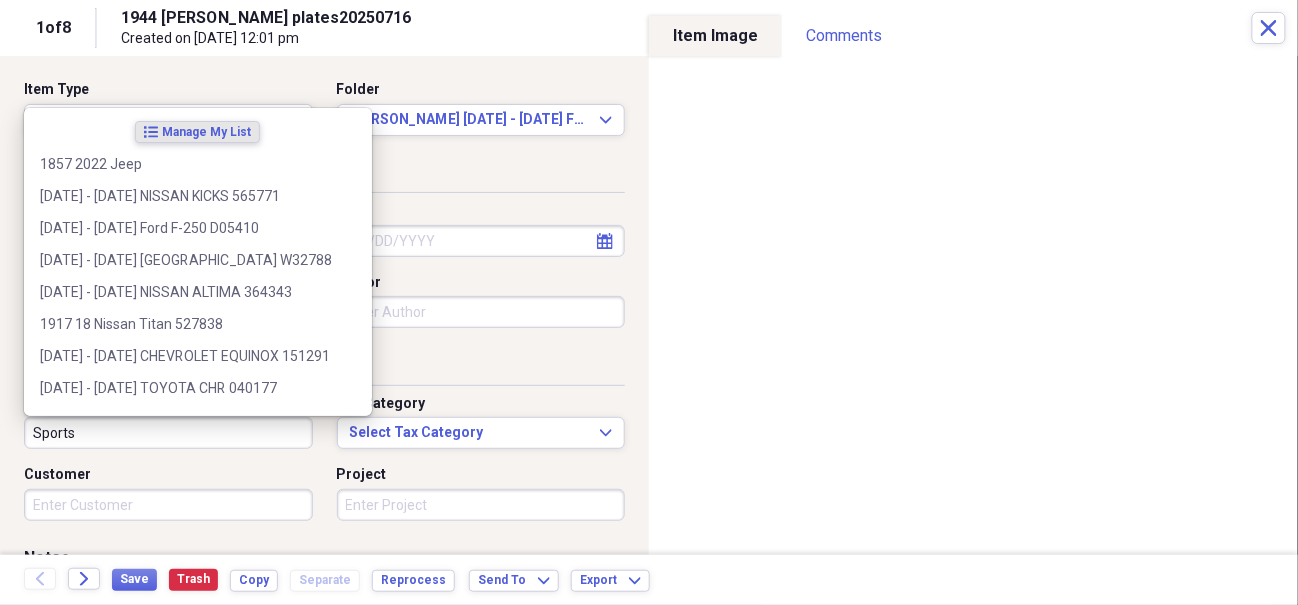 click on "Sports" at bounding box center [168, 433] 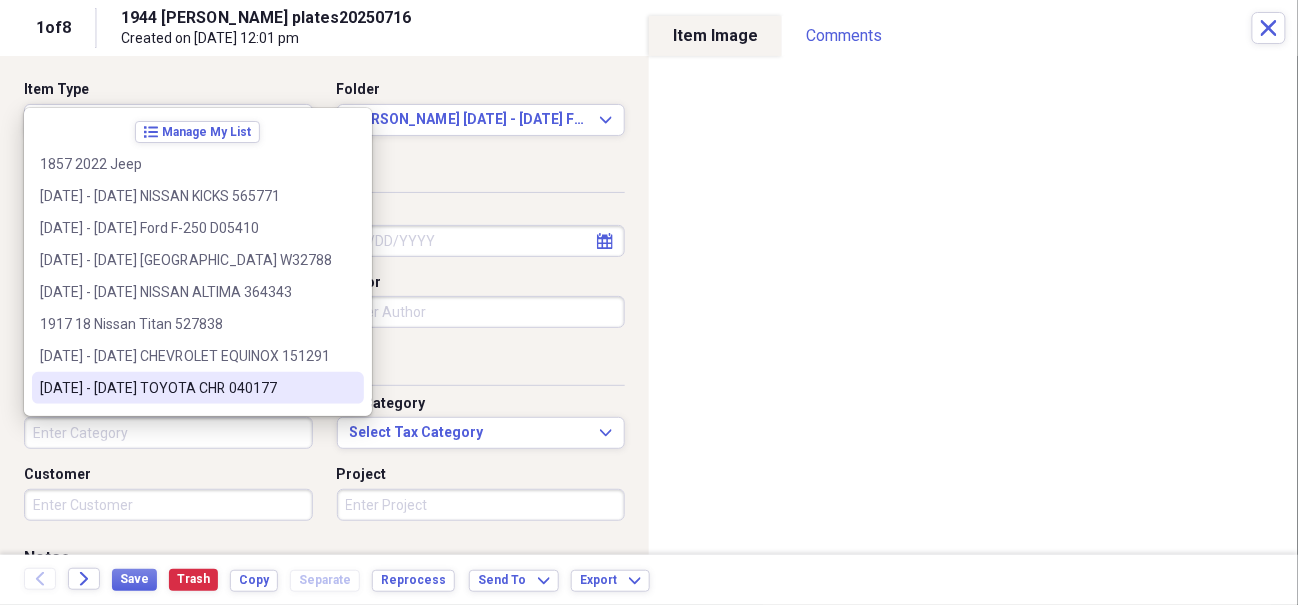 type 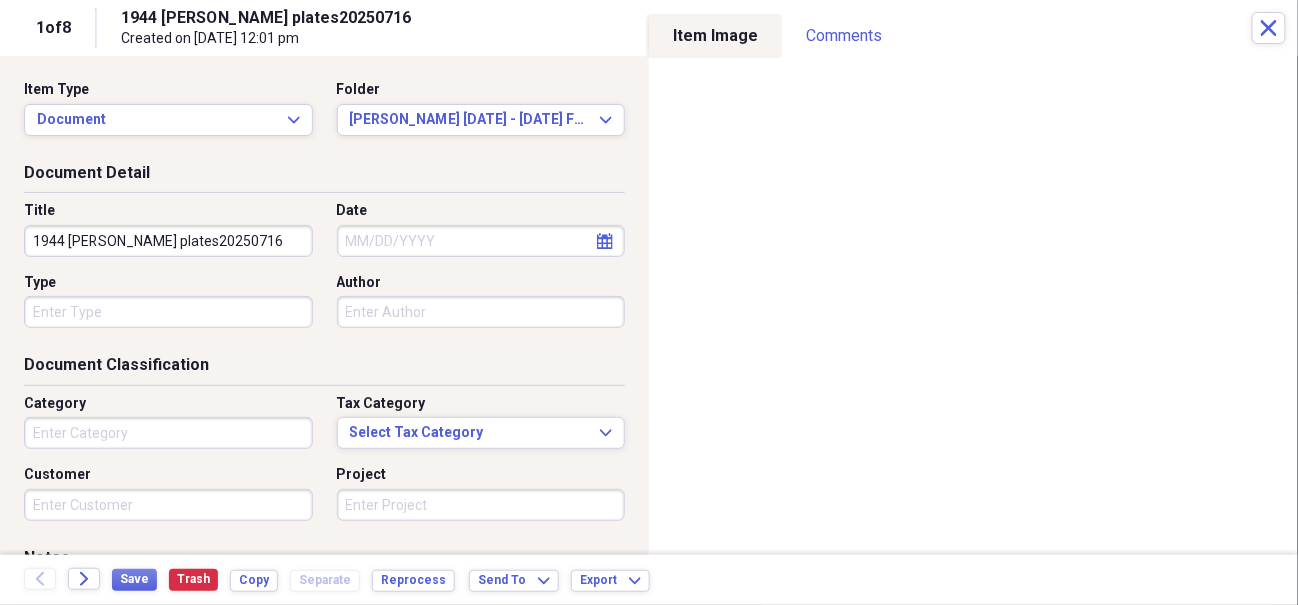 click on "Organize My Files 17 Collapse Unfiled Needs Review 17 Unfiled All Files Unfiled Unfiled Unfiled Saved Reports Collapse My Cabinet My Cabinet Add Folder Expand Folder Accts payable Add Folder Collapse Open Folder Flatland Lubbock Add Folder Folder [DATE] - [DATE] Ford F350 B91761 Add Folder Folder [DATE] - [DATE] Jeep Wrangler 243550 Add Folder Folder [DATE] - [DATE] Ford F250 A32580 Add Folder Folder [DATE] - [DATE] Mercedes-Benz CLS 092878 Add Folder Folder [DATE] - [DATE] Dodge Challenger 560451 Add Folder Folder [DATE] - [DATE] Ford F250SD C70188 Add Folder Folder [DATE] - [DATE] Jeep Wrangler 566131 Add Folder Folder [DATE]-[DATE] Dodge Journey 385579 Add Folder Folder [DATE] - [DATE] Jeep Renegade F48760 Add Folder Folder [DATE] - [DATE] Ford T250 B27374 Add Folder Folder [DATE] - [DATE] Ford F-150 E67204 Add Folder Folder [DATE] - [DATE] Jeep Grand Cherokee 665017 Add Folder Folder [DATE] - [DATE] Nissan Rogue 768054 Add Folder Folder [DATE] - [DATE] HONDA CIVIV 505899 Add Folder Folder [DATE] - [DATE] Volkswagen Tiguan 598892 Add Folder Folder Add Folder Folder" at bounding box center [649, 302] 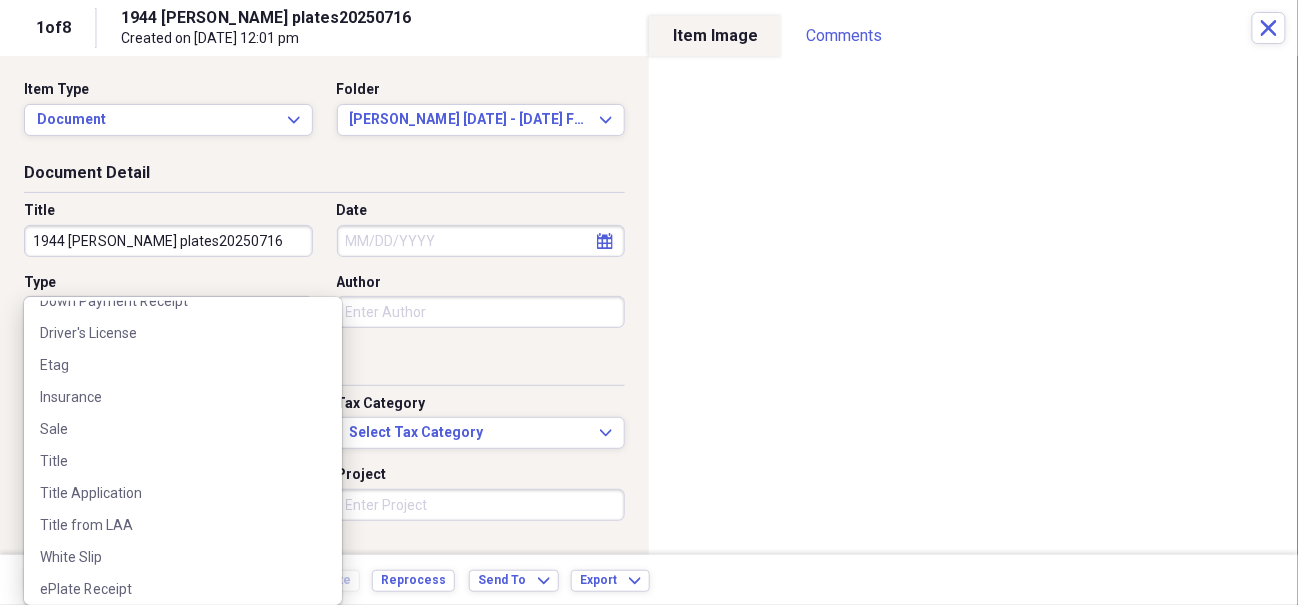 scroll, scrollTop: 251, scrollLeft: 0, axis: vertical 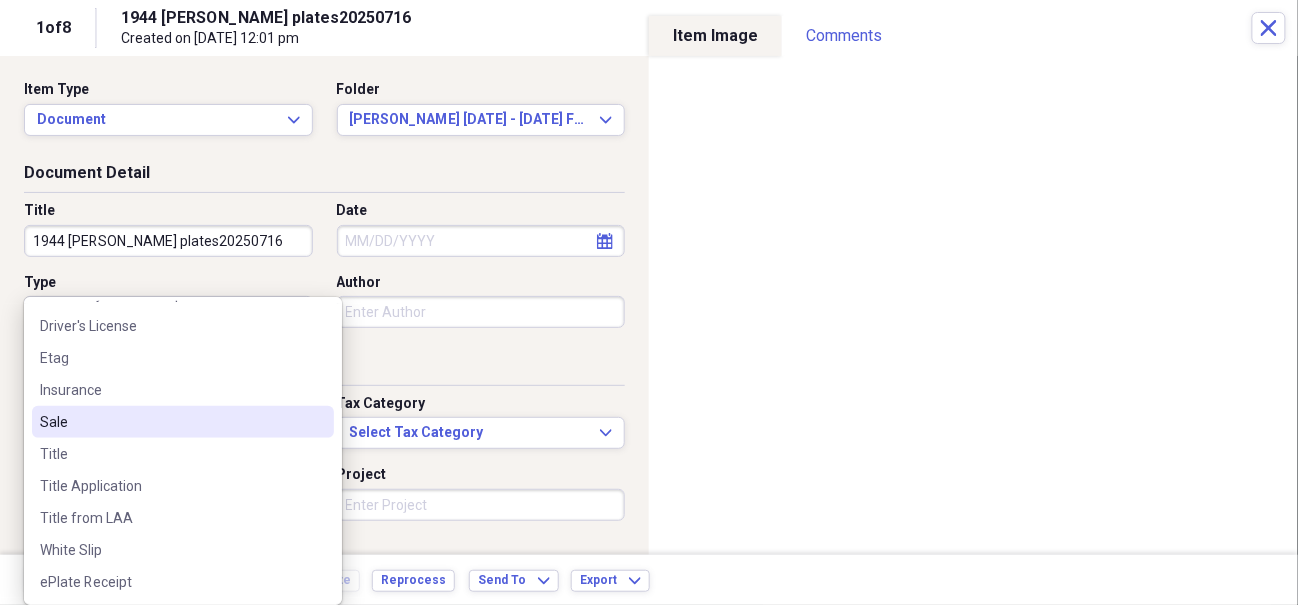 click on "Sale" at bounding box center [171, 422] 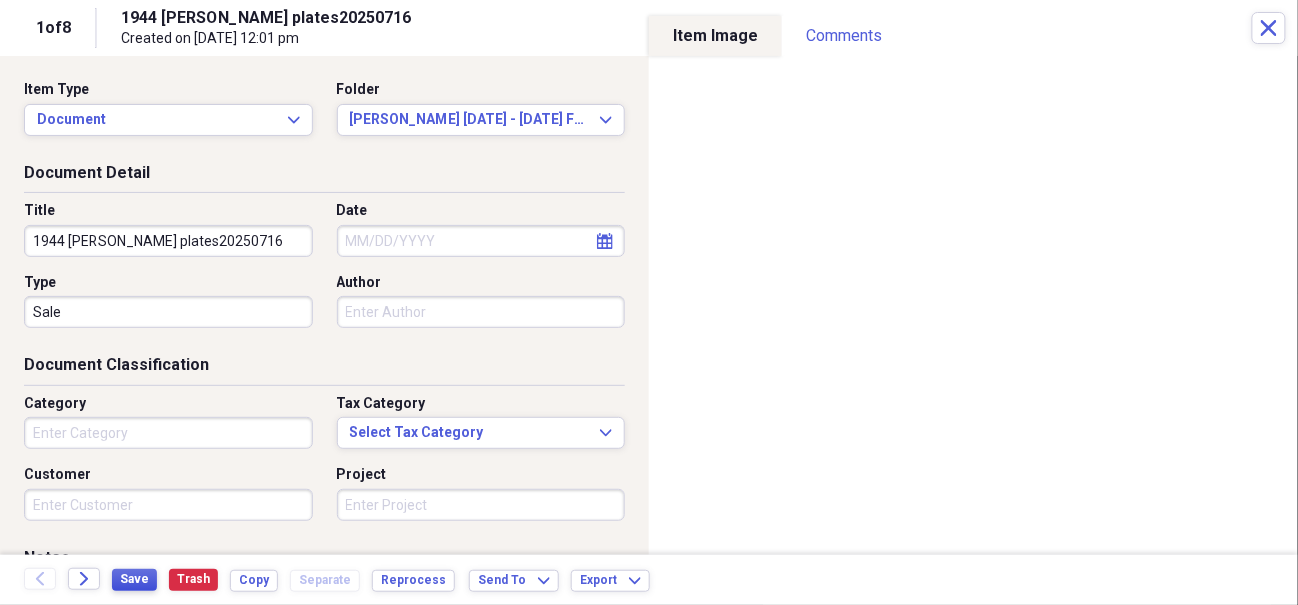 click on "Save" at bounding box center (134, 579) 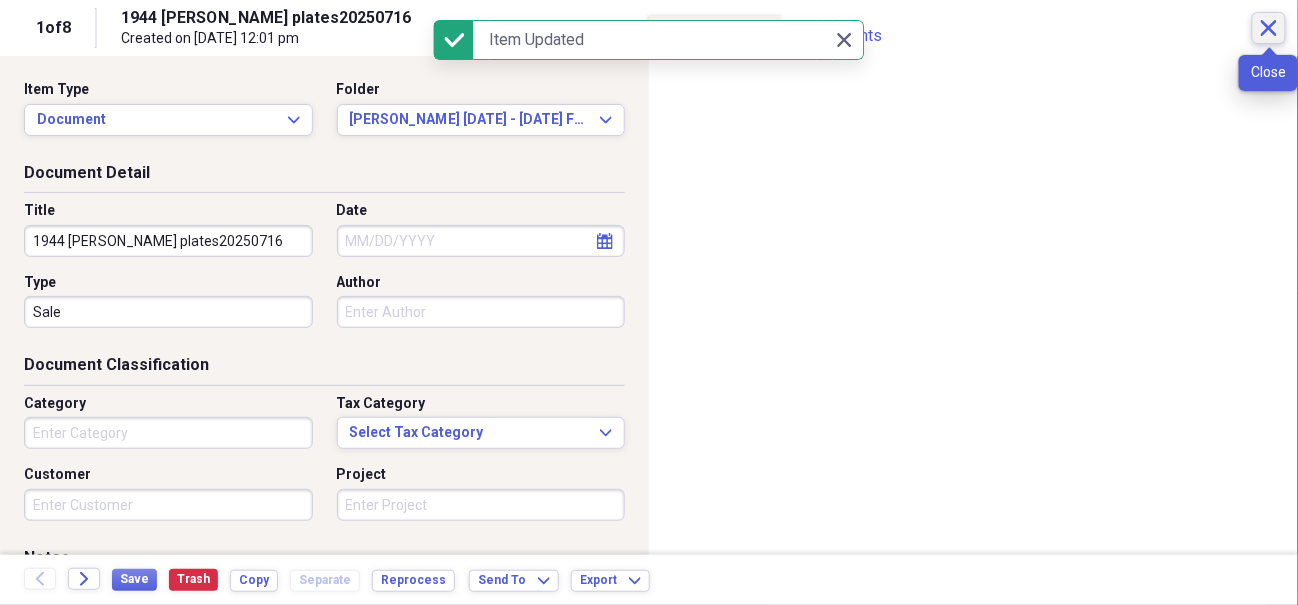 click on "Close" 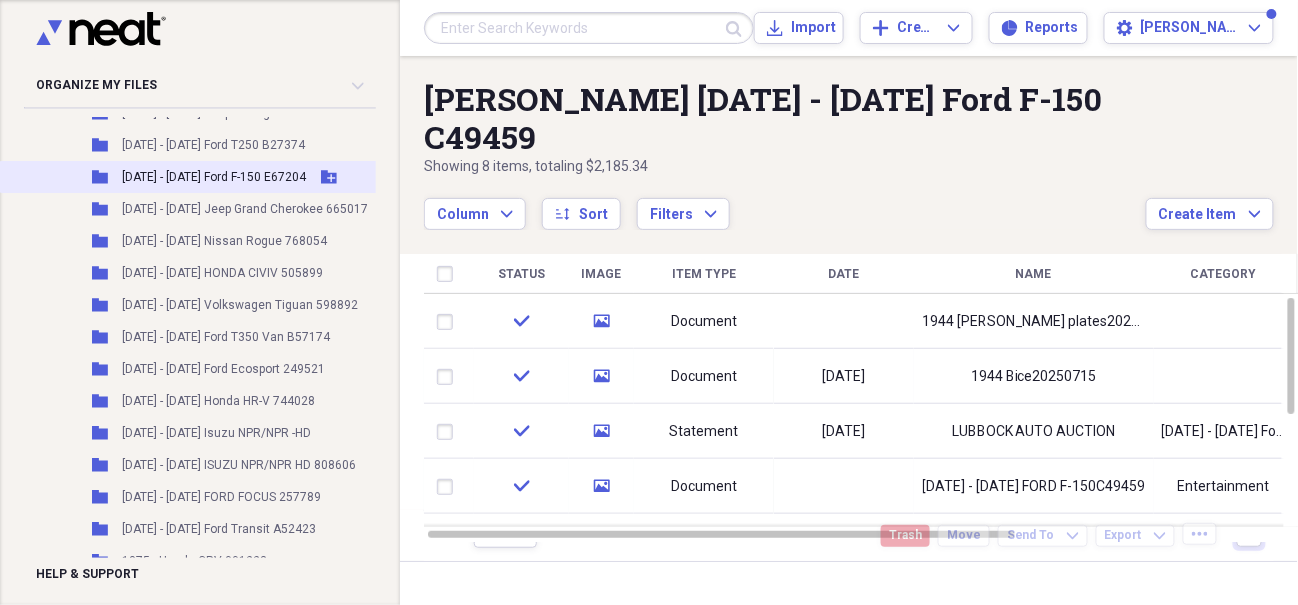 scroll, scrollTop: 0, scrollLeft: 0, axis: both 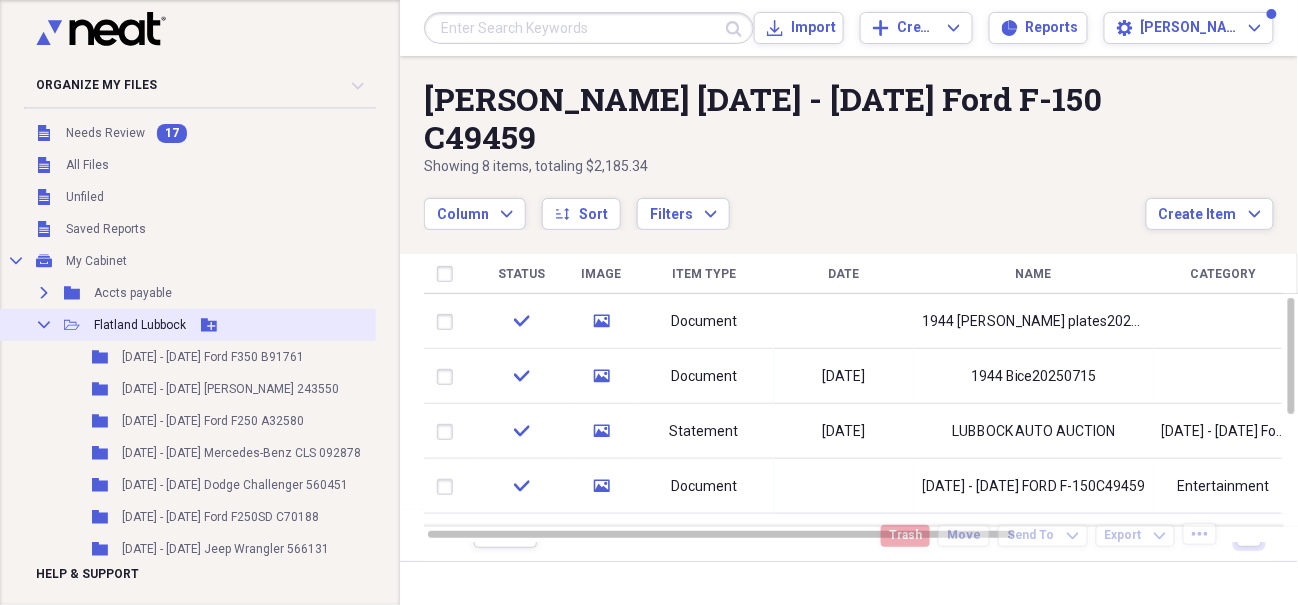 click 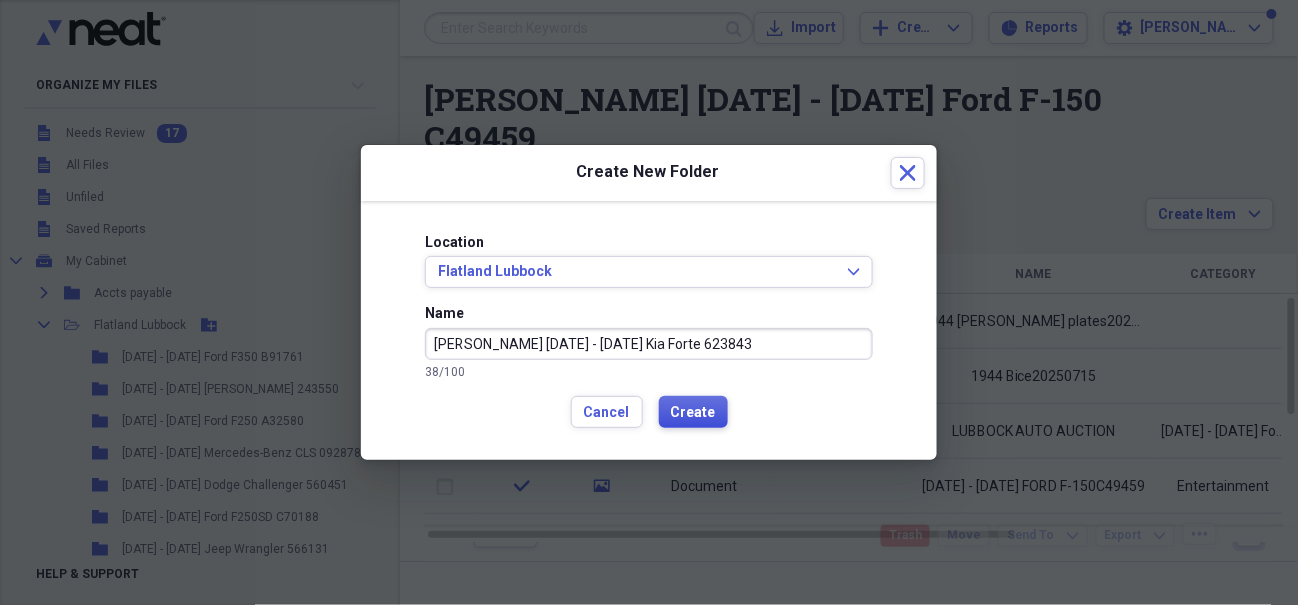 type on "[PERSON_NAME] [DATE] - [DATE] Kia Forte 623843" 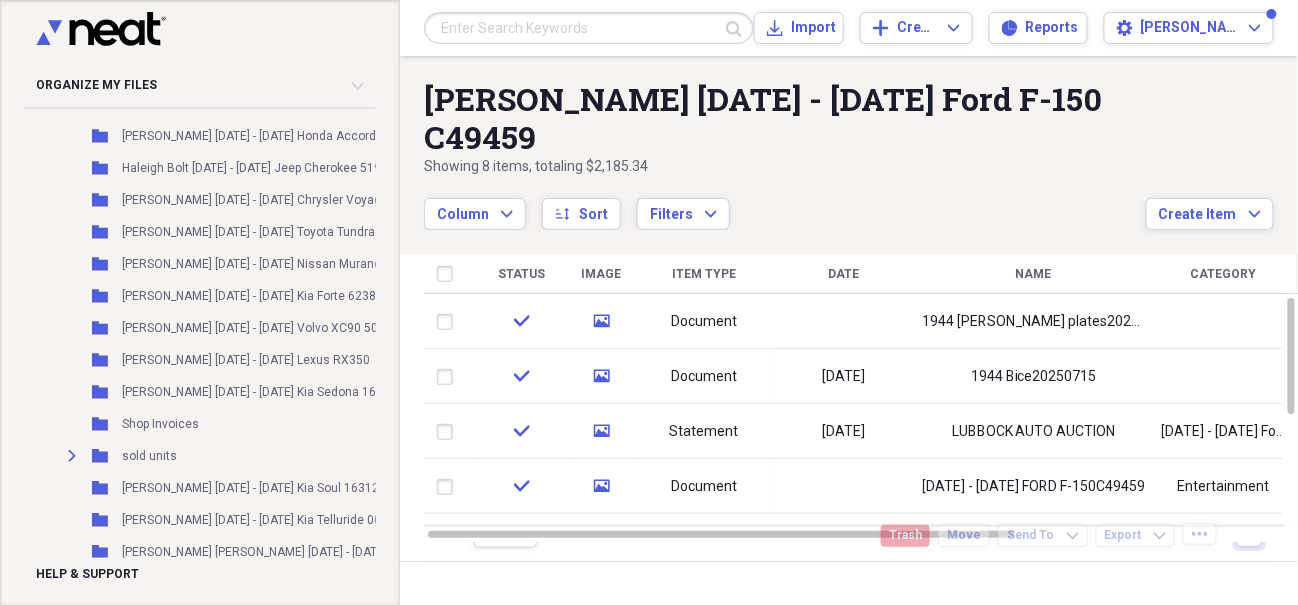 scroll, scrollTop: 2500, scrollLeft: 0, axis: vertical 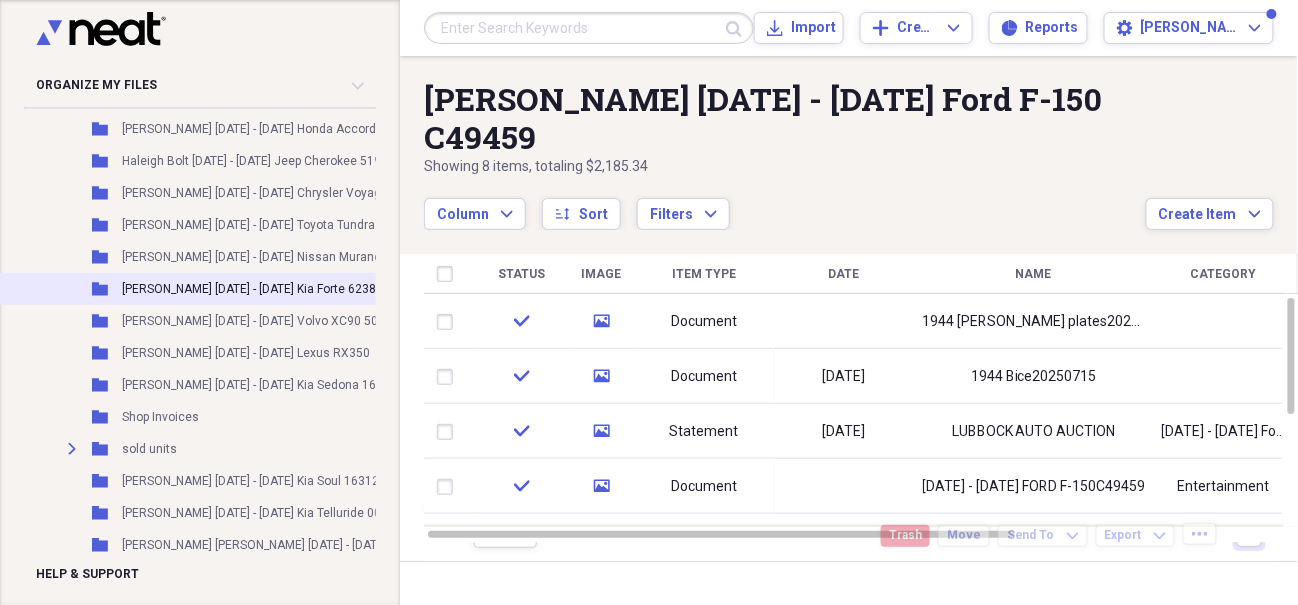 click on "Folder [PERSON_NAME] [DATE] - [DATE] Kia Forte 623843 Add Folder" at bounding box center (294, 289) 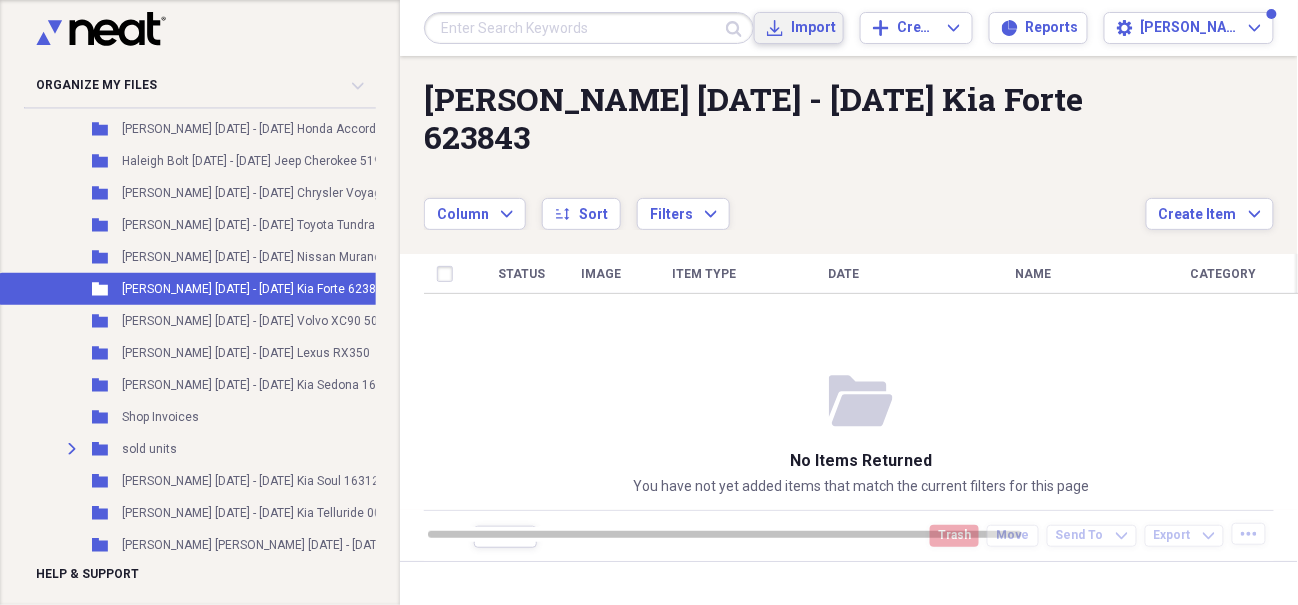 click on "Import" at bounding box center [811, 28] 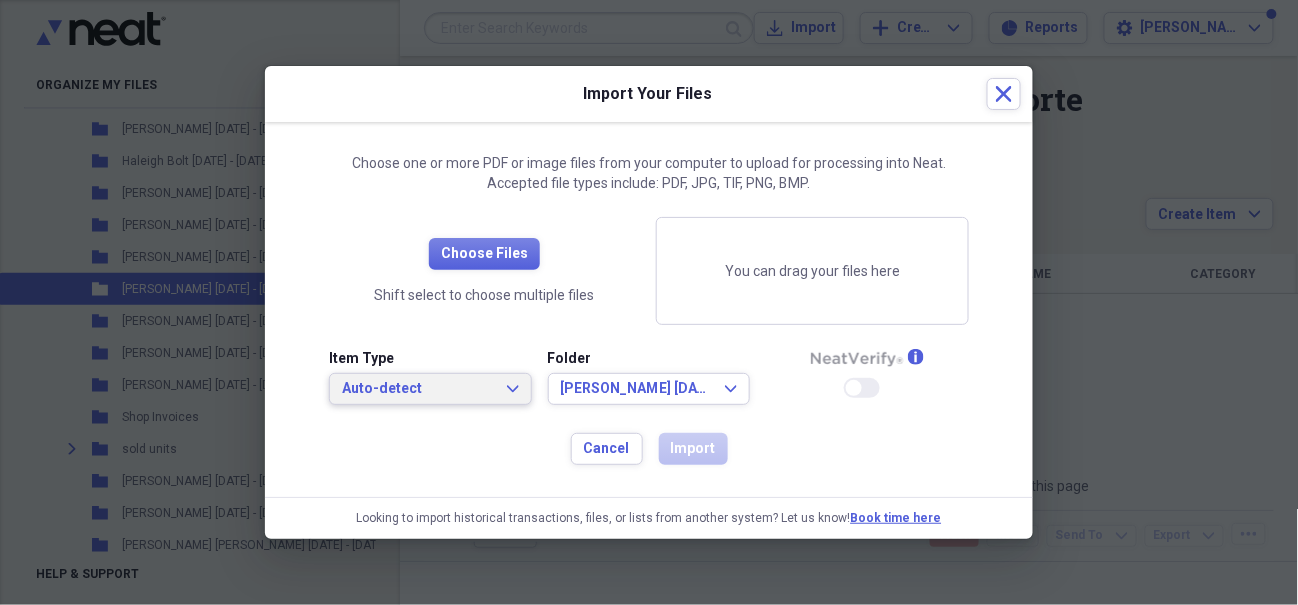 click on "Auto-detect" at bounding box center [418, 389] 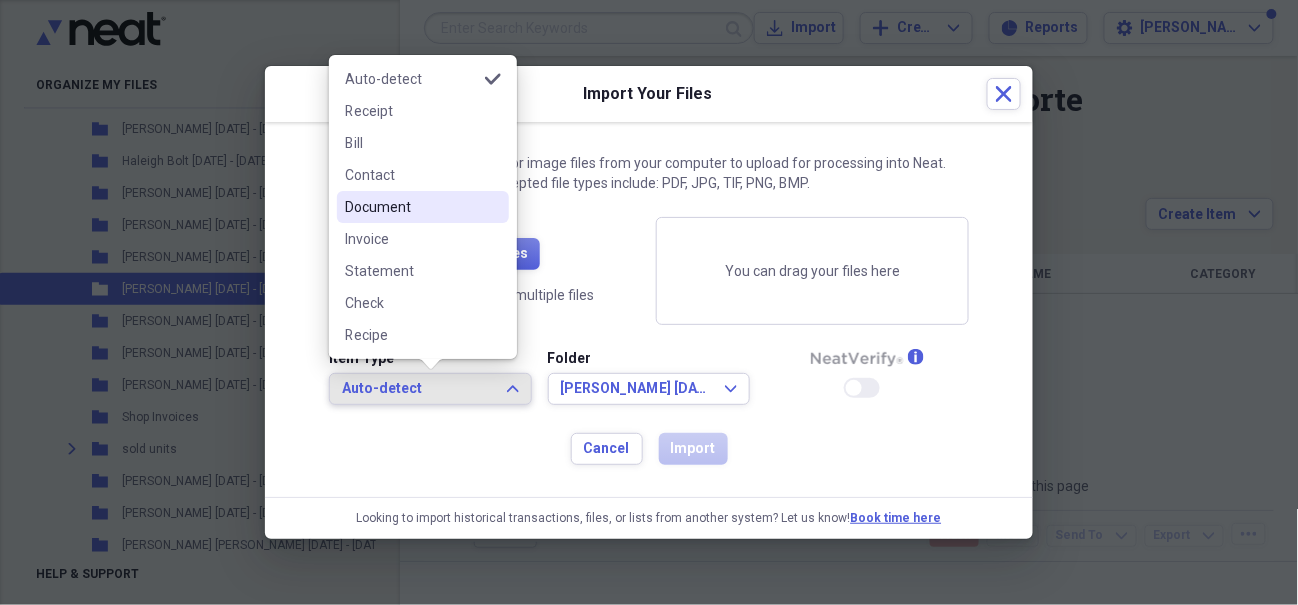 click on "Document" at bounding box center (411, 207) 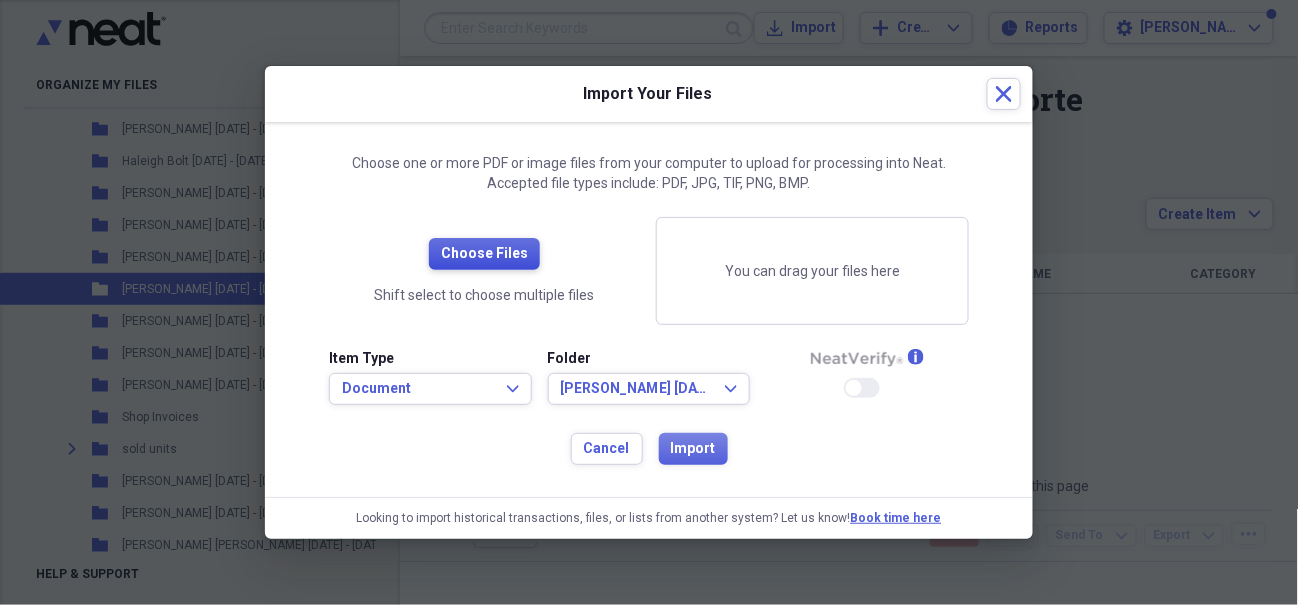 click on "Choose Files" at bounding box center [484, 254] 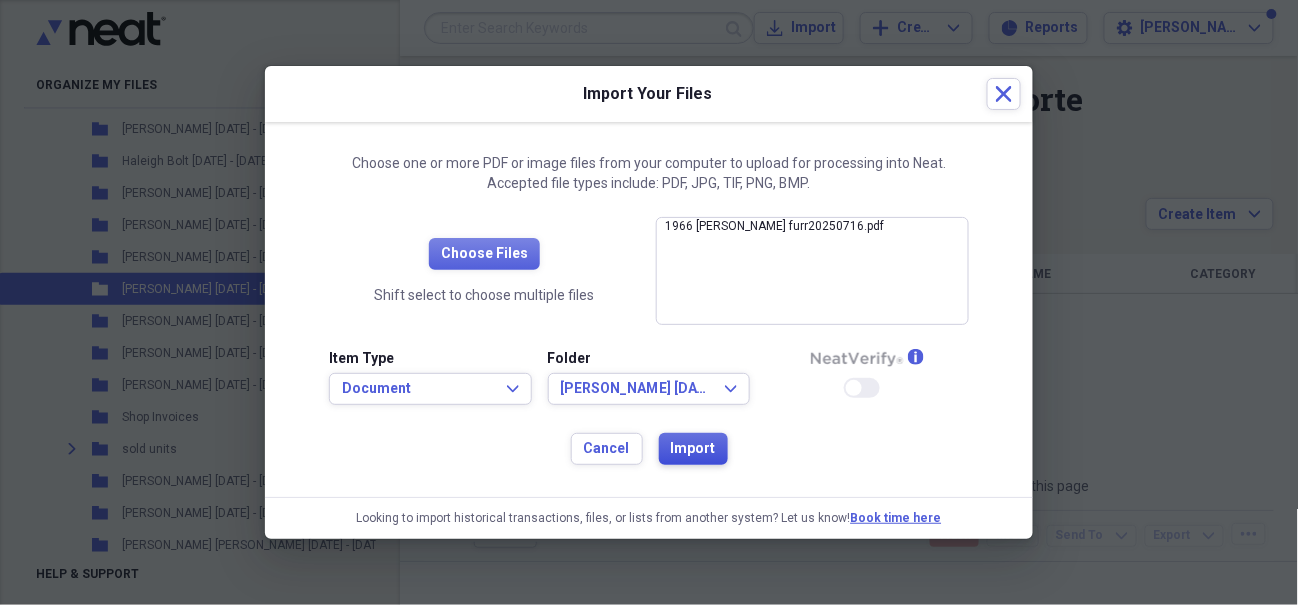 click on "Import" at bounding box center [693, 449] 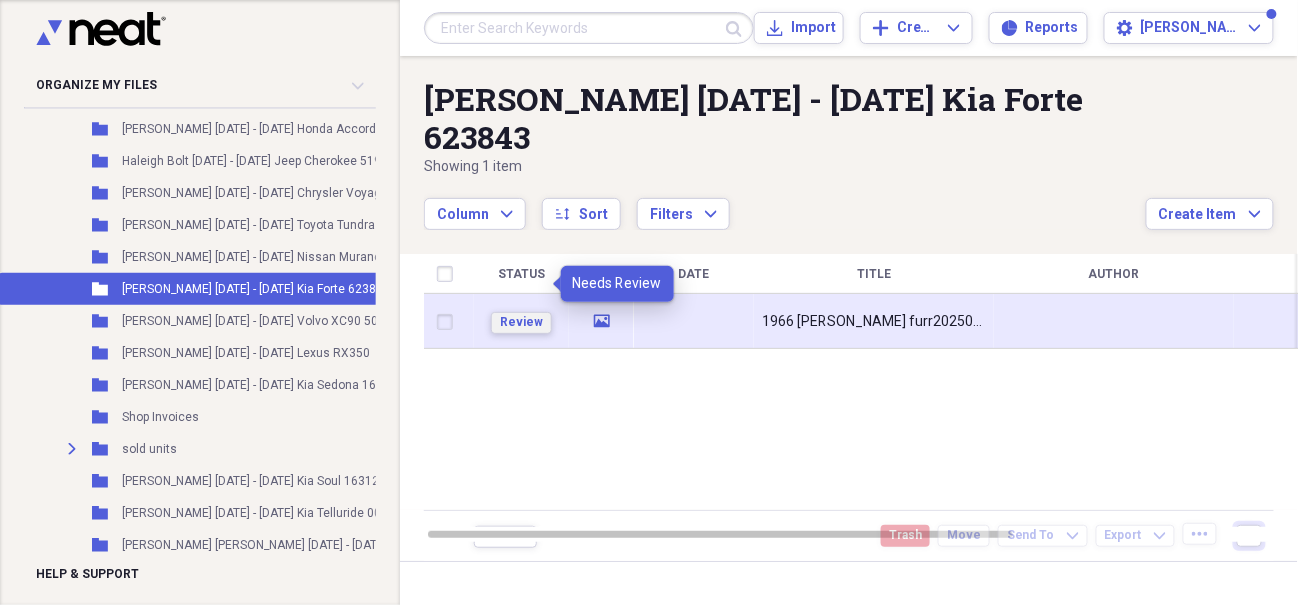 click on "Review" at bounding box center [521, 322] 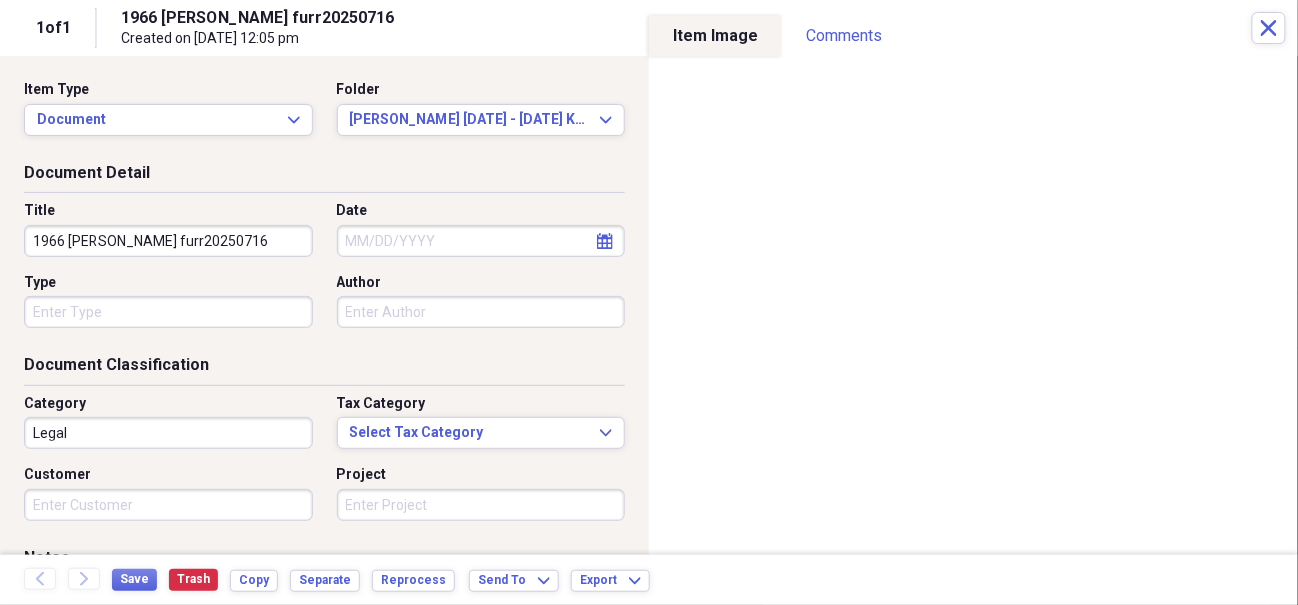 click on "calendar" 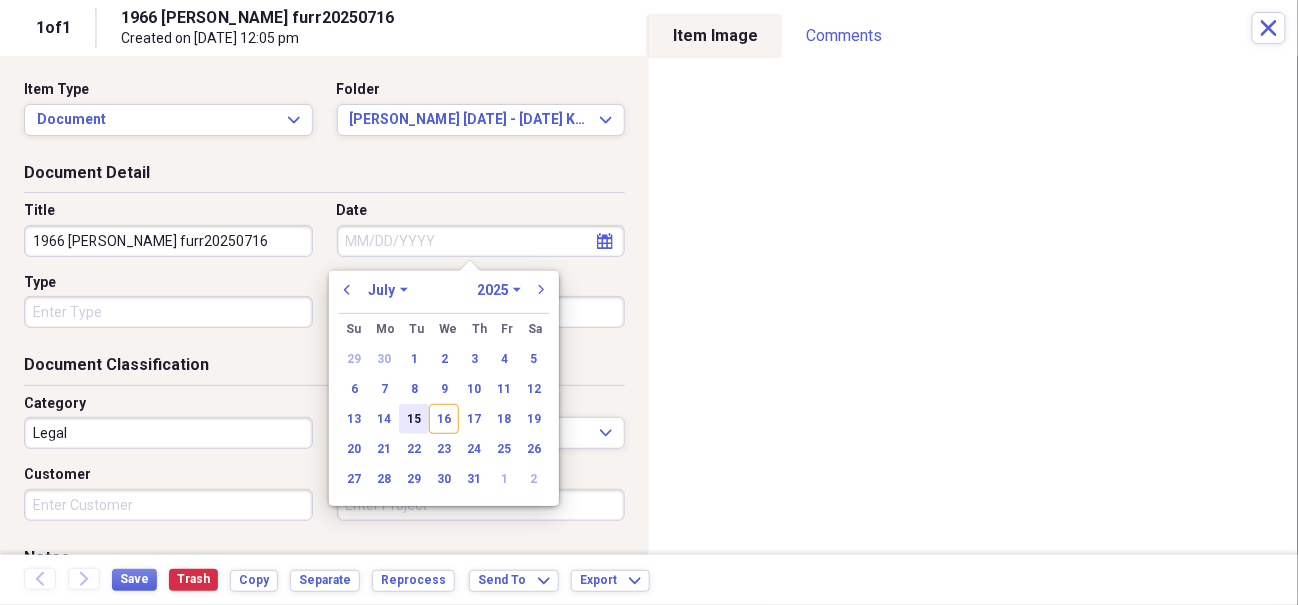 click on "15" at bounding box center (414, 419) 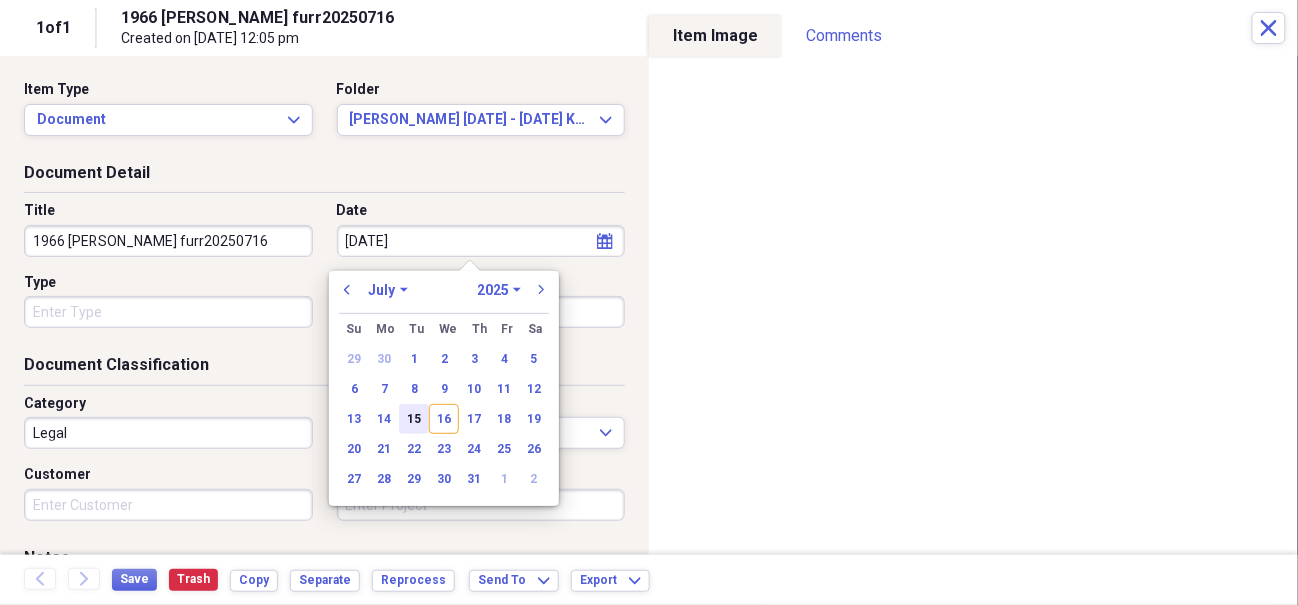 type on "[DATE]" 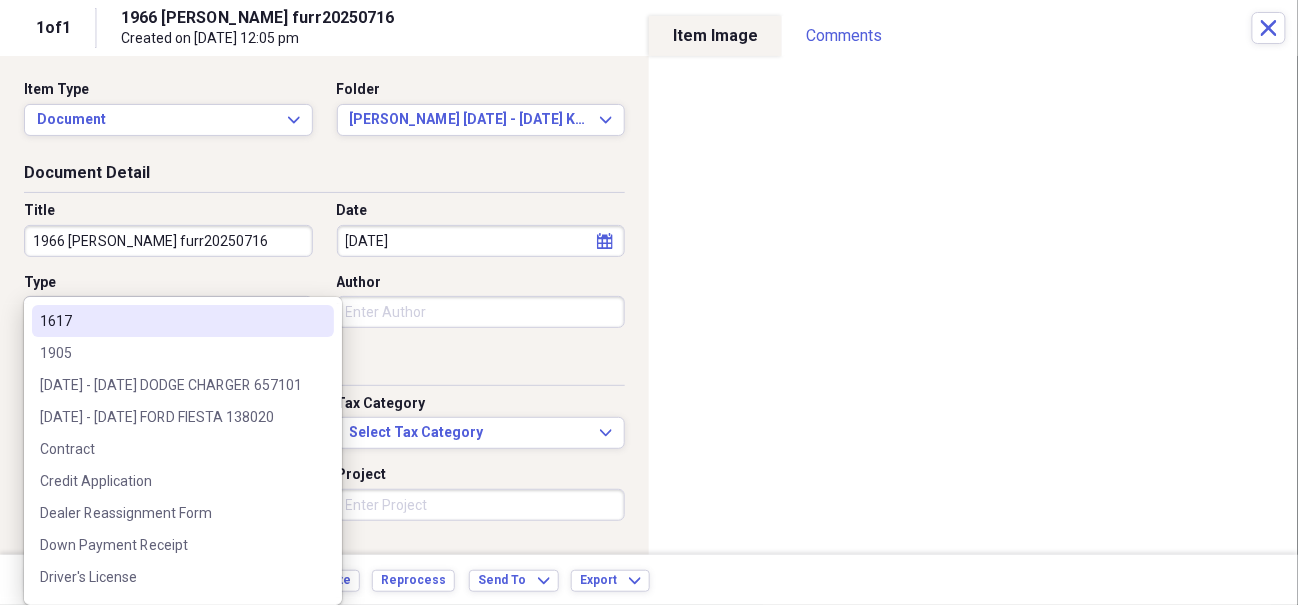 click on "Organize My Files 17 Collapse Unfiled Needs Review 17 Unfiled All Files Unfiled Unfiled Unfiled Saved Reports Collapse My Cabinet My Cabinet Add Folder Expand Folder Accts payable Add Folder Collapse Open Folder Flatland Lubbock Add Folder Folder [DATE] - [DATE] Ford F350 B91761 Add Folder Folder [DATE] - [DATE] Jeep Wrangler 243550 Add Folder Folder [DATE] - [DATE] Ford F250 A32580 Add Folder Folder [DATE] - [DATE] Mercedes-Benz CLS 092878 Add Folder Folder [DATE] - [DATE] Dodge Challenger 560451 Add Folder Folder [DATE] - [DATE] Ford F250SD C70188 Add Folder Folder [DATE] - [DATE] Jeep Wrangler 566131 Add Folder Folder [DATE]-[DATE] Dodge Journey 385579 Add Folder Folder [DATE] - [DATE] Jeep Renegade F48760 Add Folder Folder [DATE] - [DATE] Ford T250 B27374 Add Folder Folder [DATE] - [DATE] Ford F-150 E67204 Add Folder Folder [DATE] - [DATE] Jeep Grand Cherokee 665017 Add Folder Folder [DATE] - [DATE] Nissan Rogue 768054 Add Folder Folder [DATE] - [DATE] HONDA CIVIV 505899 Add Folder Folder [DATE] - [DATE] Volkswagen Tiguan 598892 Add Folder Folder Add Folder Folder" at bounding box center (649, 302) 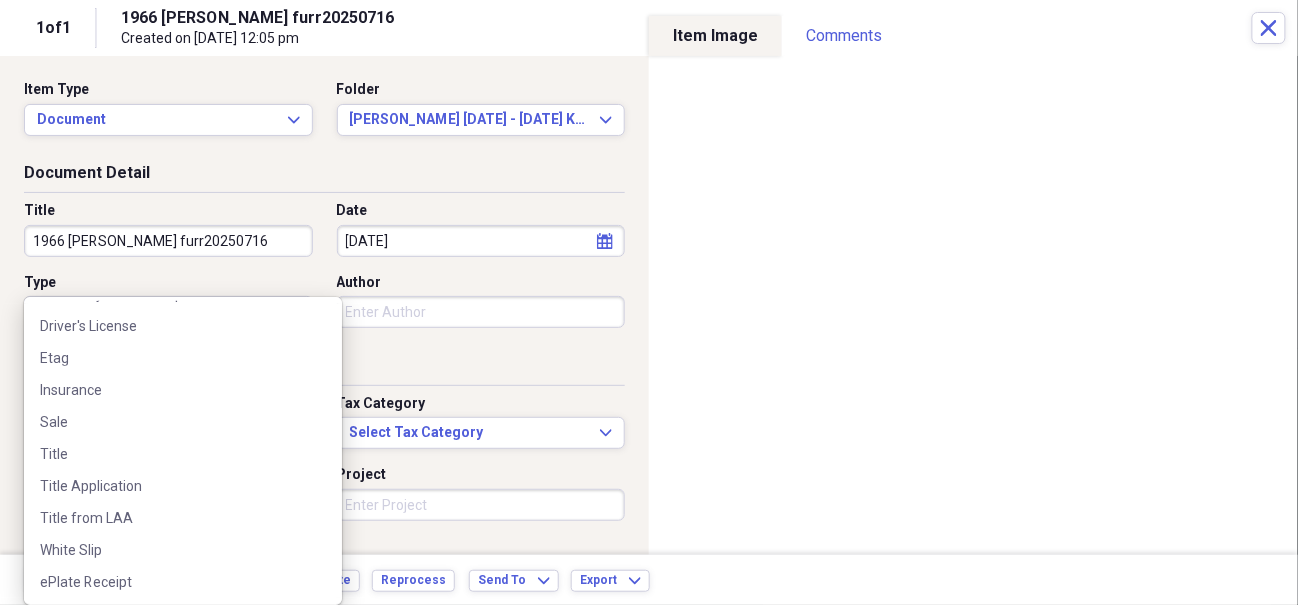 scroll, scrollTop: 251, scrollLeft: 0, axis: vertical 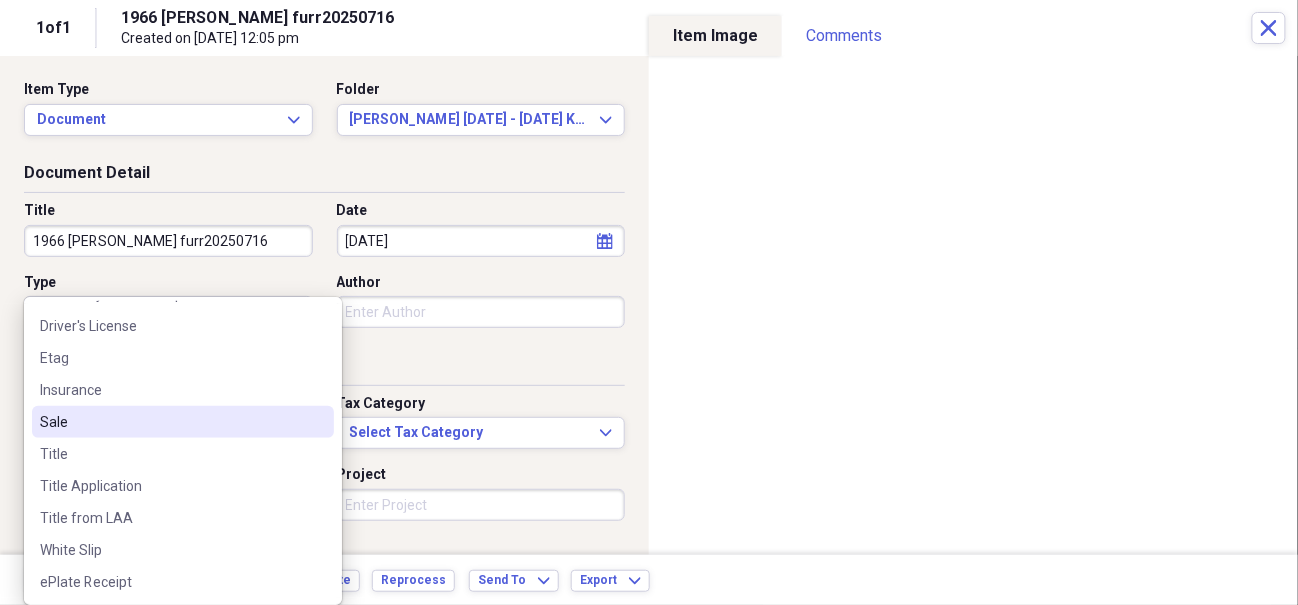 click on "Sale" at bounding box center [171, 422] 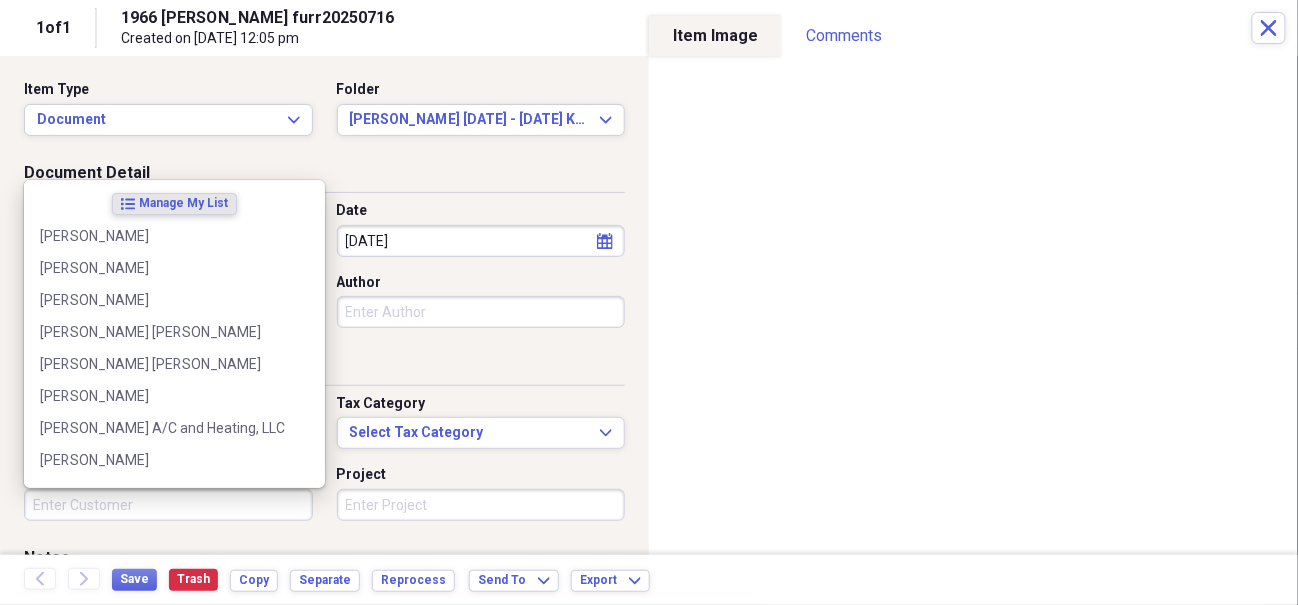 click on "Customer" at bounding box center [168, 505] 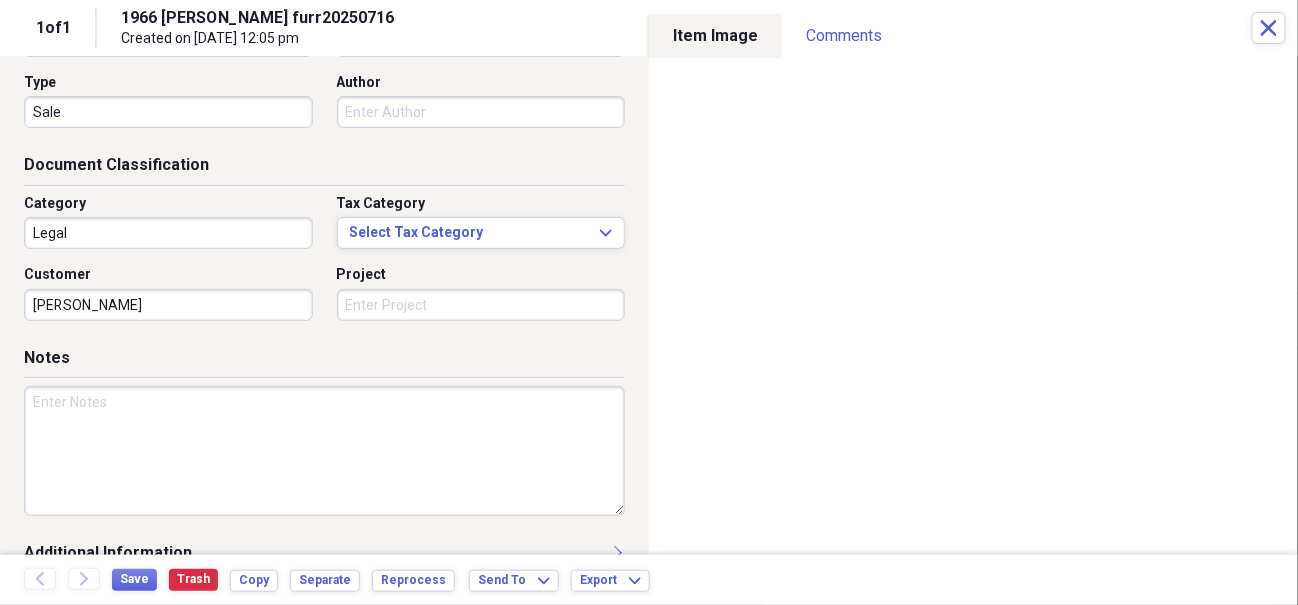 scroll, scrollTop: 100, scrollLeft: 0, axis: vertical 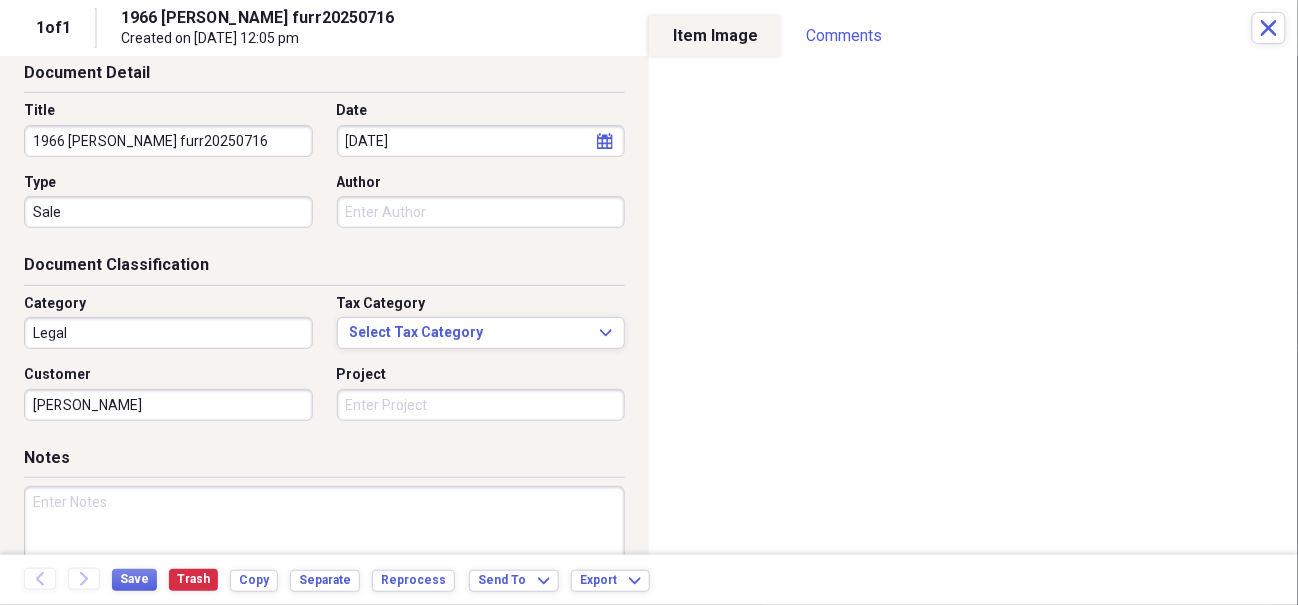 type on "[PERSON_NAME]" 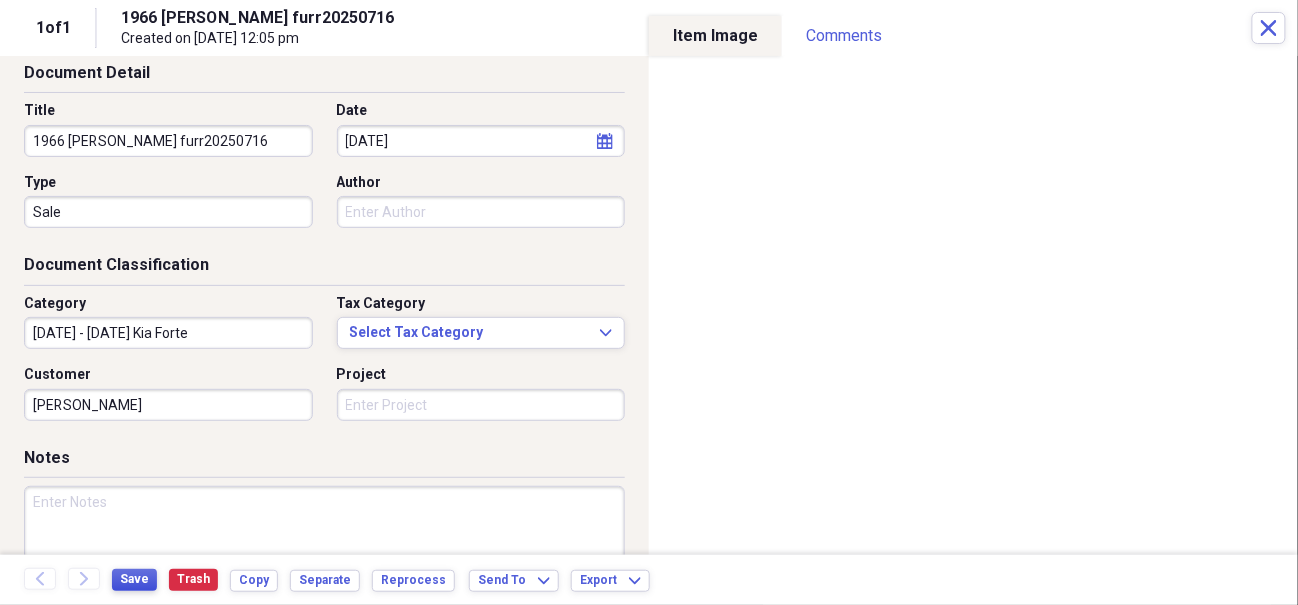 type on "[DATE] - [DATE] Kia Forte" 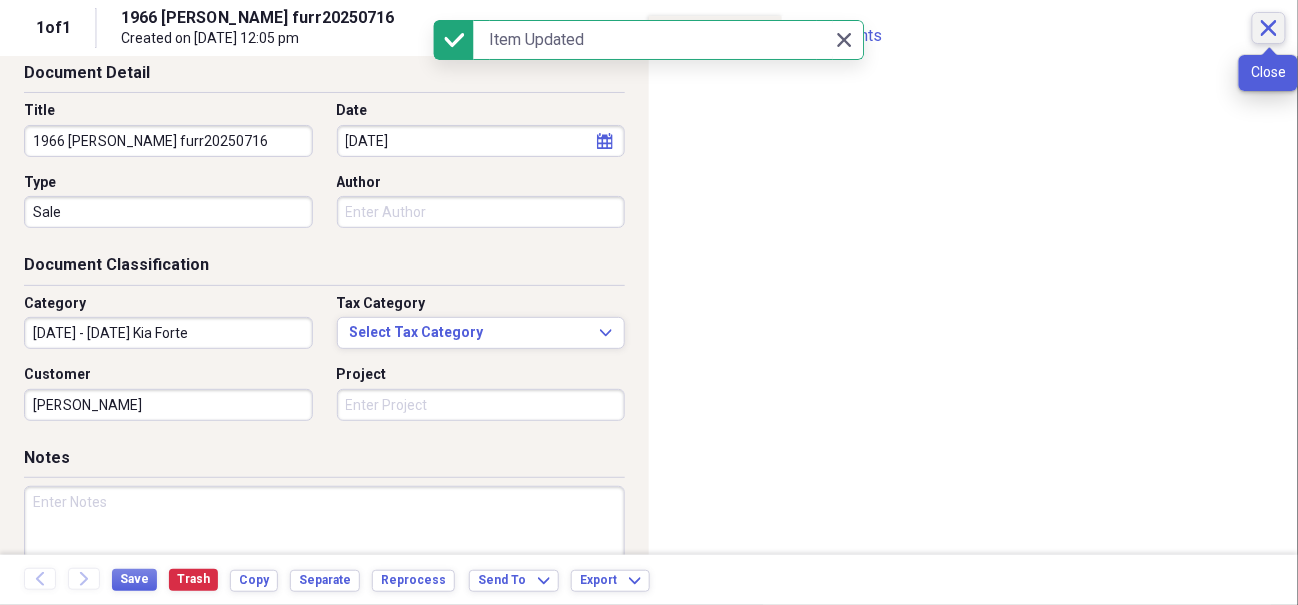 click on "Close" at bounding box center [1269, 28] 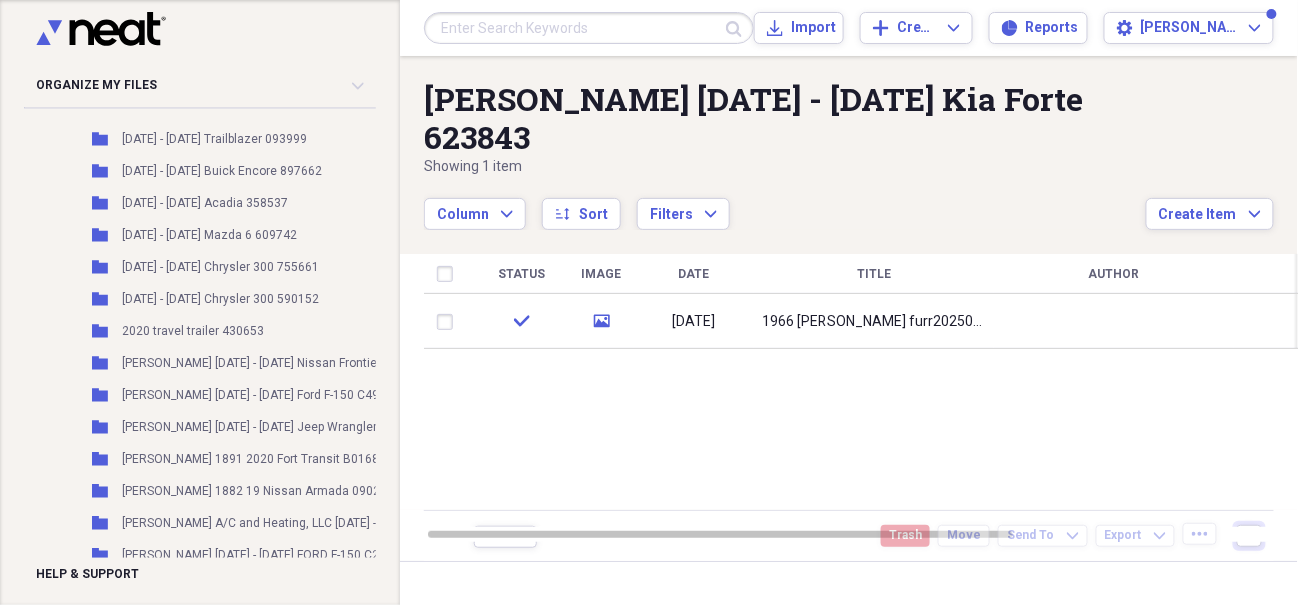 scroll, scrollTop: 1700, scrollLeft: 0, axis: vertical 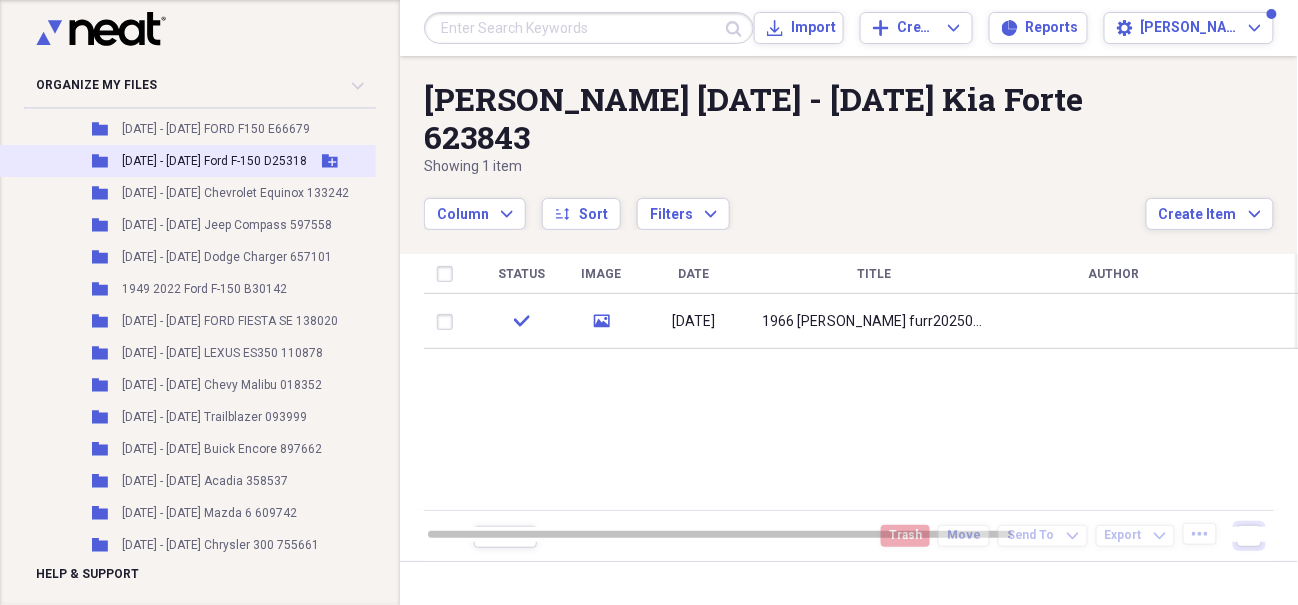 click on "[DATE] - [DATE] Ford F-150 D25318" at bounding box center (214, 161) 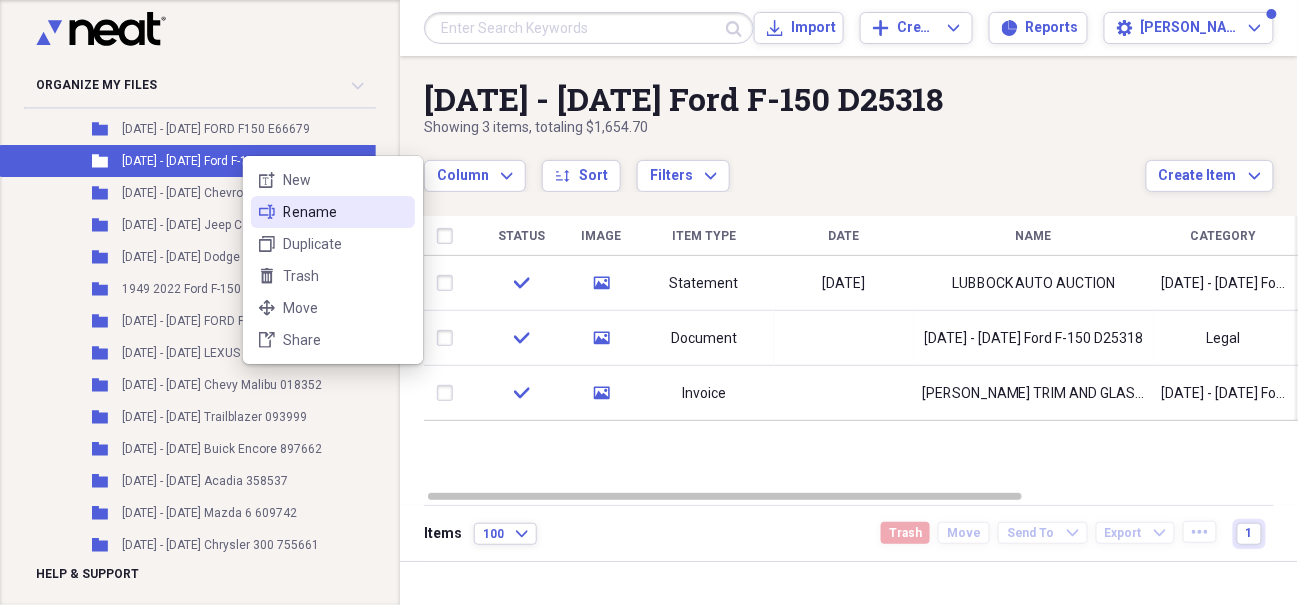 click on "Rename" at bounding box center [345, 212] 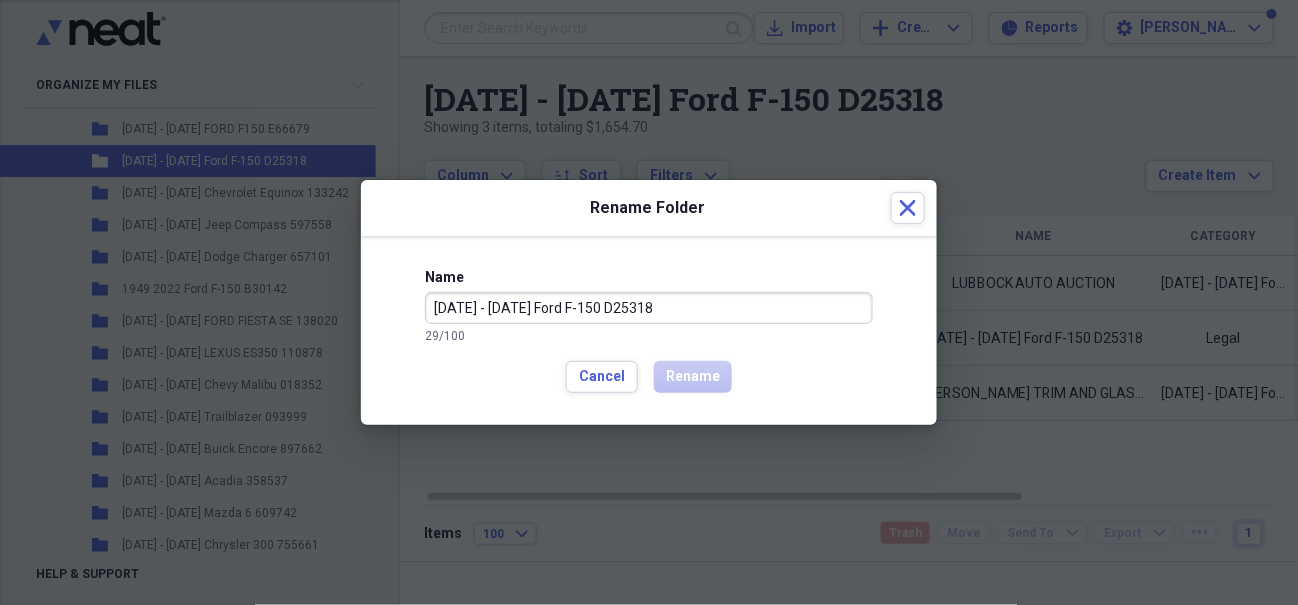click on "[DATE] - [DATE] Ford F-150 D25318" at bounding box center (649, 308) 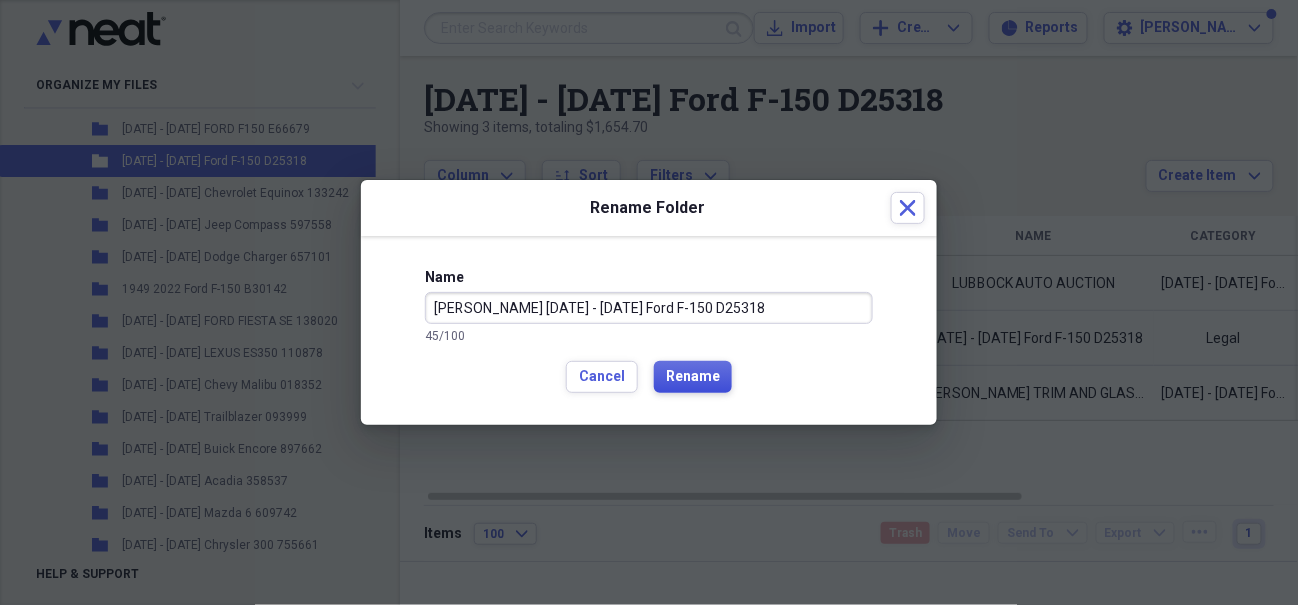 type on "[PERSON_NAME] [DATE] - [DATE] Ford F-150 D25318" 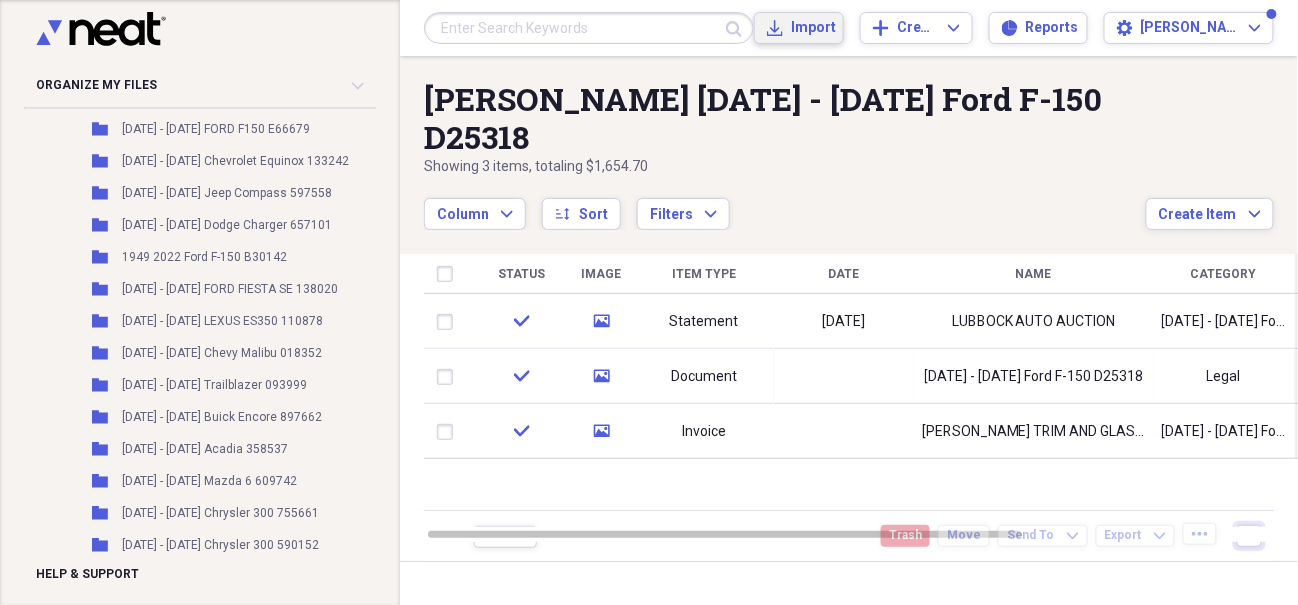 click on "Import" 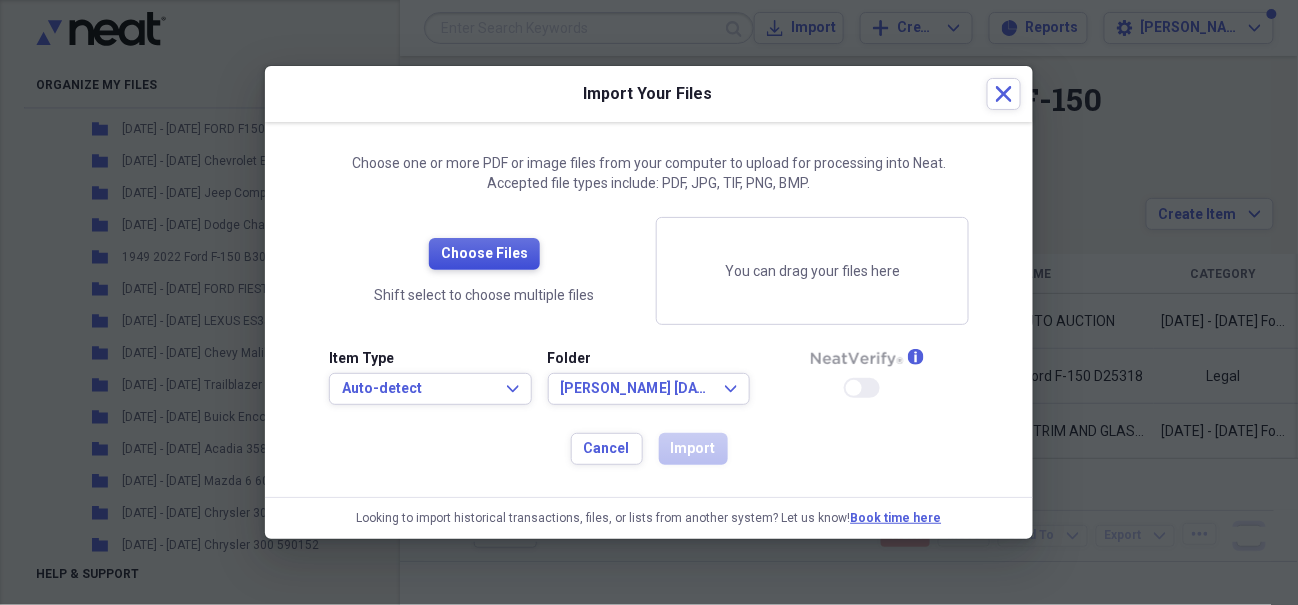 click on "Choose Files" at bounding box center (484, 254) 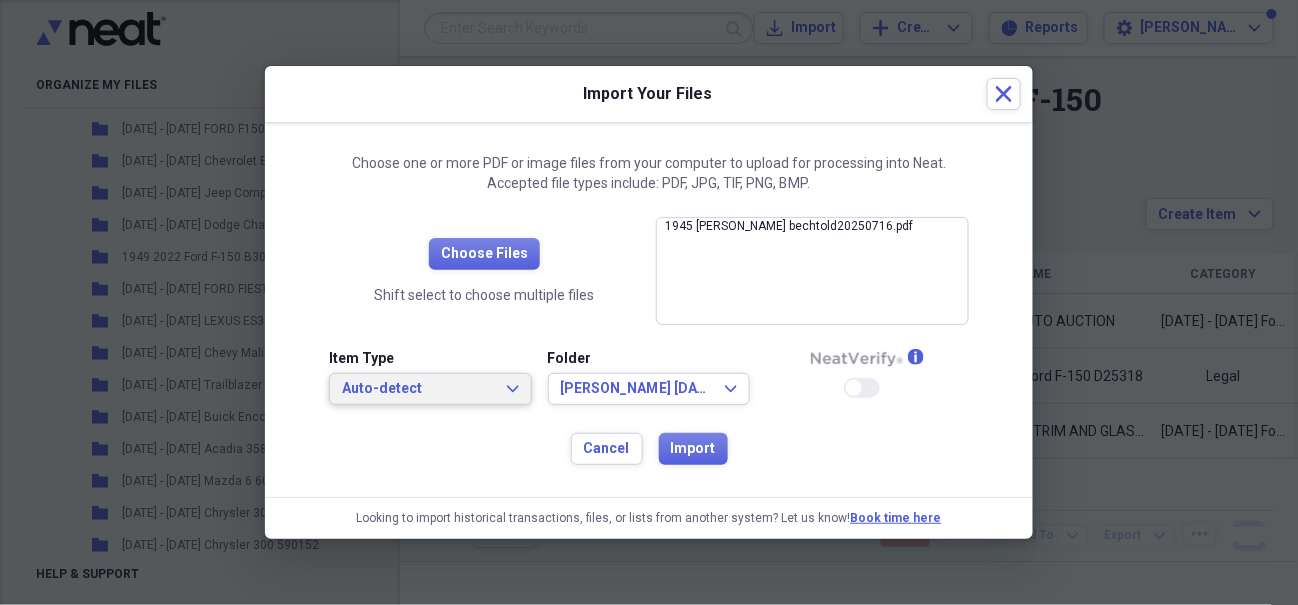 click on "Auto-detect" at bounding box center (418, 389) 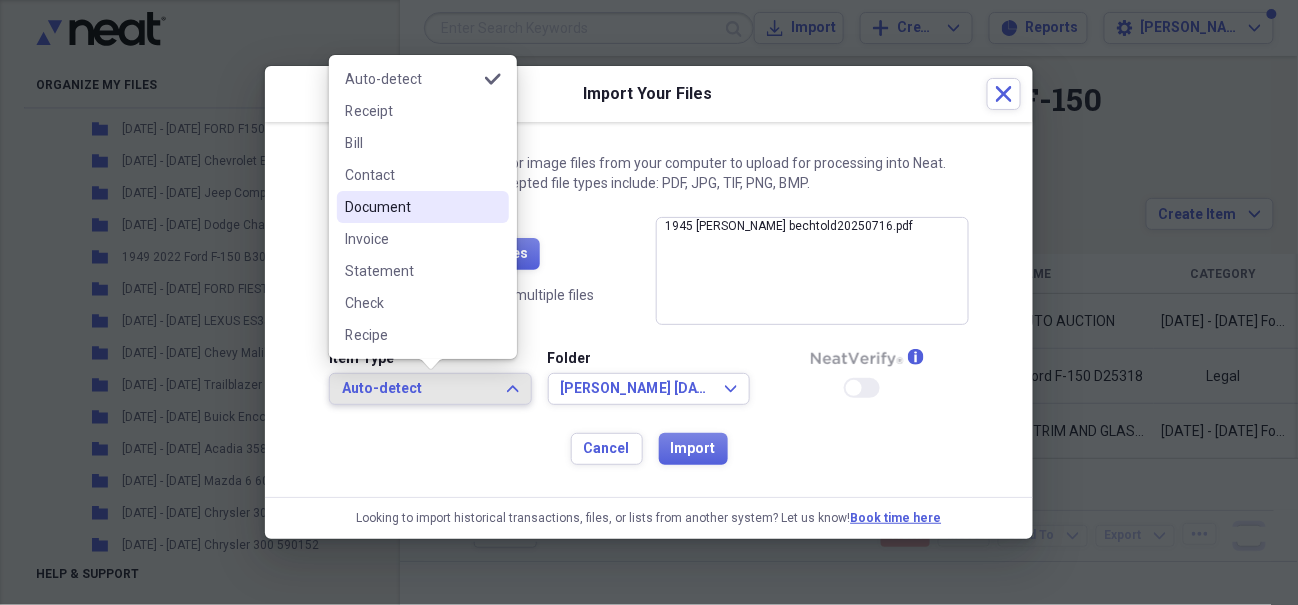 click on "Document" at bounding box center [411, 207] 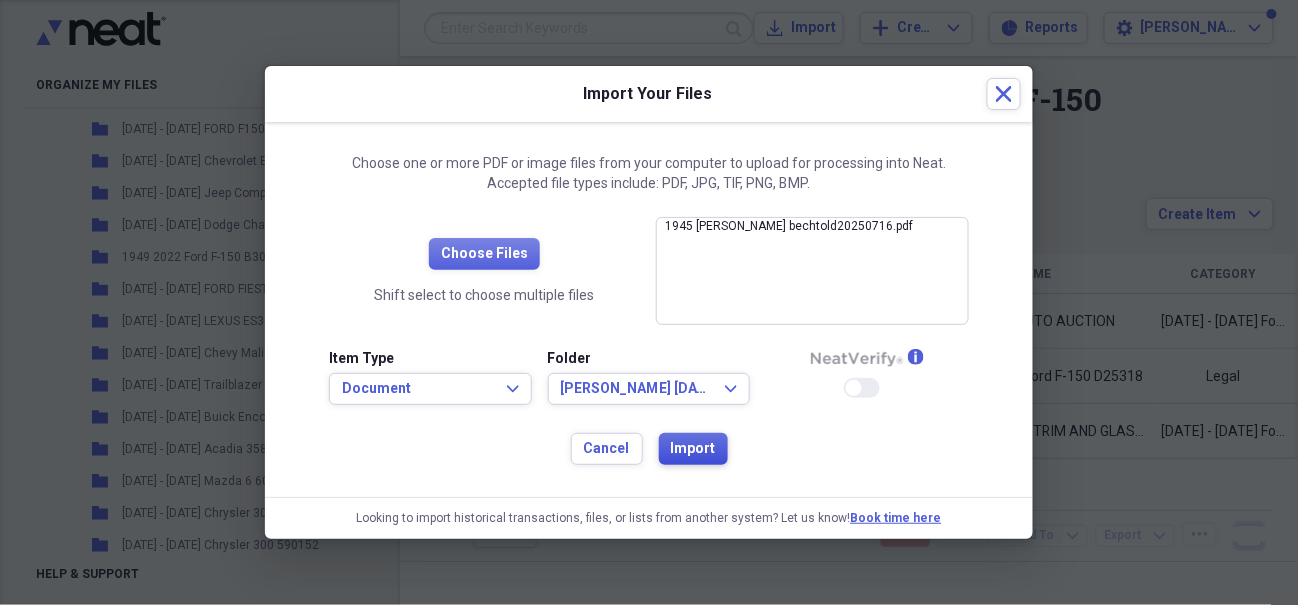 click on "Import" at bounding box center (693, 449) 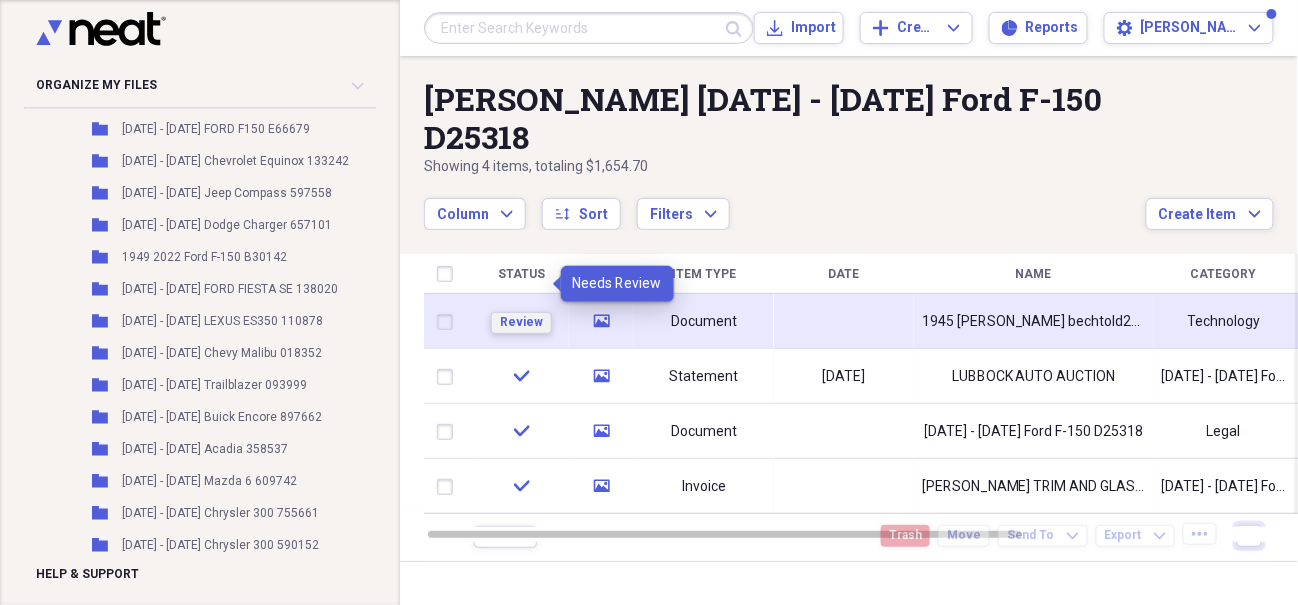 click on "Review" at bounding box center (521, 322) 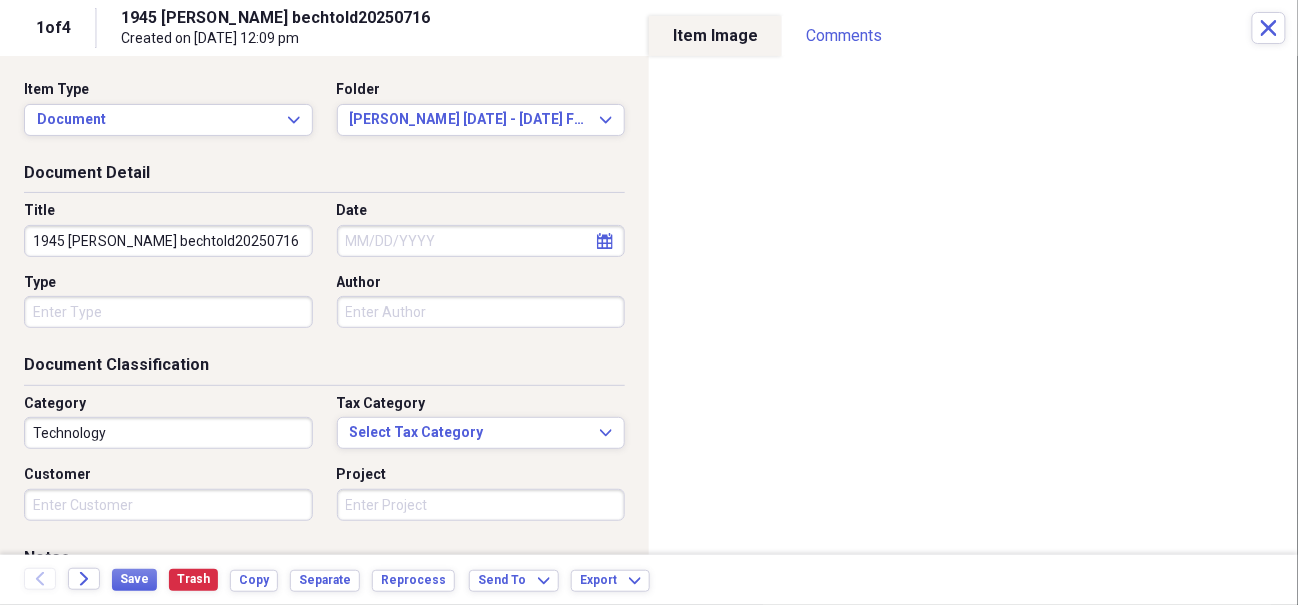 click 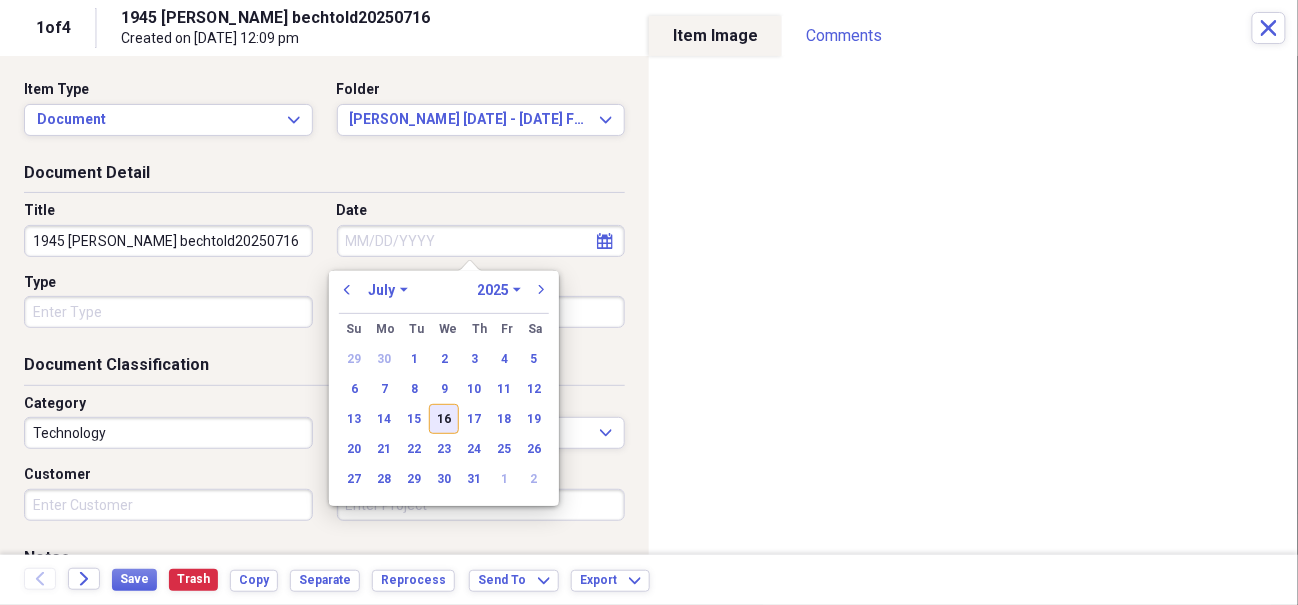 click on "16" at bounding box center [444, 419] 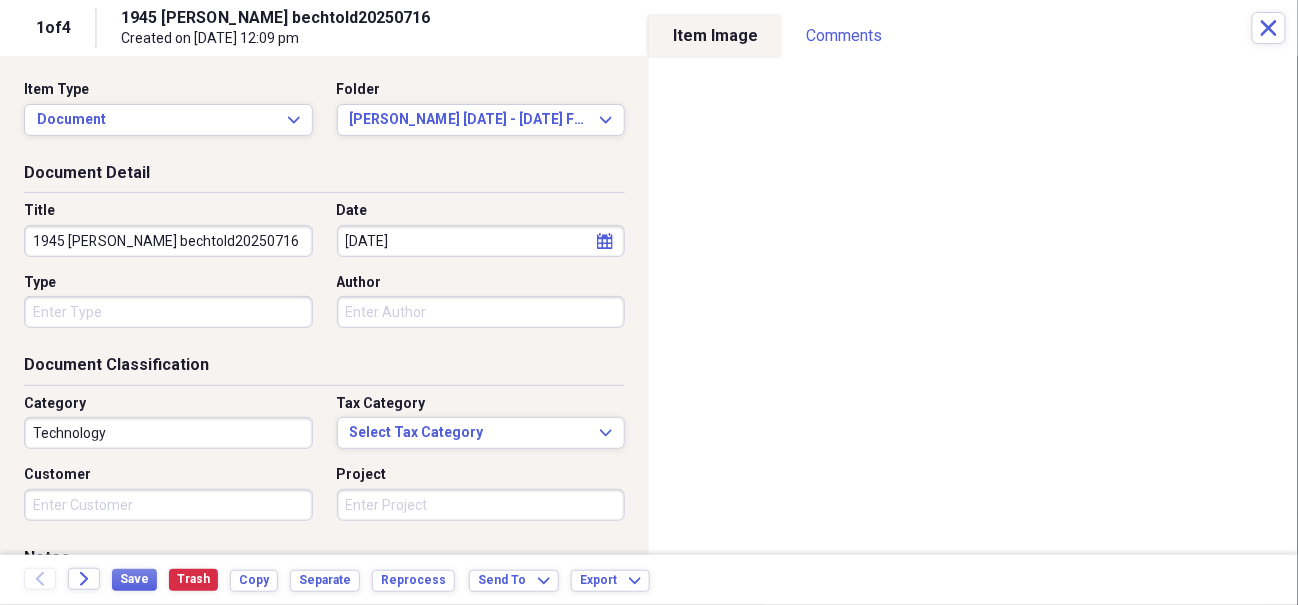 click on "Organize My Files 17 Collapse Unfiled Needs Review 17 Unfiled All Files Unfiled Unfiled Unfiled Saved Reports Collapse My Cabinet My Cabinet Add Folder Expand Folder Accts payable Add Folder Collapse Open Folder Flatland Lubbock Add Folder Folder [DATE] - [DATE] Ford F350 B91761 Add Folder Folder [DATE] - [DATE] Jeep Wrangler 243550 Add Folder Folder [DATE] - [DATE] Ford F250 A32580 Add Folder Folder [DATE] - [DATE] Mercedes-Benz CLS 092878 Add Folder Folder [DATE] - [DATE] Dodge Challenger 560451 Add Folder Folder [DATE] - [DATE] Ford F250SD C70188 Add Folder Folder [DATE] - [DATE] Jeep Wrangler 566131 Add Folder Folder [DATE]-[DATE] Dodge Journey 385579 Add Folder Folder [DATE] - [DATE] Jeep Renegade F48760 Add Folder Folder [DATE] - [DATE] Ford T250 B27374 Add Folder Folder [DATE] - [DATE] Ford F-150 E67204 Add Folder Folder [DATE] - [DATE] Jeep Grand Cherokee 665017 Add Folder Folder [DATE] - [DATE] Nissan Rogue 768054 Add Folder Folder [DATE] - [DATE] HONDA CIVIV 505899 Add Folder Folder [DATE] - [DATE] Volkswagen Tiguan 598892 Add Folder Folder Add Folder Folder" at bounding box center [649, 302] 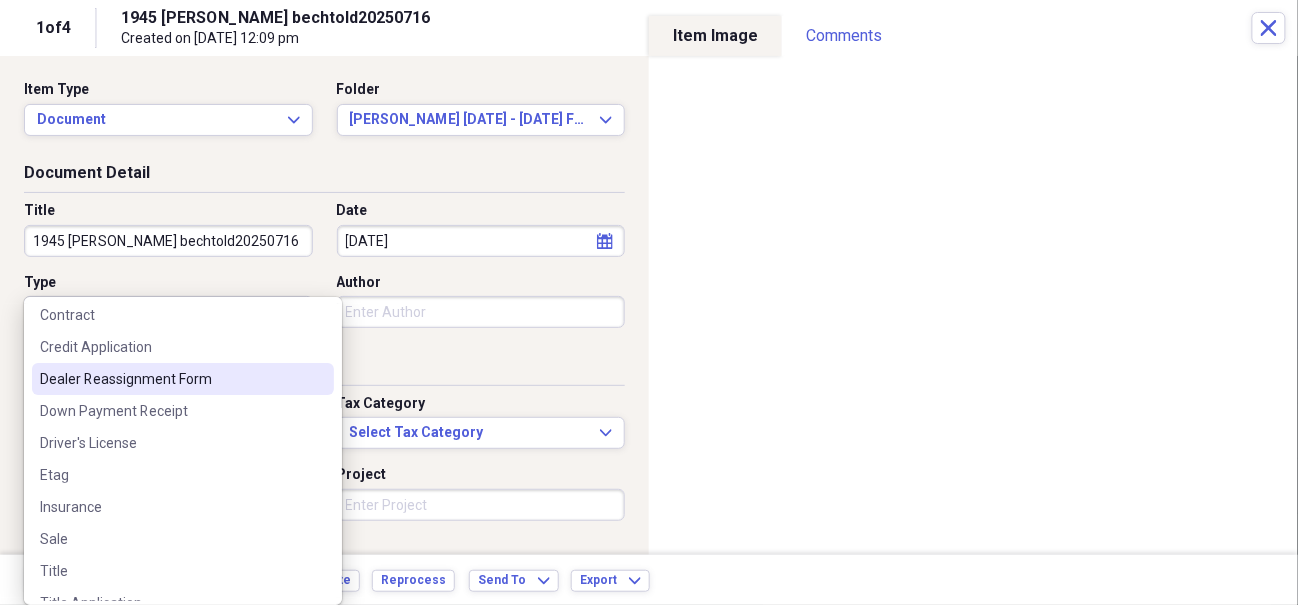 scroll, scrollTop: 251, scrollLeft: 0, axis: vertical 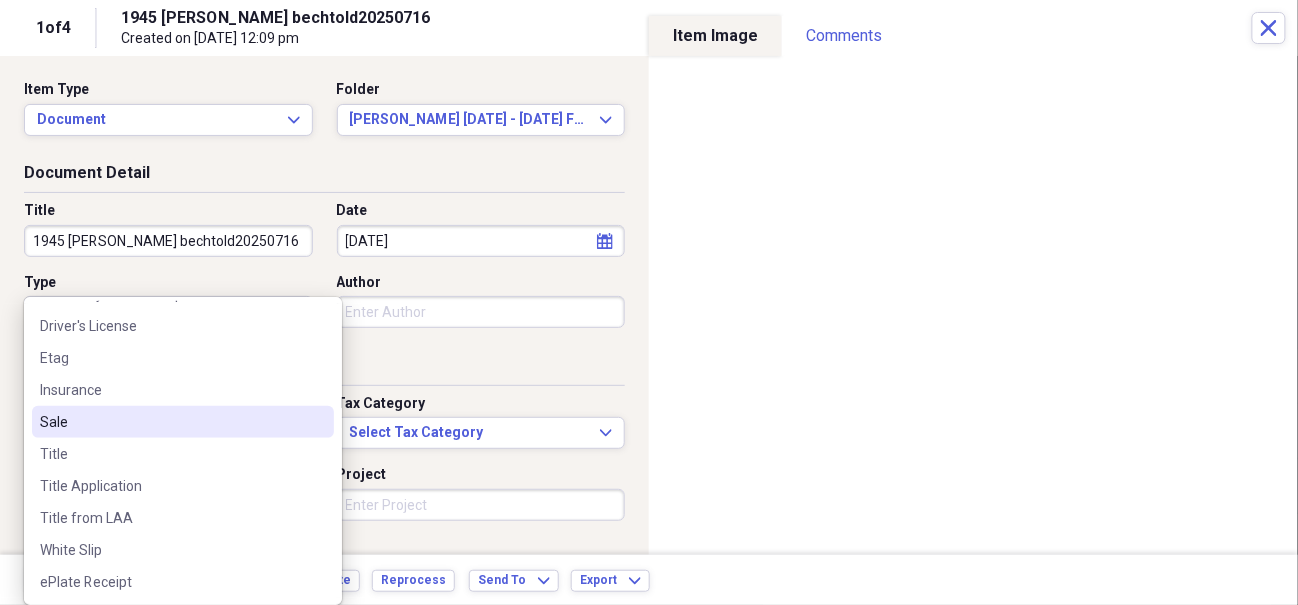 click on "Sale" at bounding box center (171, 422) 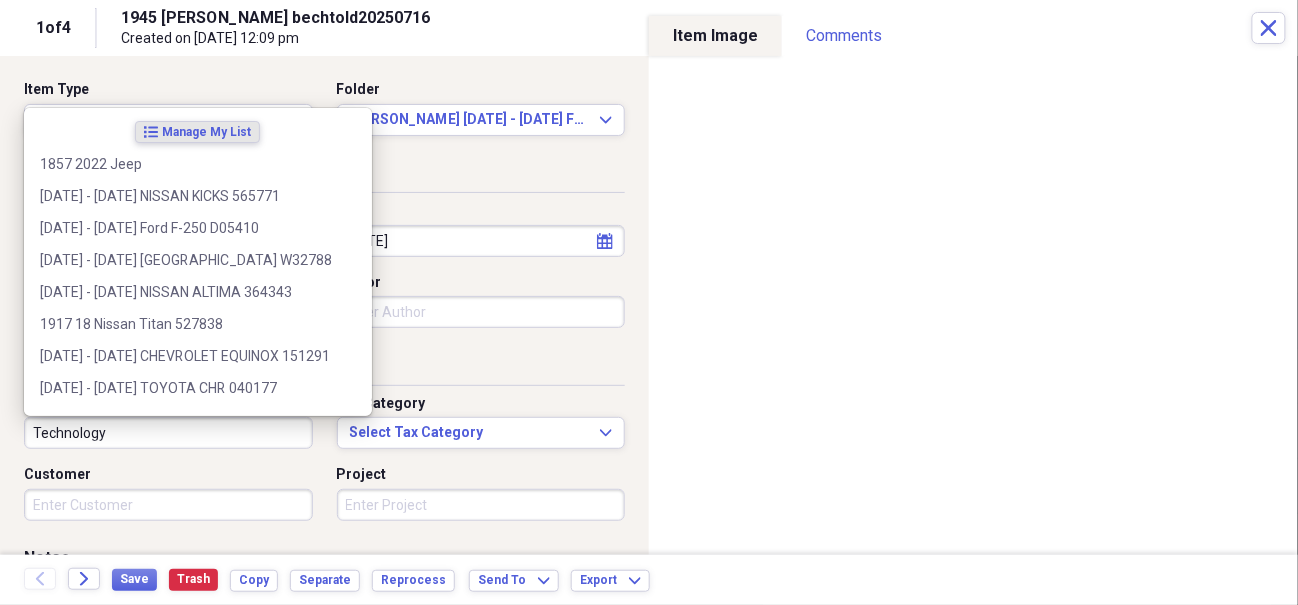 click on "Technology" at bounding box center (168, 433) 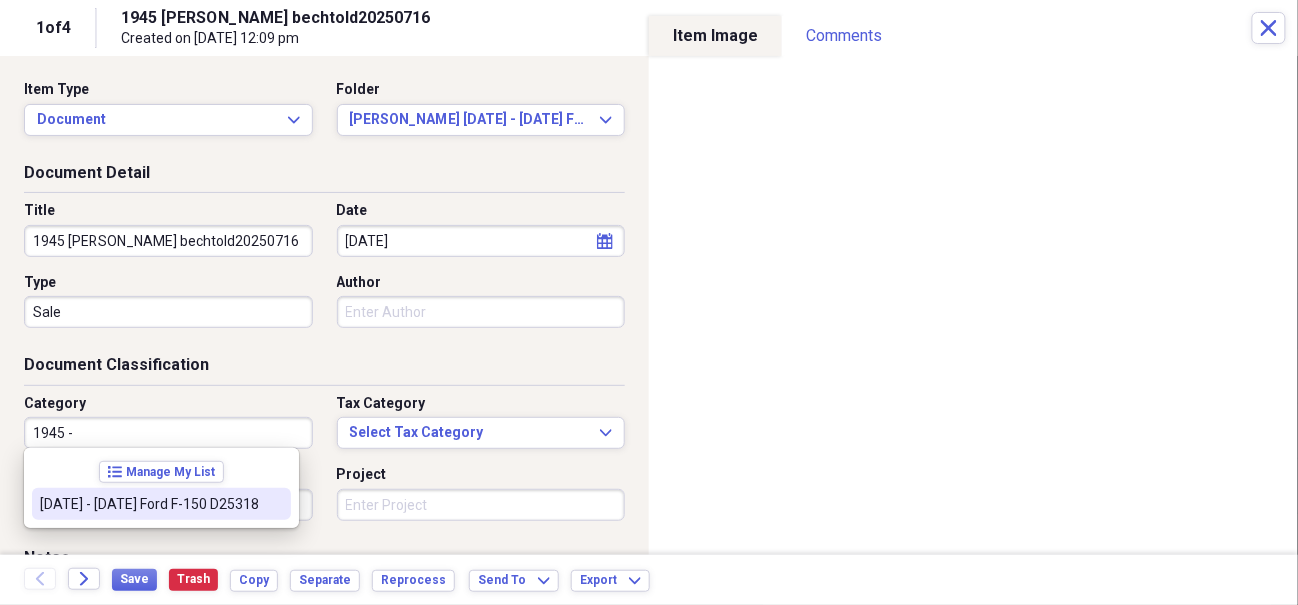click on "[DATE] - [DATE] Ford F-150 D25318" at bounding box center [149, 504] 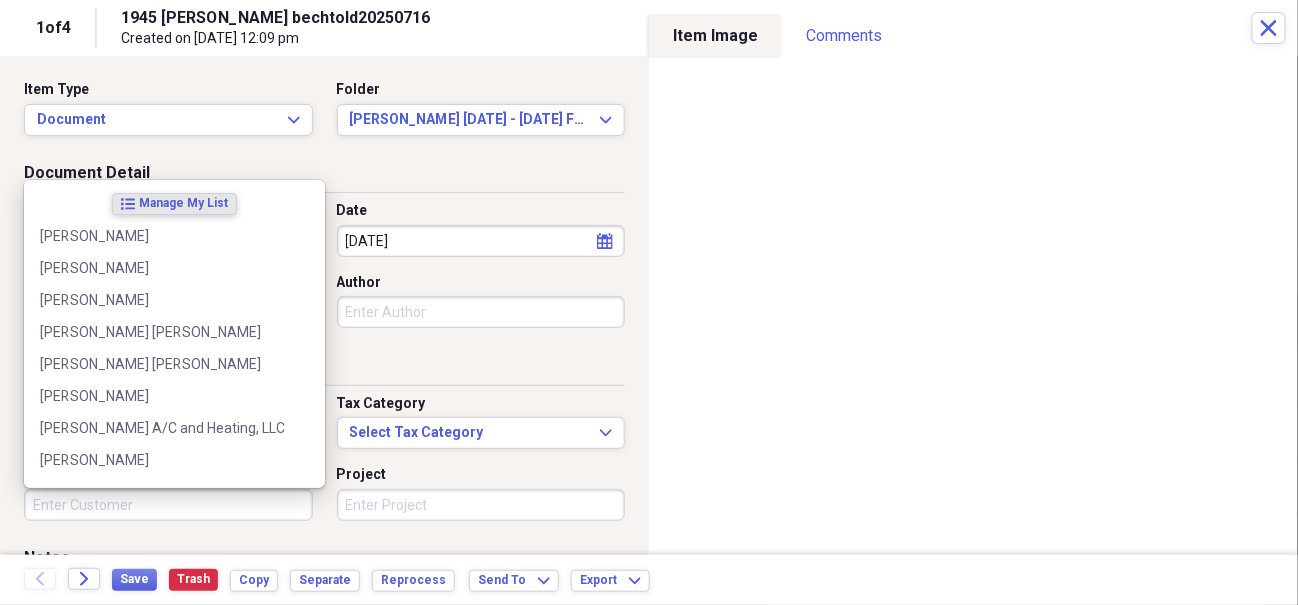 click on "Customer" at bounding box center (168, 505) 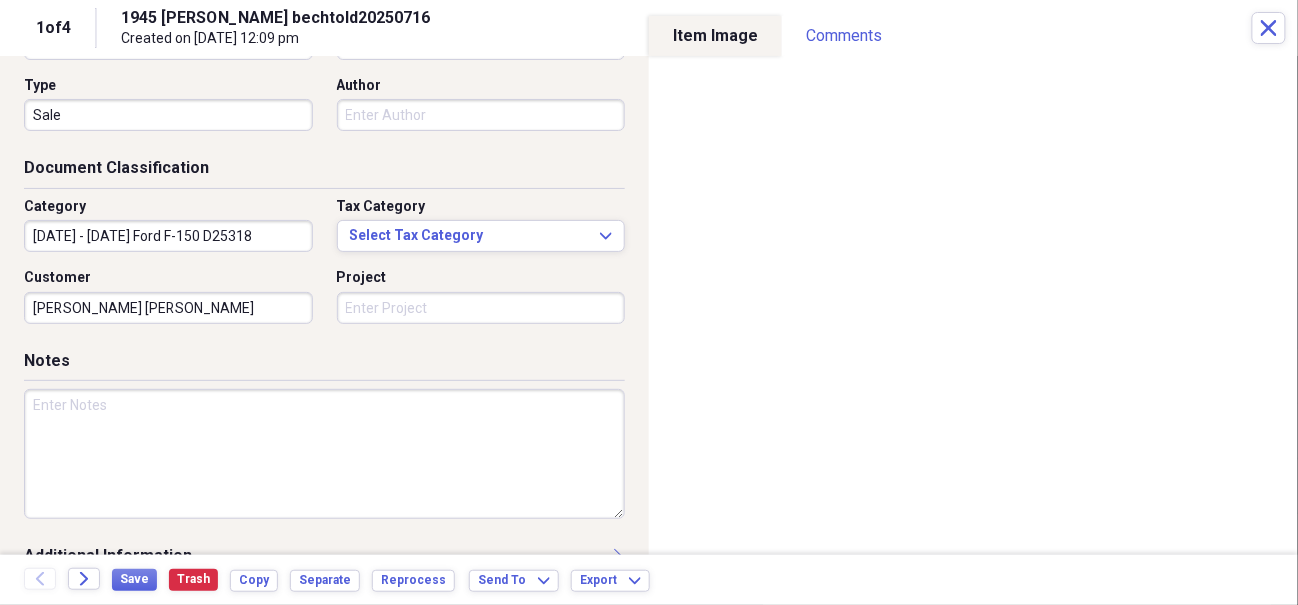 scroll, scrollTop: 200, scrollLeft: 0, axis: vertical 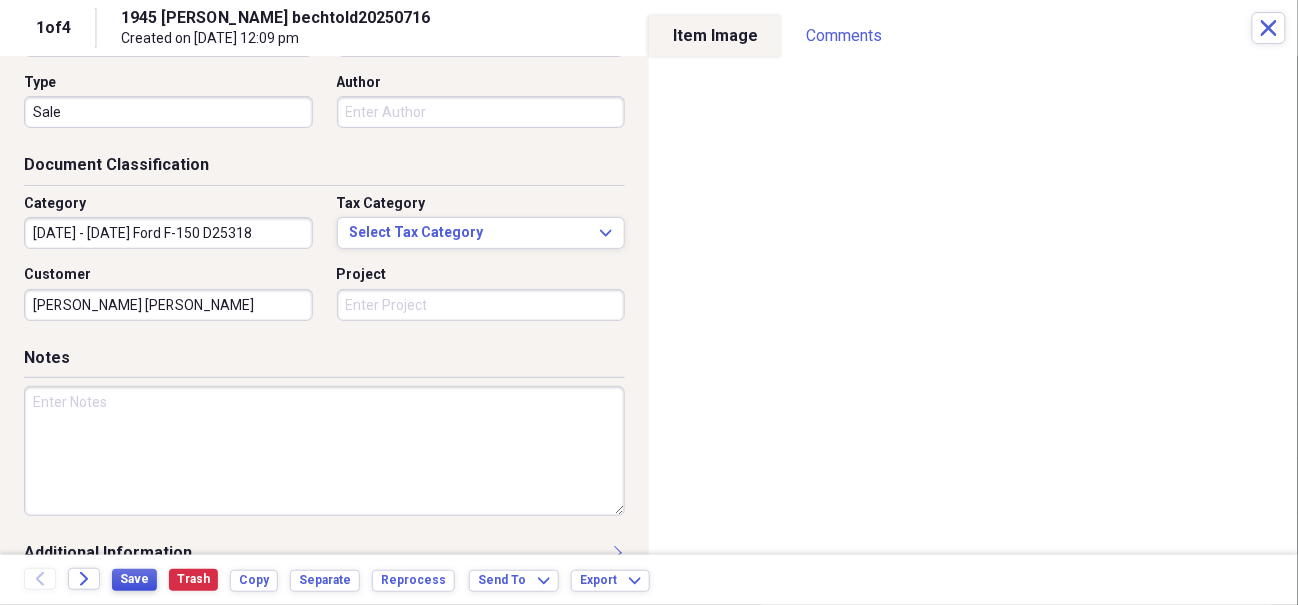 type on "[PERSON_NAME] [PERSON_NAME]" 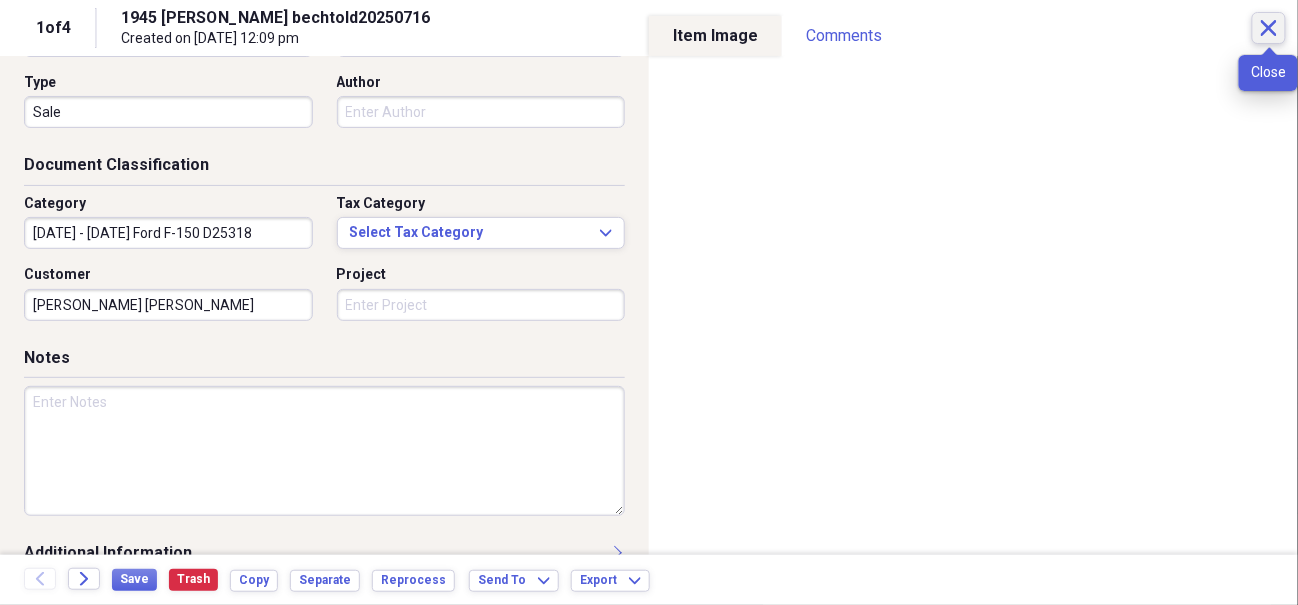 click 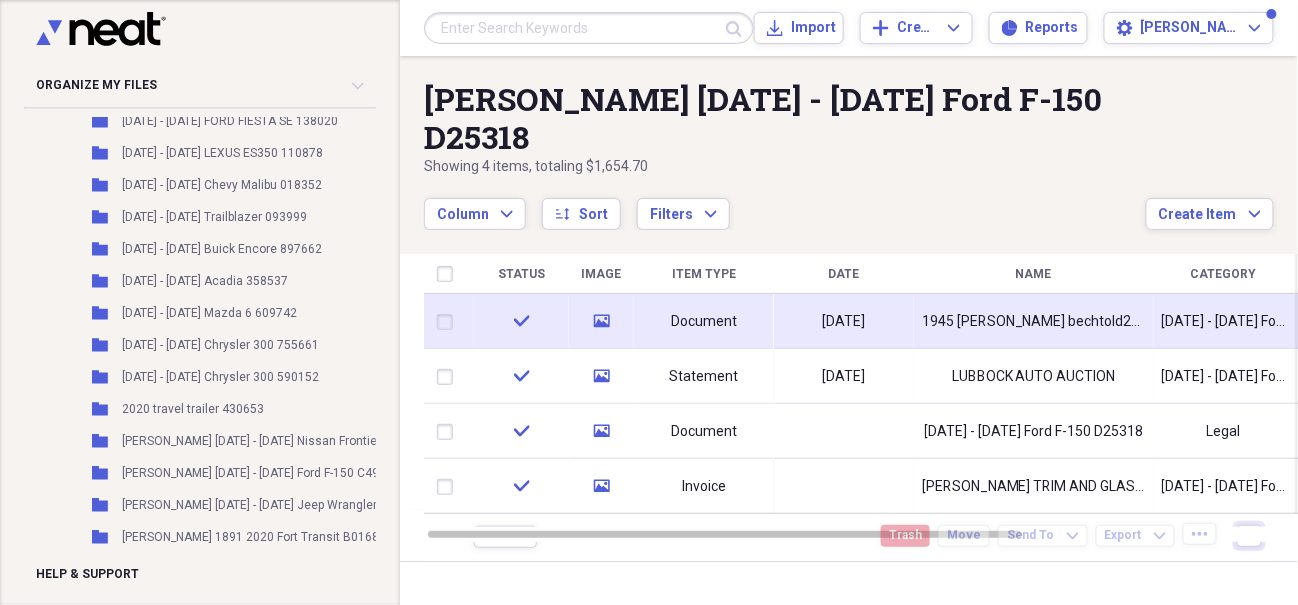 scroll, scrollTop: 1900, scrollLeft: 0, axis: vertical 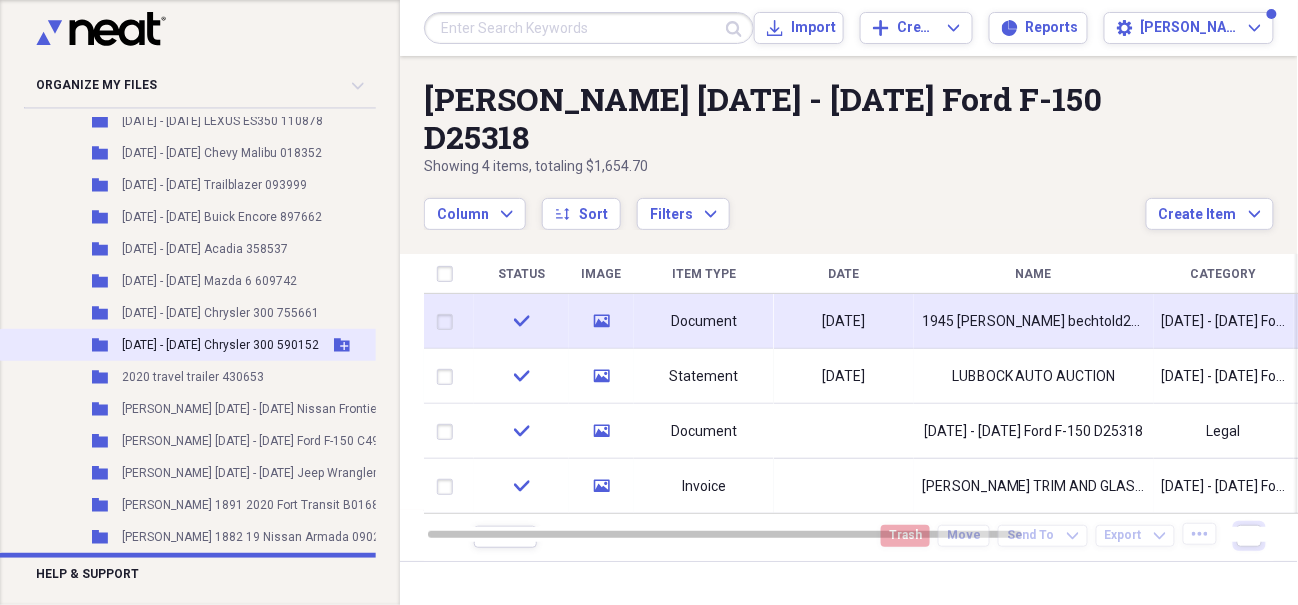 click on "[DATE] - [DATE] Chrysler 300 590152" at bounding box center [220, 345] 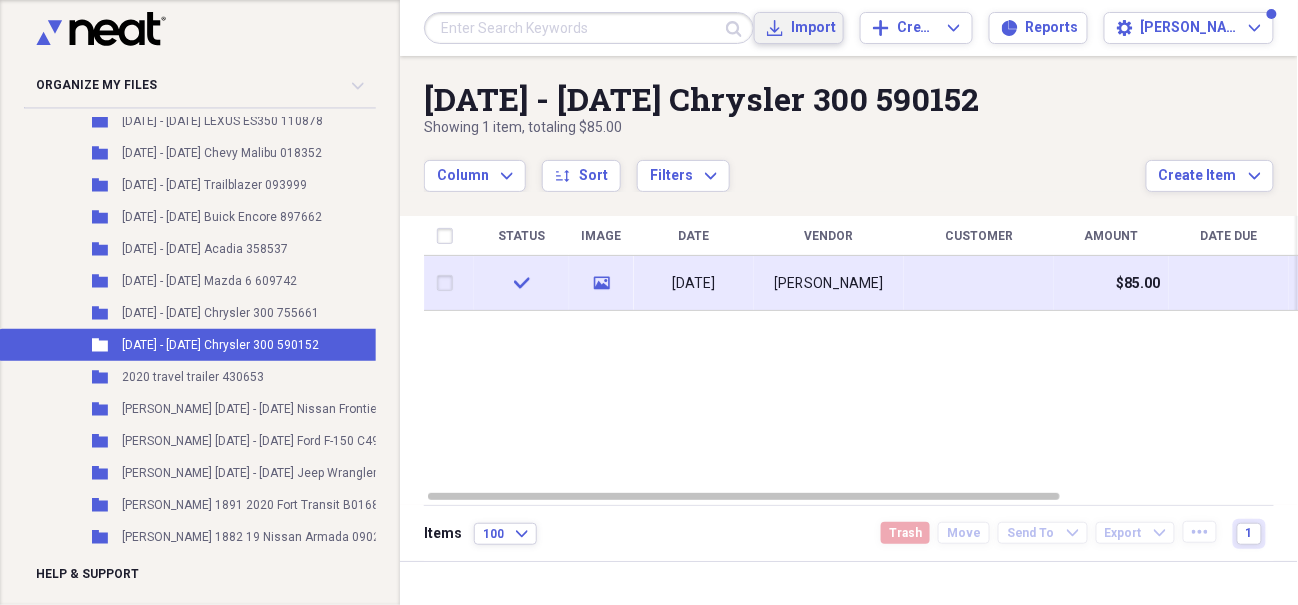 click on "Import" at bounding box center (811, 28) 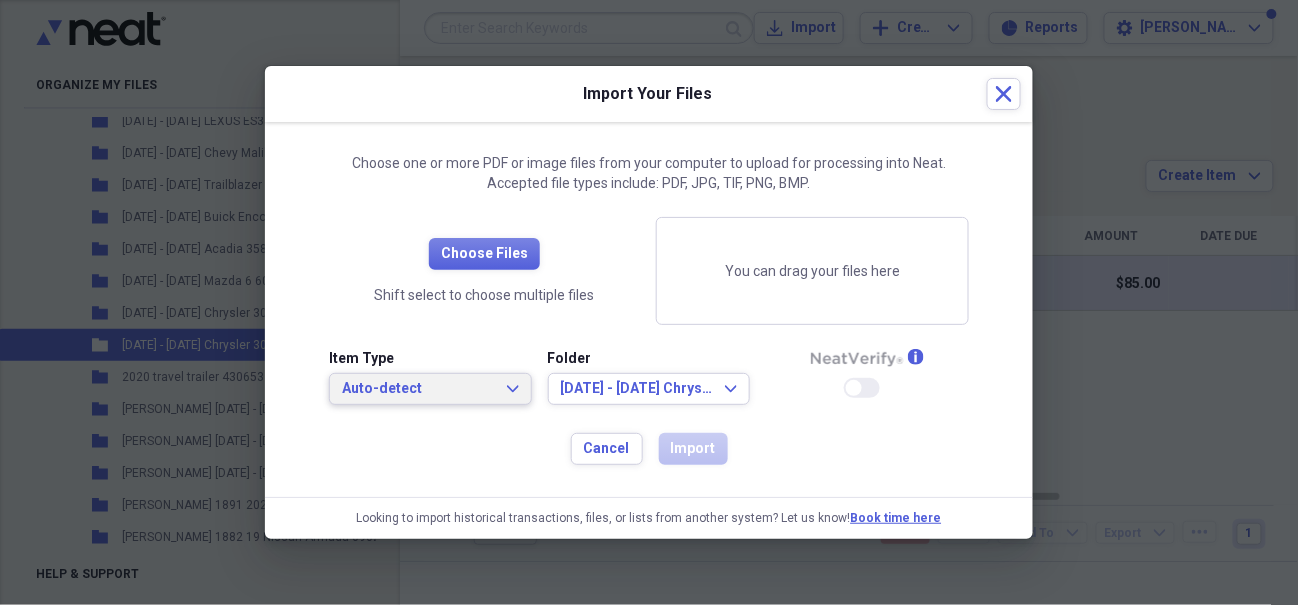 click on "Auto-detect" at bounding box center (418, 389) 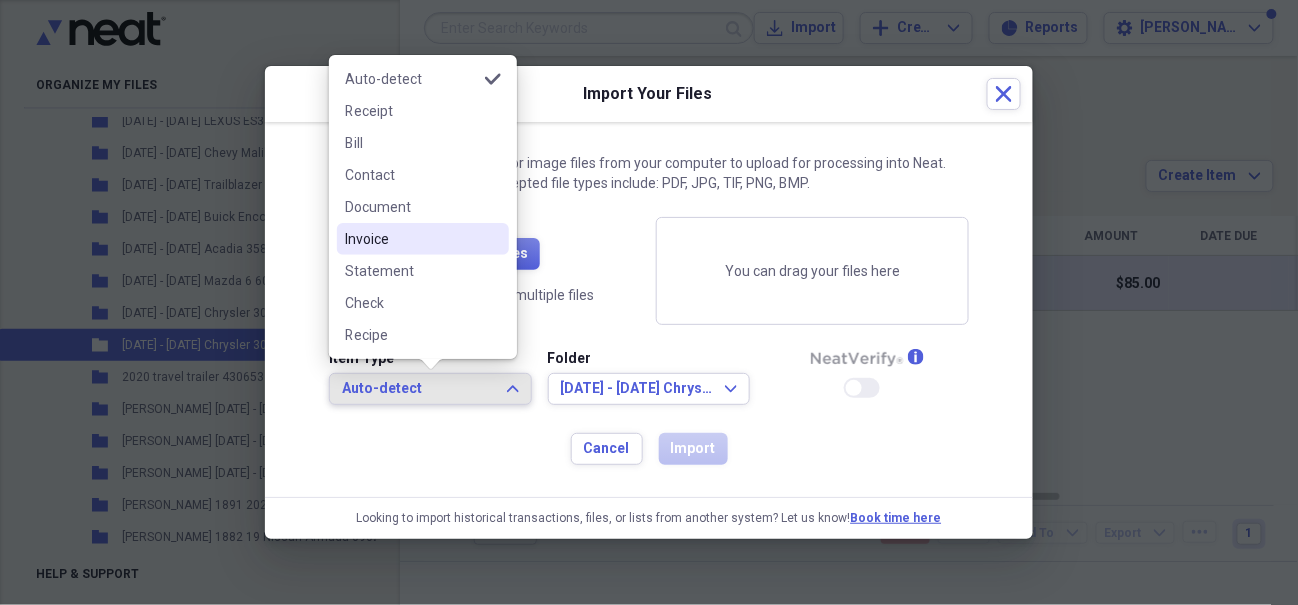click on "Invoice" at bounding box center (411, 239) 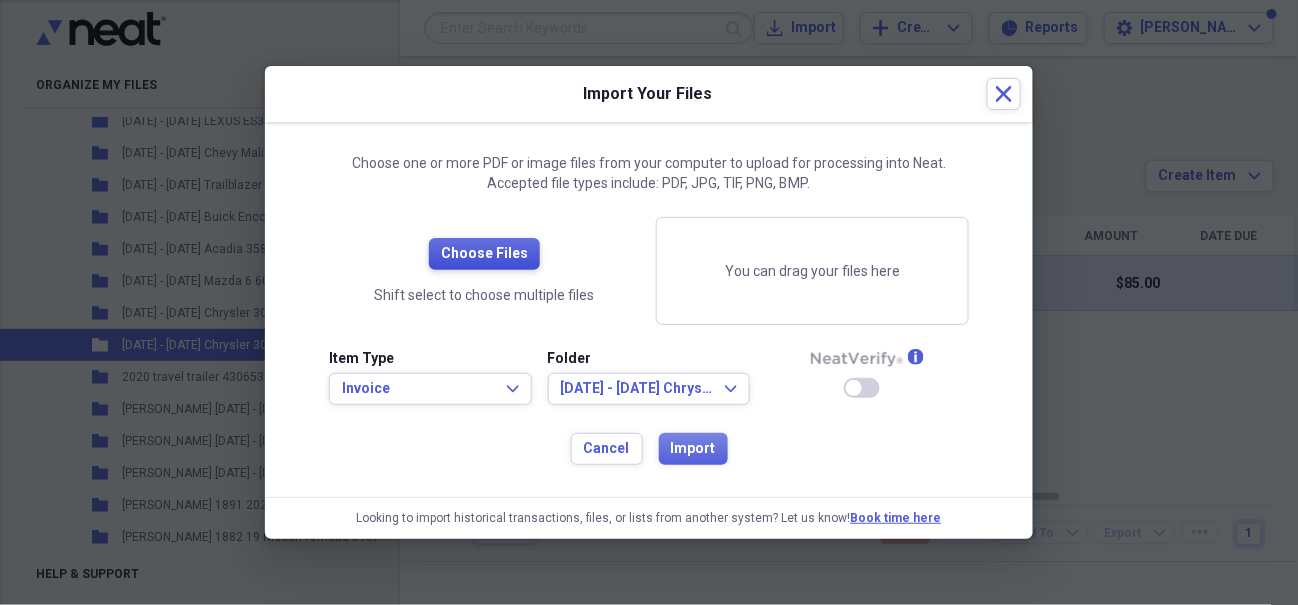 click on "Choose Files" at bounding box center (484, 254) 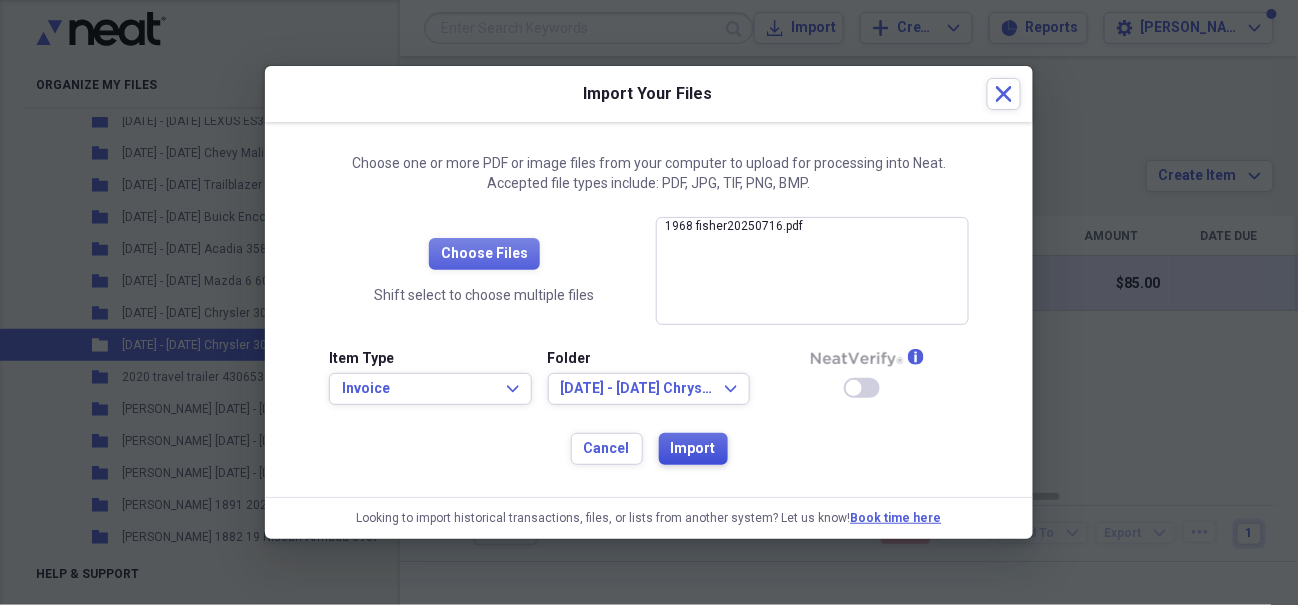 click on "Import" at bounding box center [693, 449] 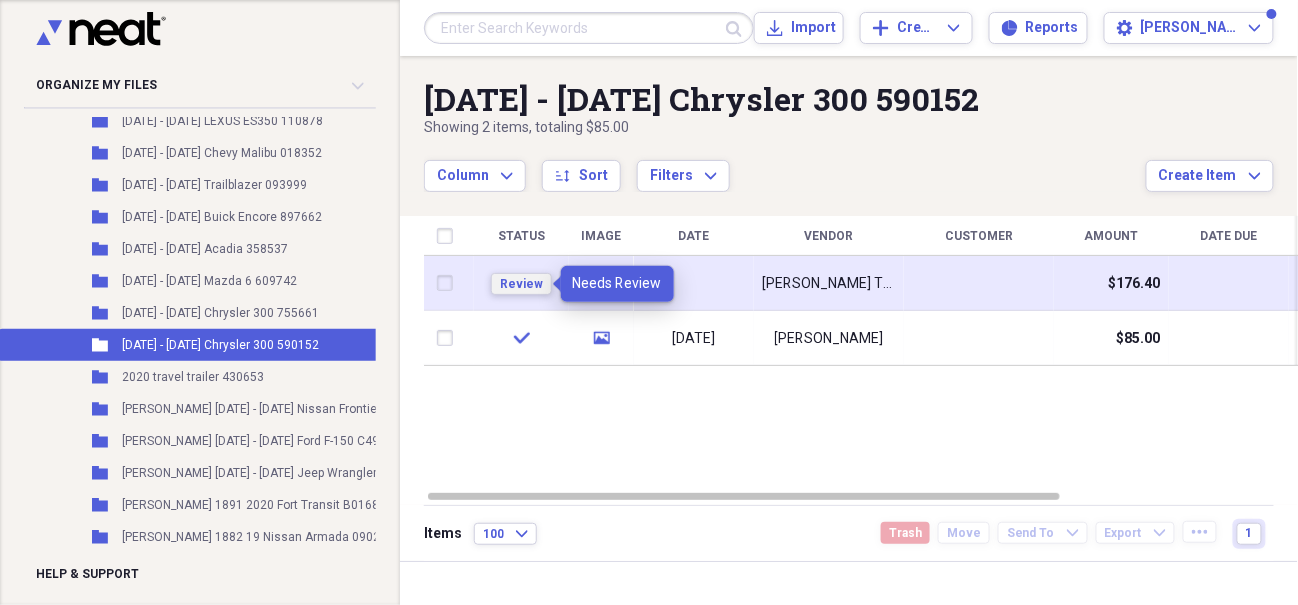 click on "Review" at bounding box center (521, 284) 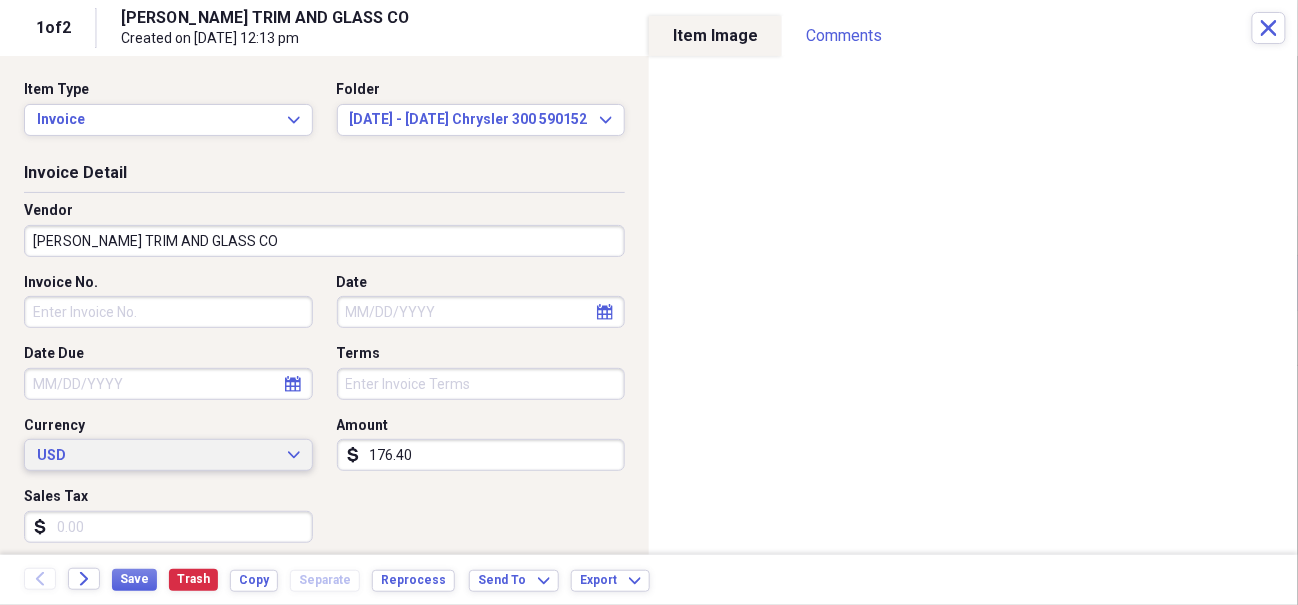 drag, startPoint x: 413, startPoint y: 456, endPoint x: 297, endPoint y: 468, distance: 116.61904 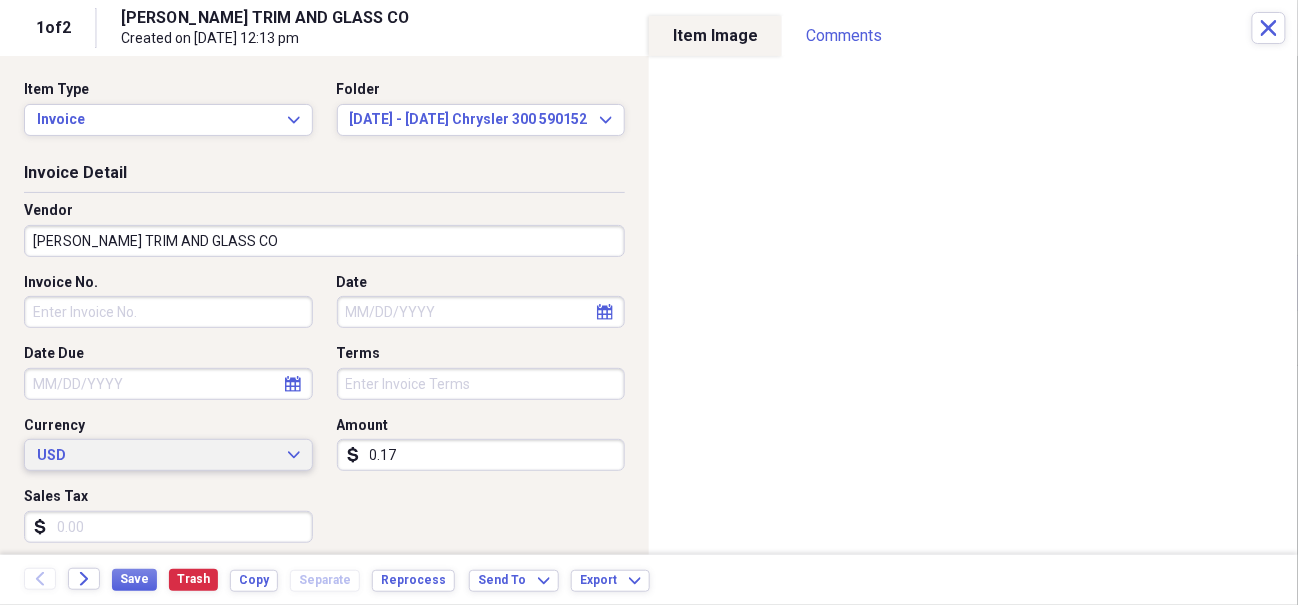 type on "0.01" 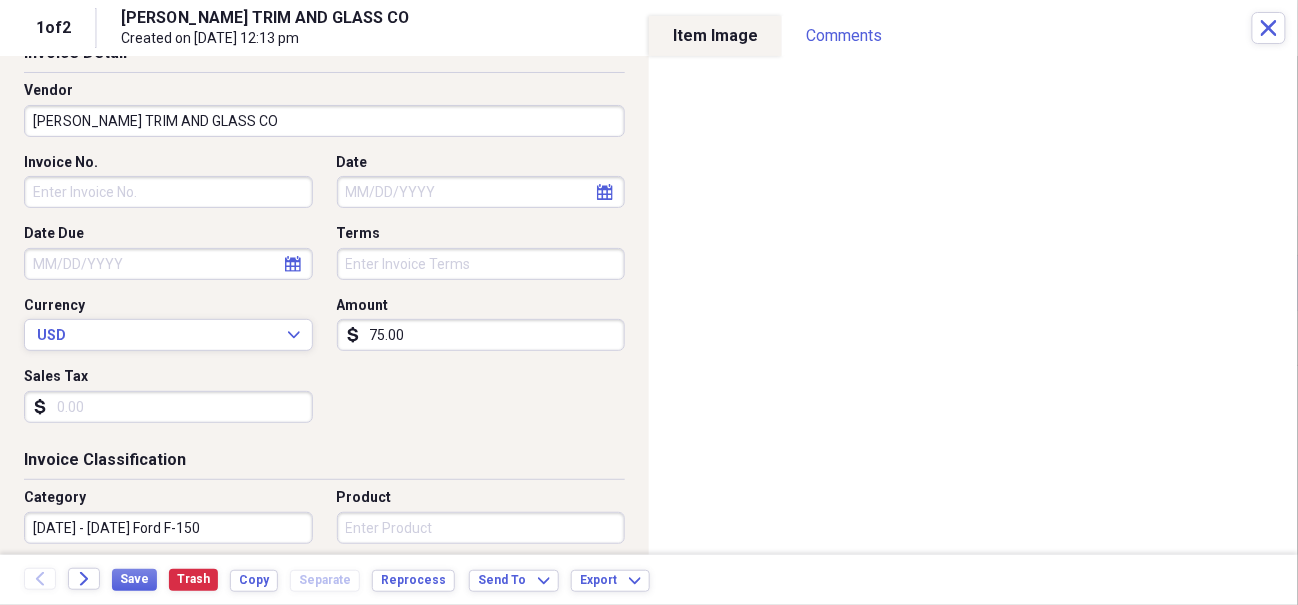 scroll, scrollTop: 400, scrollLeft: 0, axis: vertical 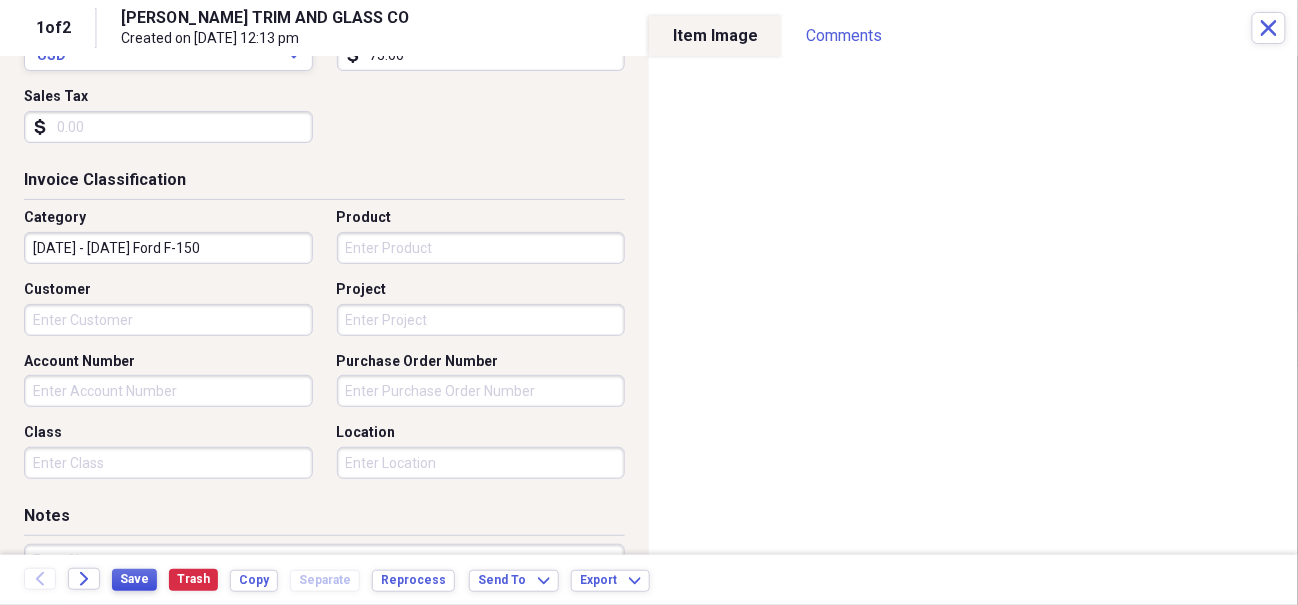 type on "75.00" 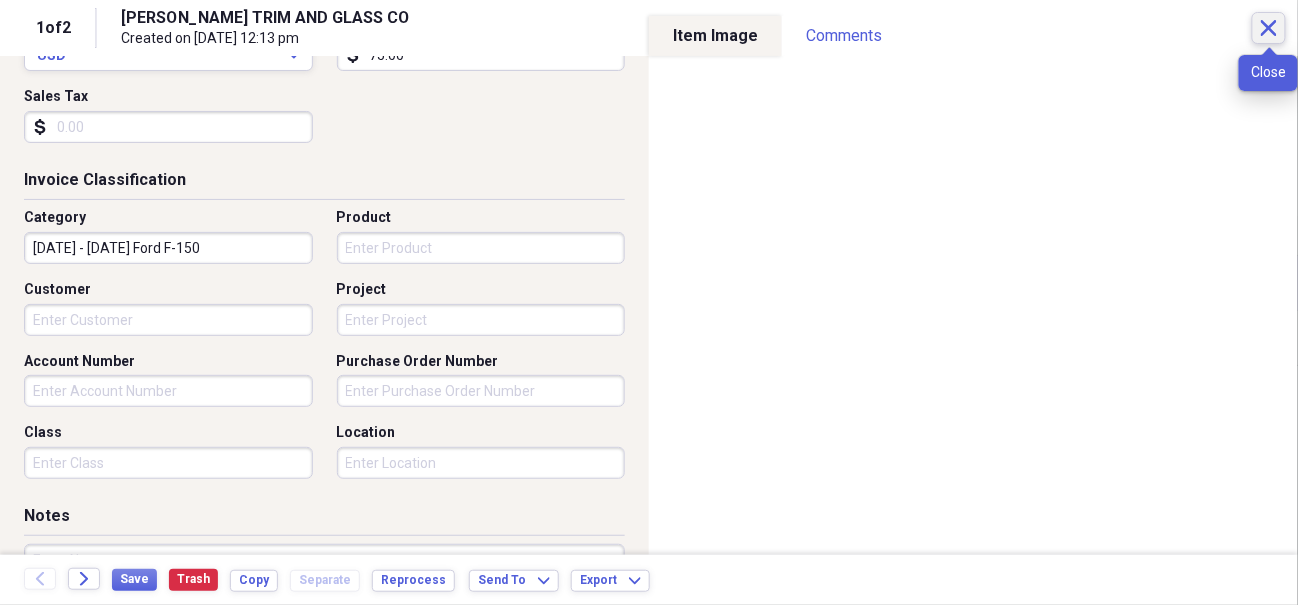 click on "Close" at bounding box center [1269, 28] 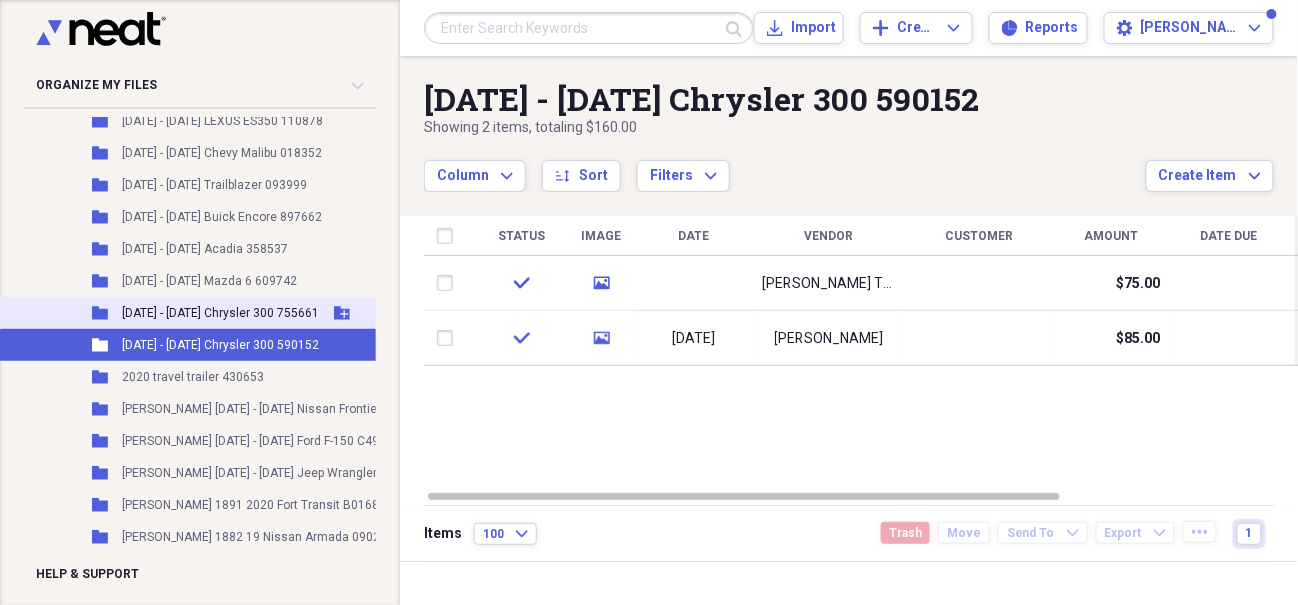 click on "[DATE] - [DATE] Chrysler 300 755661" at bounding box center [220, 313] 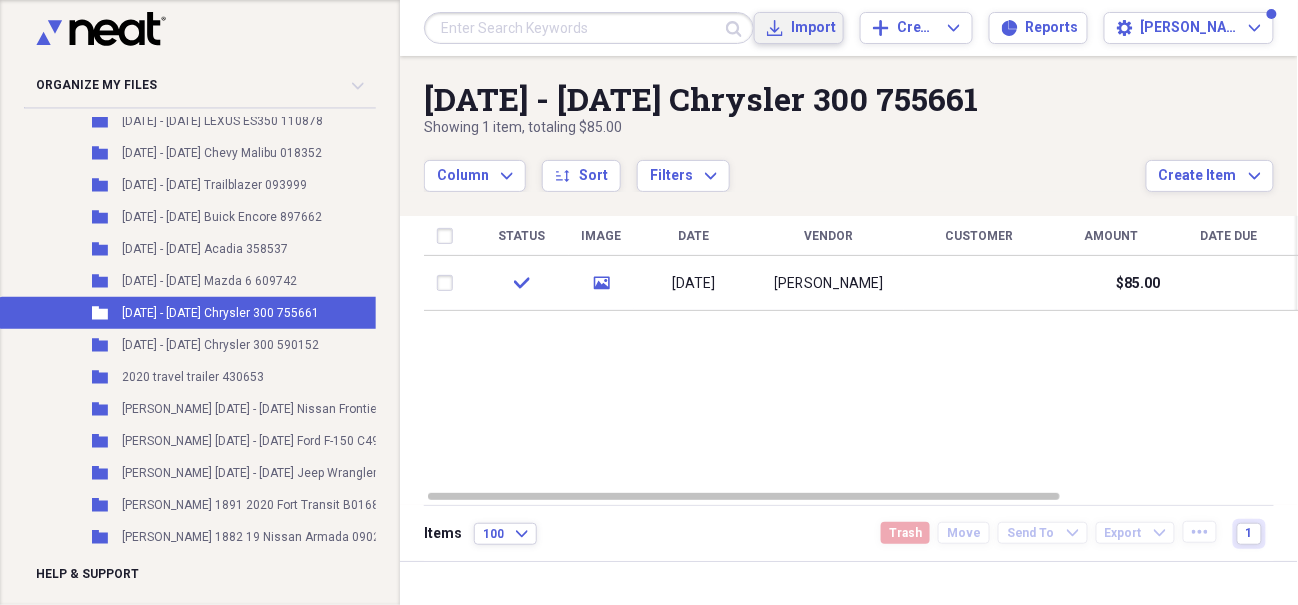 click on "Import Import" at bounding box center (799, 28) 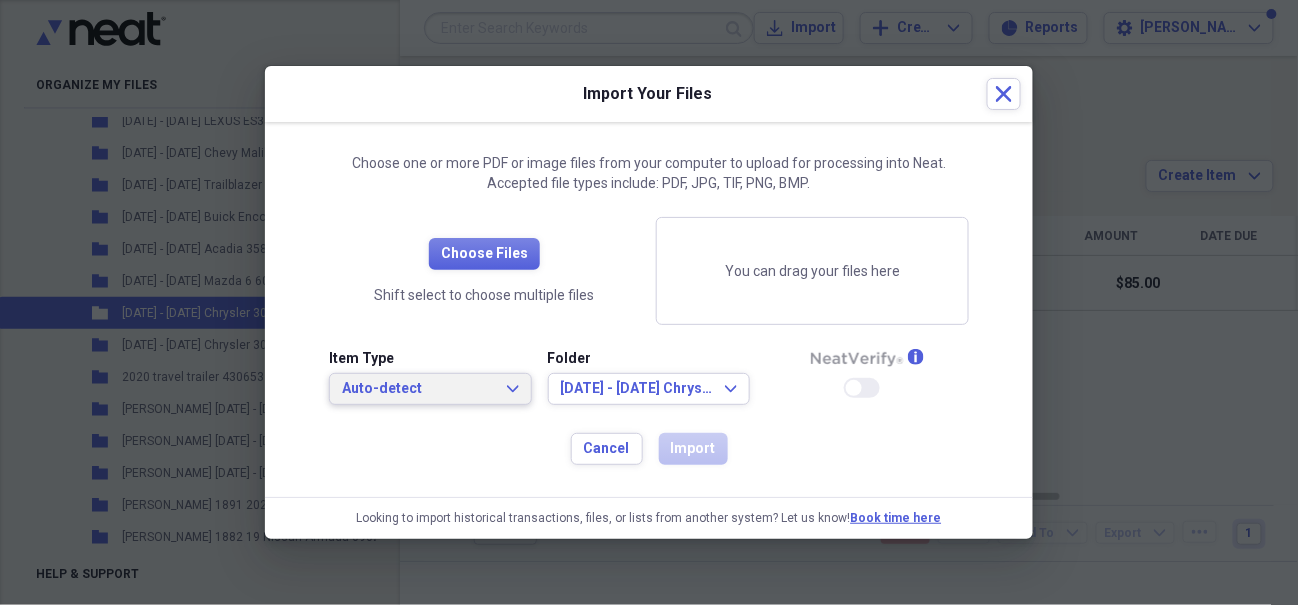 click on "Auto-detect Expand" at bounding box center [430, 389] 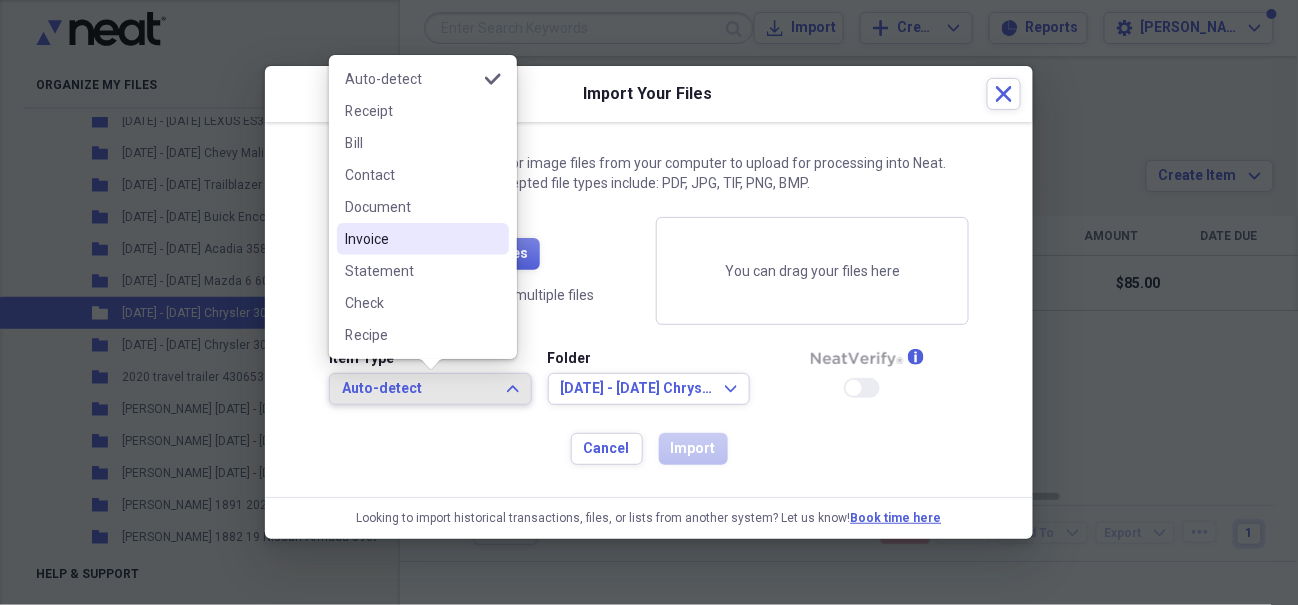 click on "Invoice" at bounding box center (411, 239) 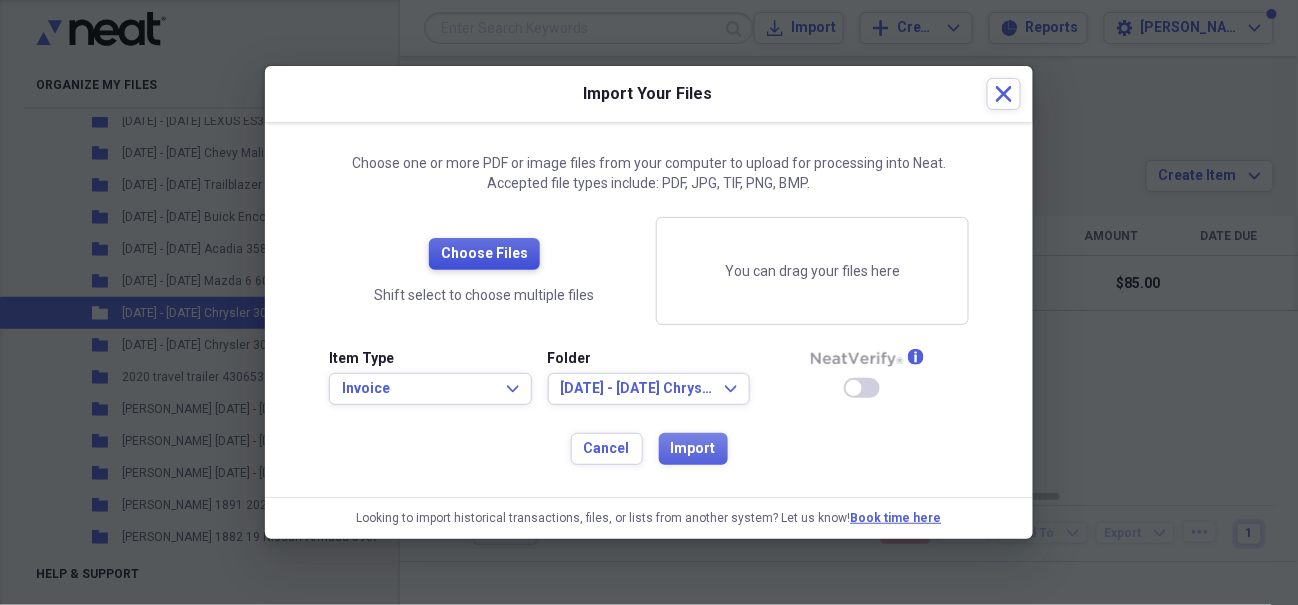 click on "Choose Files" at bounding box center [484, 254] 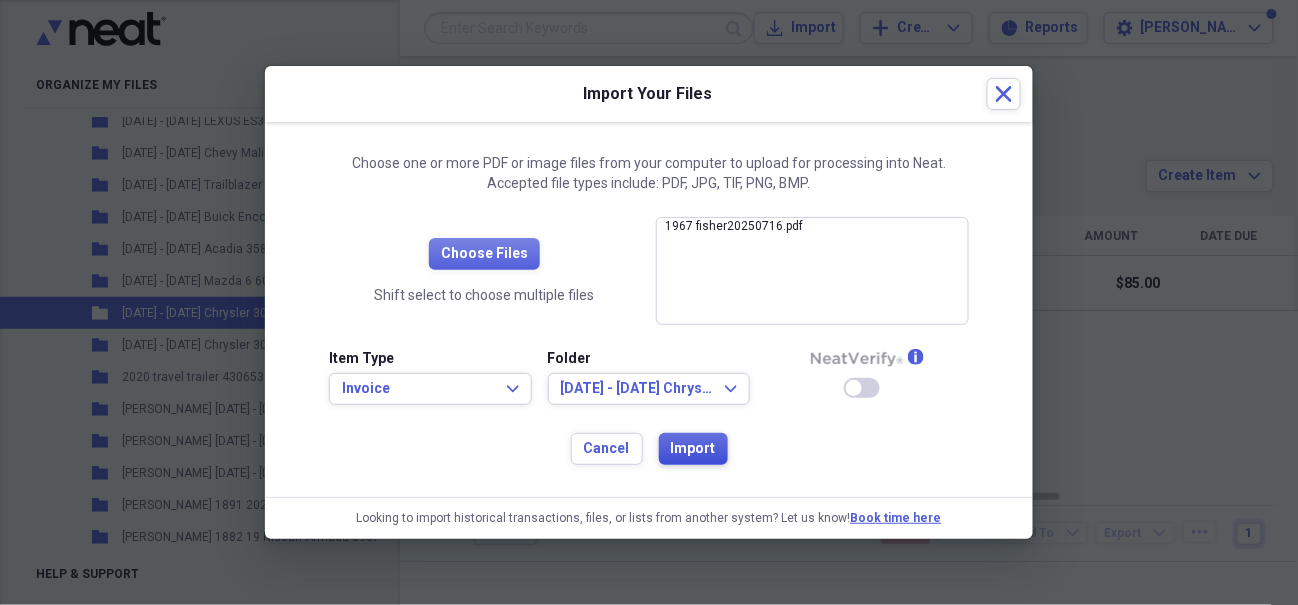 click on "Import" at bounding box center [693, 449] 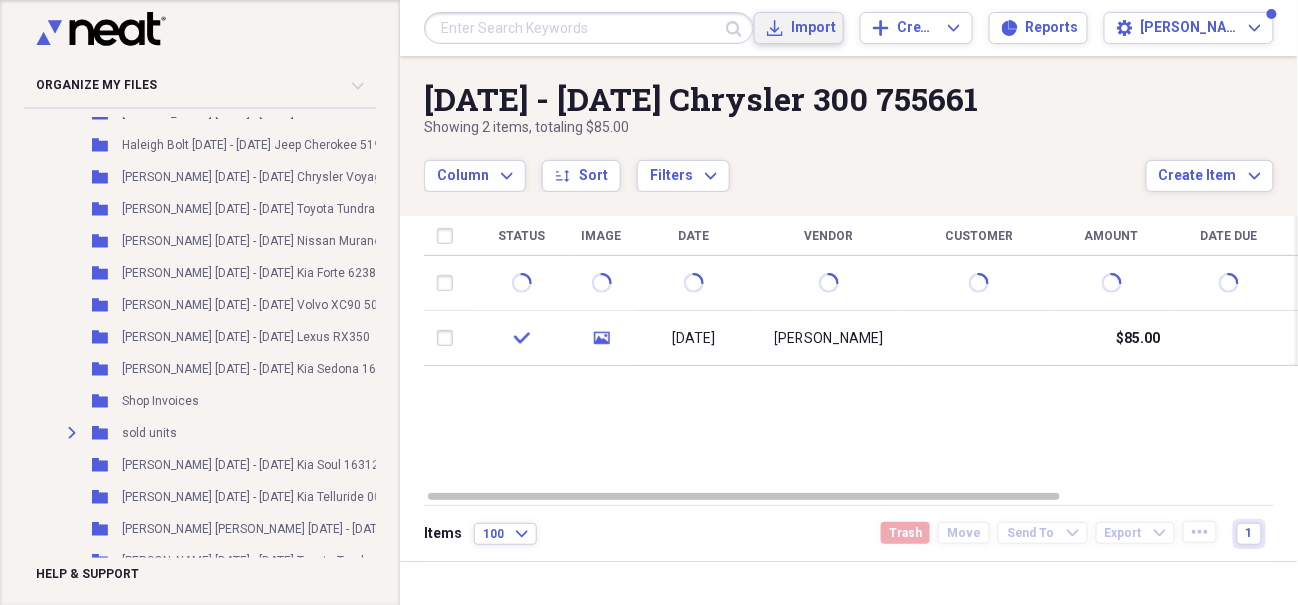 scroll, scrollTop: 2400, scrollLeft: 0, axis: vertical 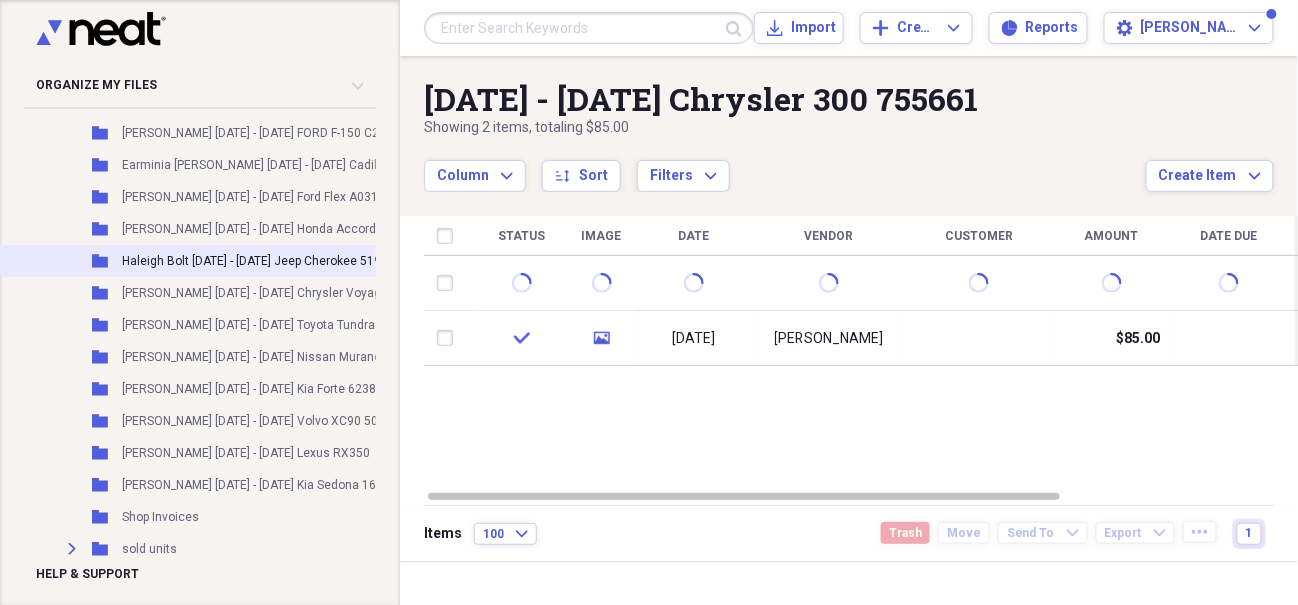 click on "Haleigh Bolt [DATE] - [DATE] Jeep Cherokee 519992" at bounding box center (262, 261) 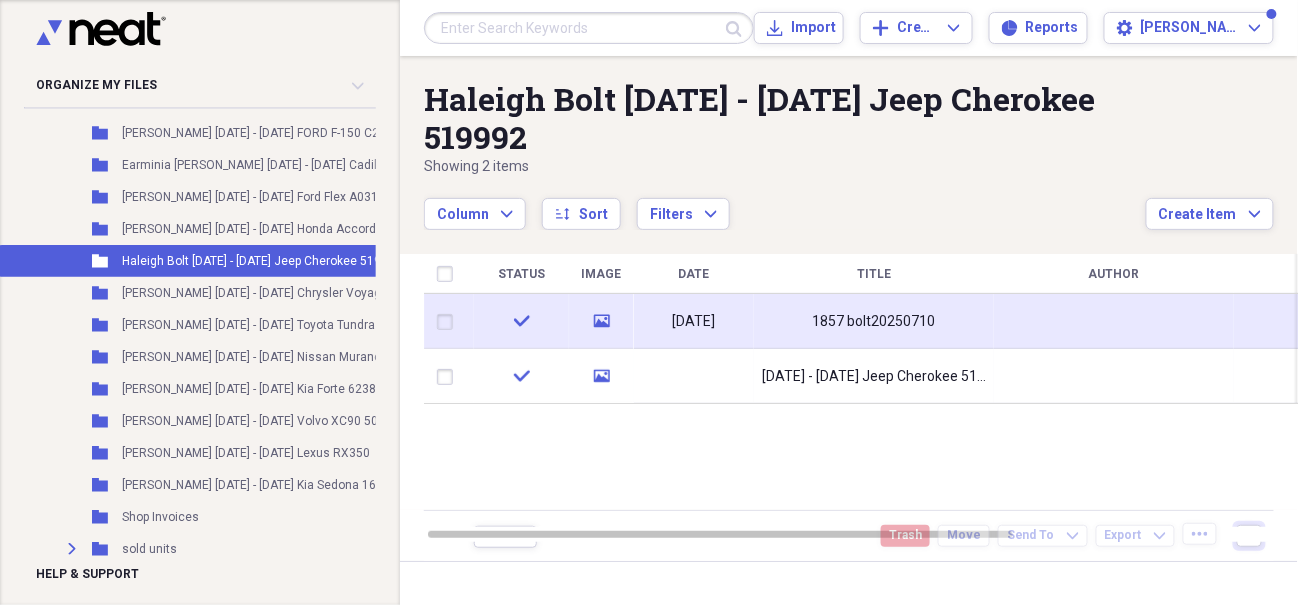click on "[DATE]" at bounding box center (694, 322) 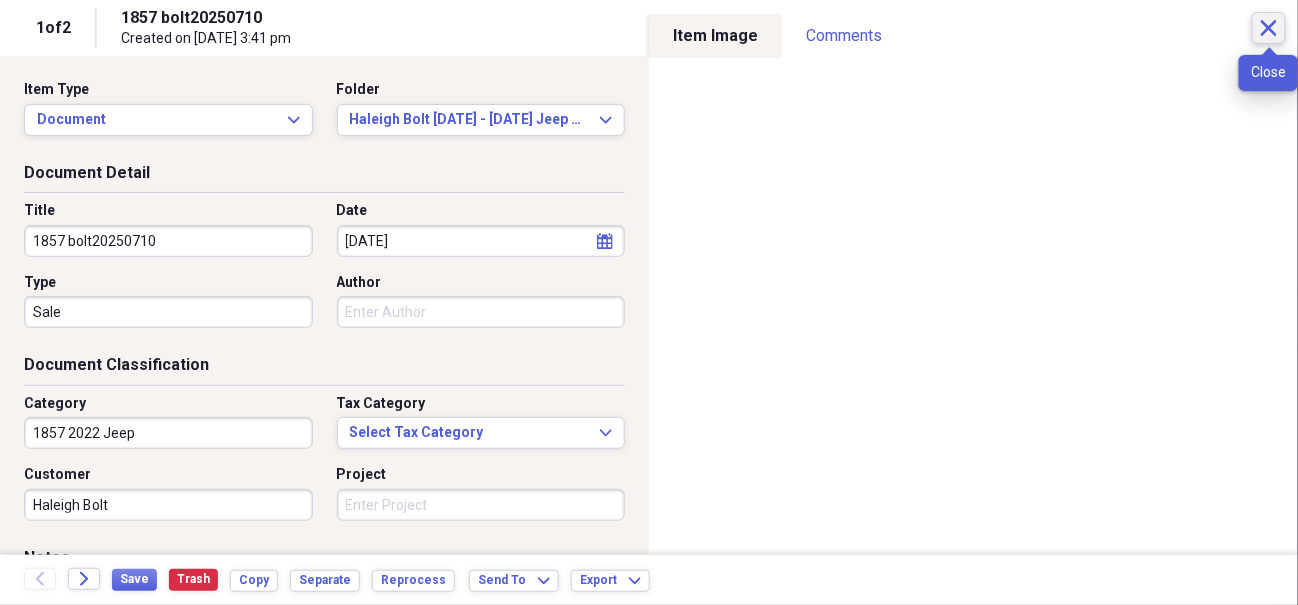 click on "Close" 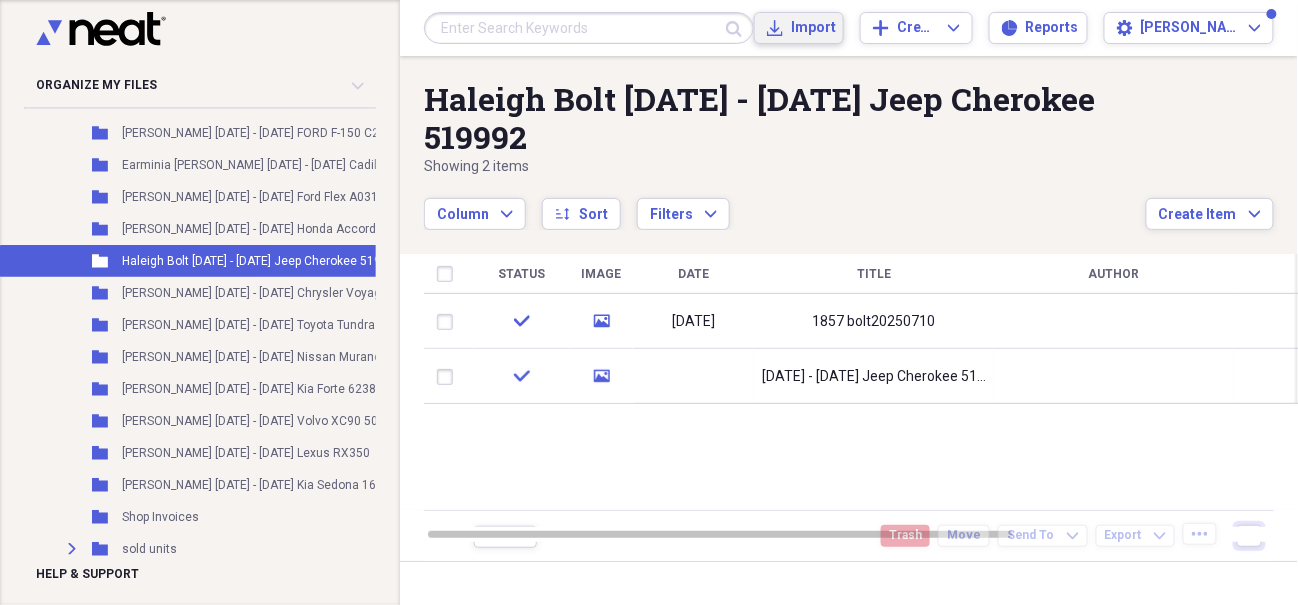 click on "Import Import" at bounding box center [799, 28] 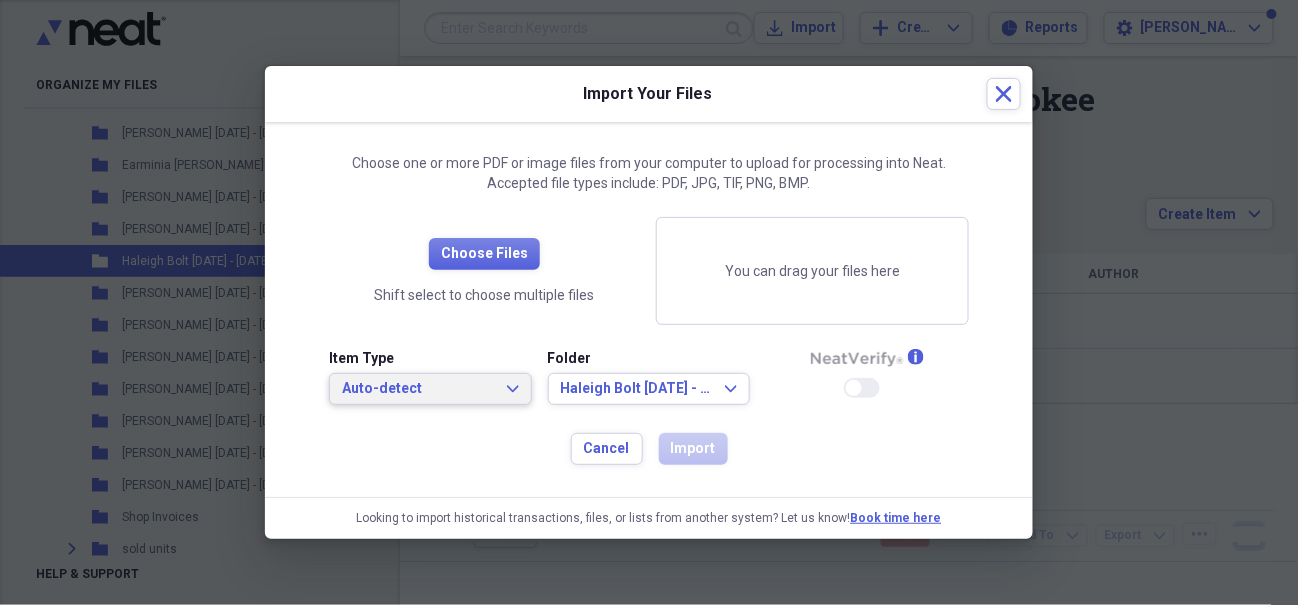 click on "Auto-detect" at bounding box center (418, 389) 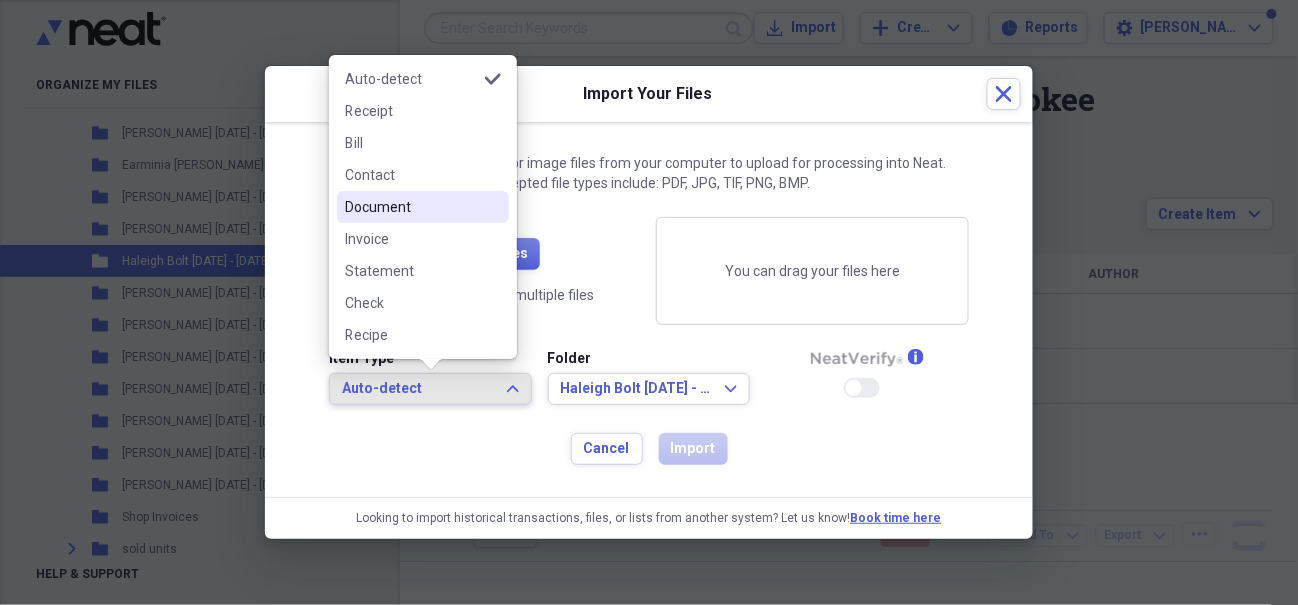 click on "Document" at bounding box center [411, 207] 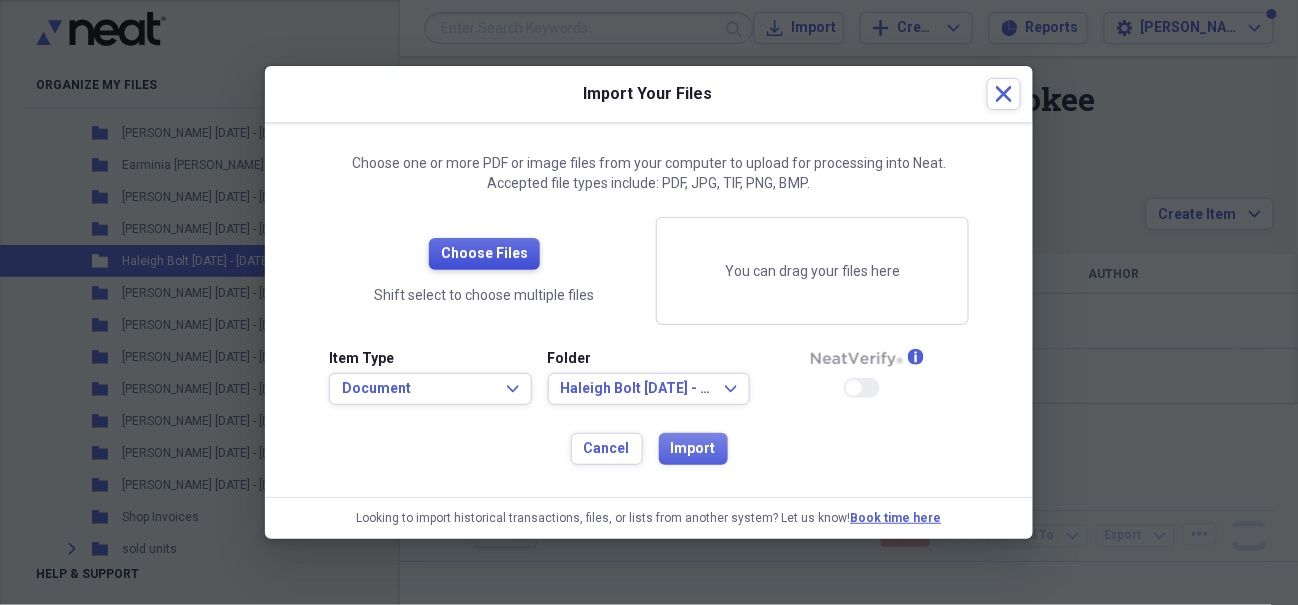 click on "Choose Files" at bounding box center [484, 254] 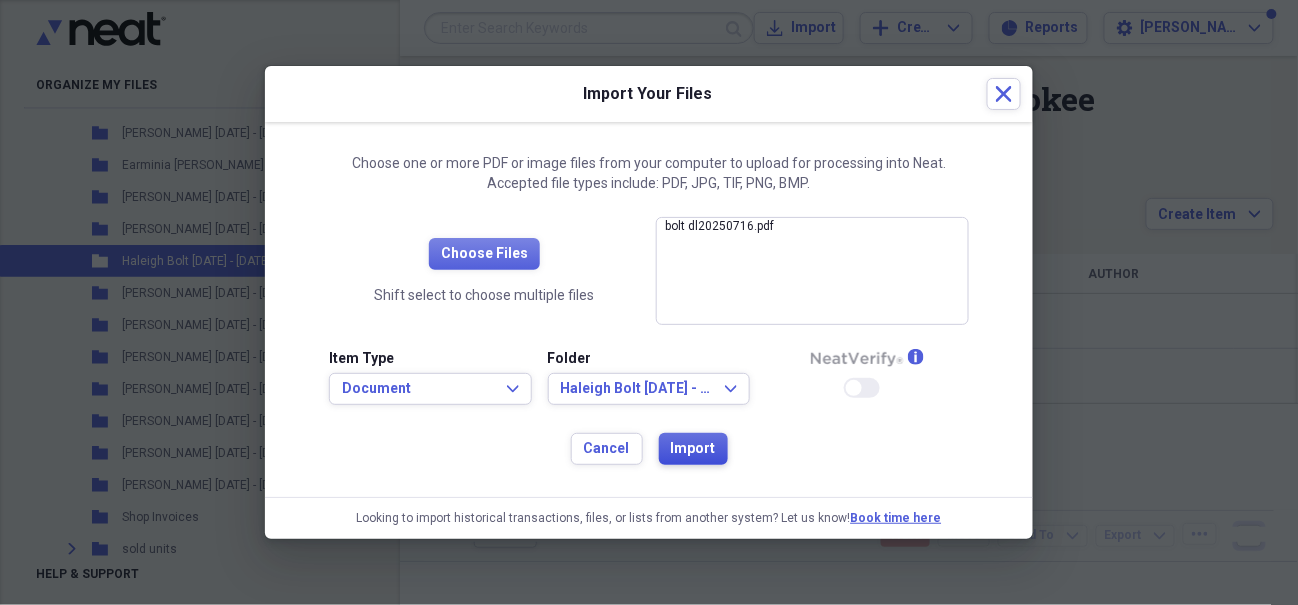 click on "Import" at bounding box center (693, 449) 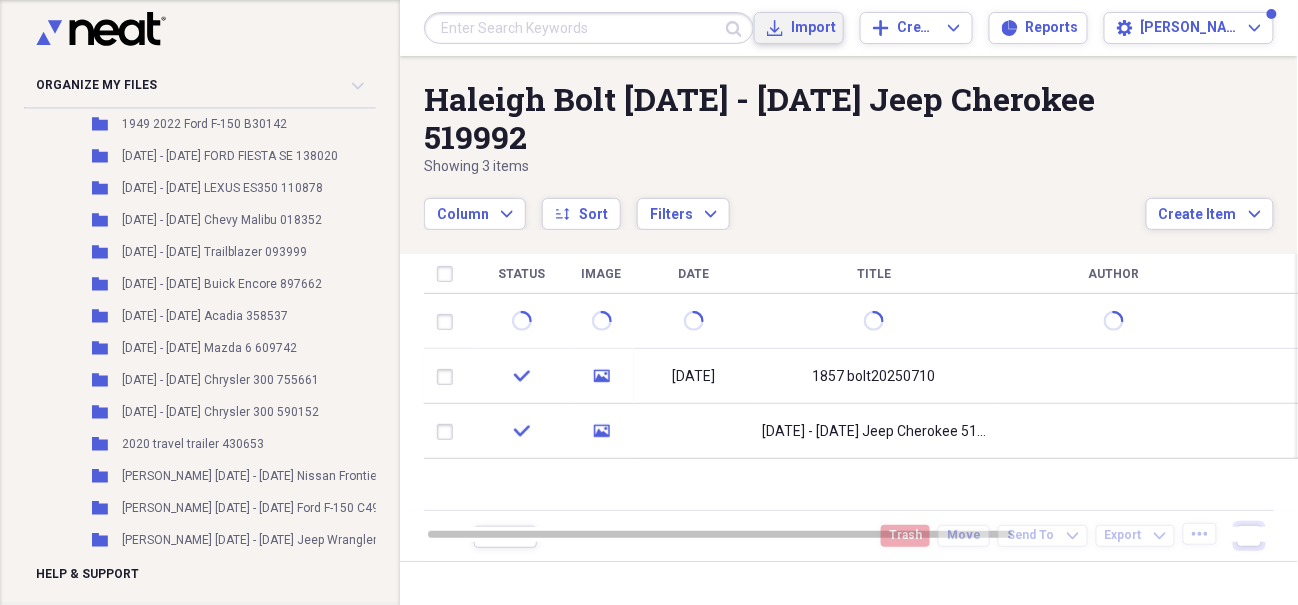 scroll, scrollTop: 1800, scrollLeft: 0, axis: vertical 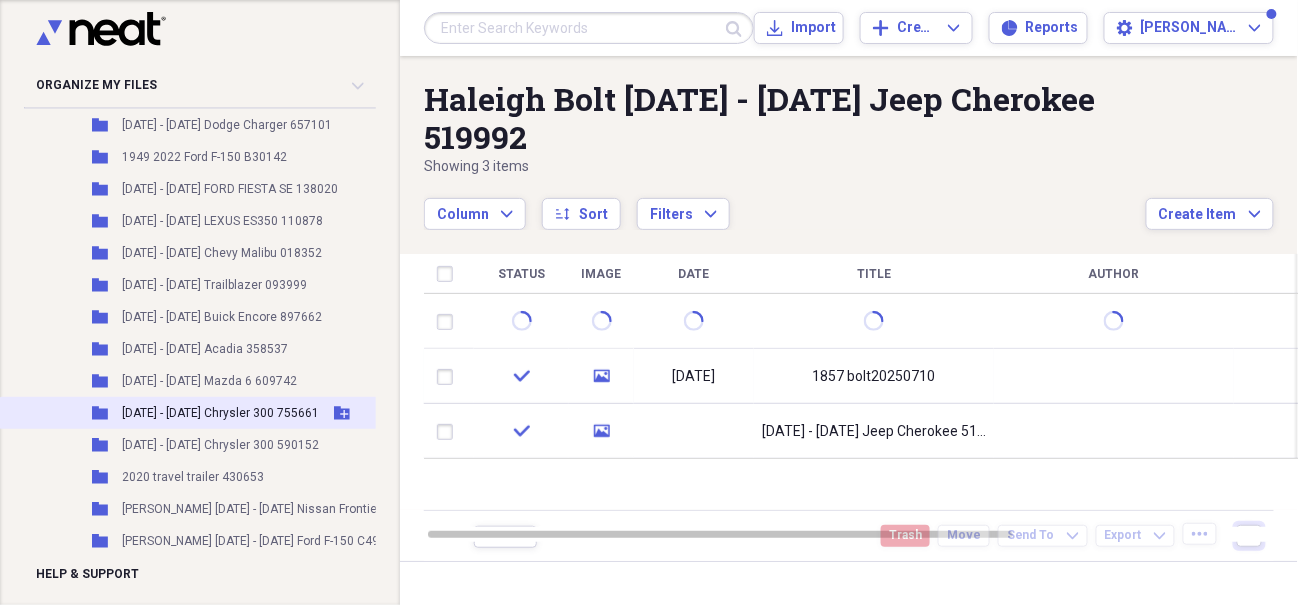 click on "[DATE] - [DATE] Chrysler 300 755661" at bounding box center (220, 413) 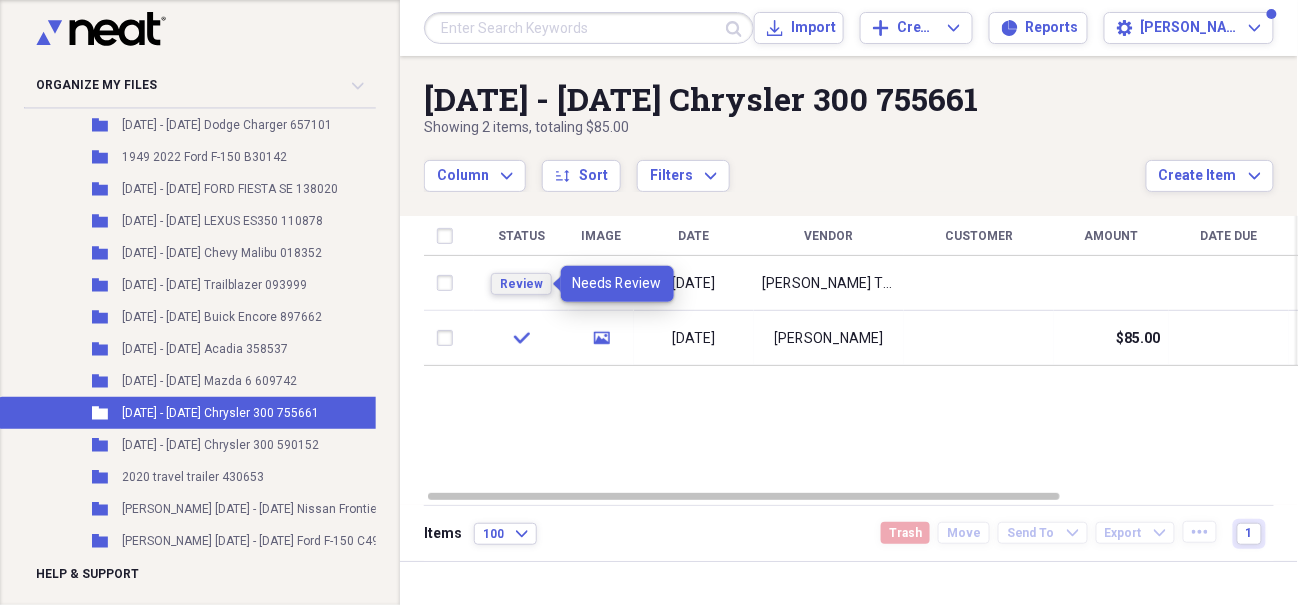 click on "Review" at bounding box center (521, 284) 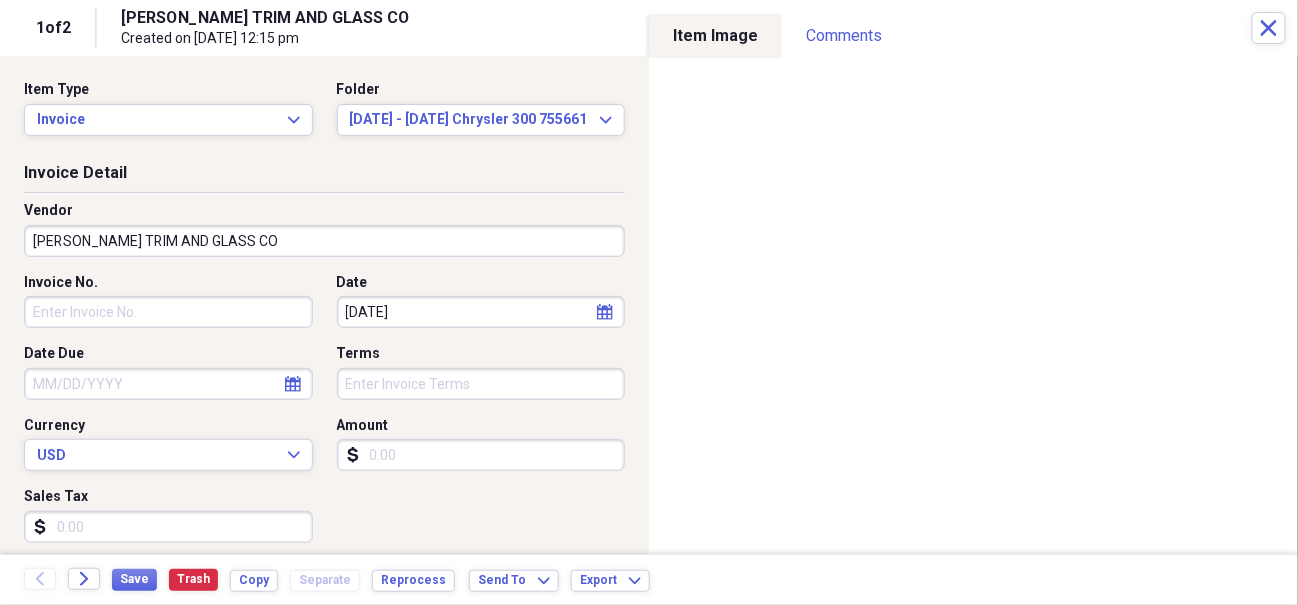click on "Amount" at bounding box center (481, 455) 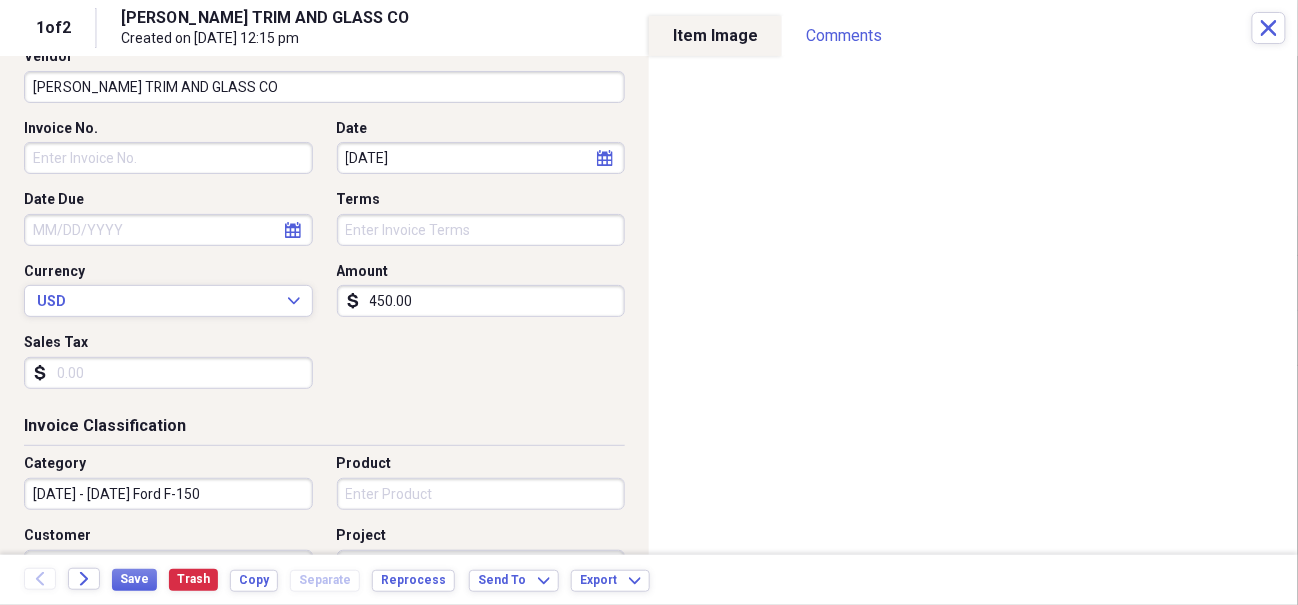 scroll, scrollTop: 300, scrollLeft: 0, axis: vertical 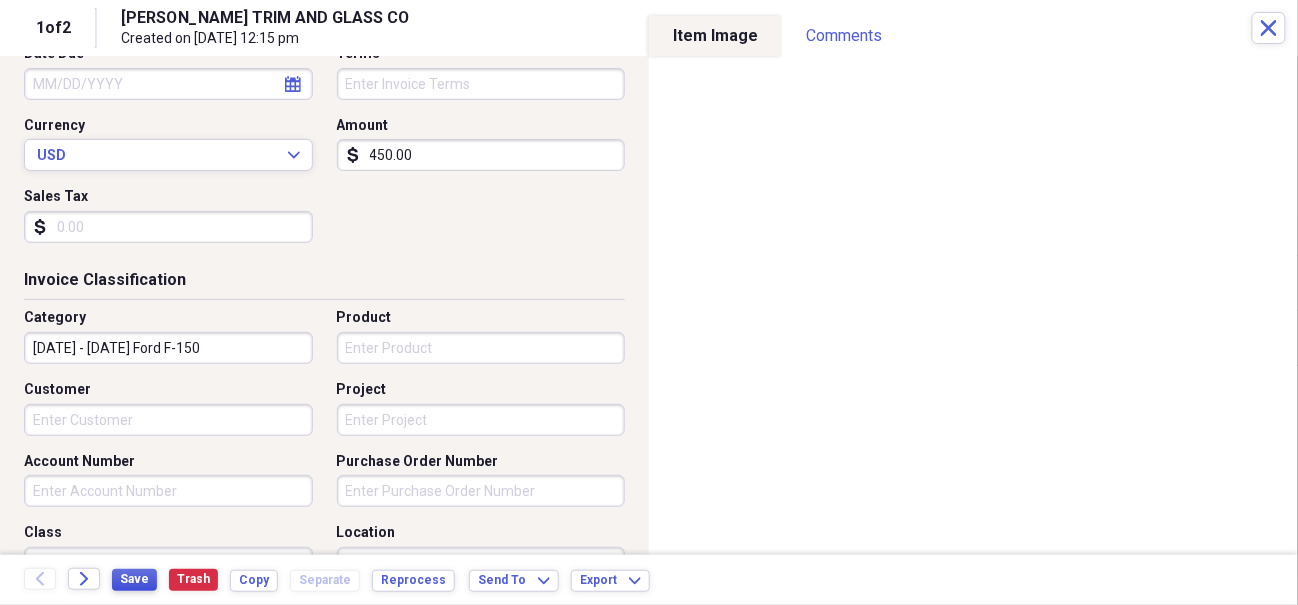 type on "450.00" 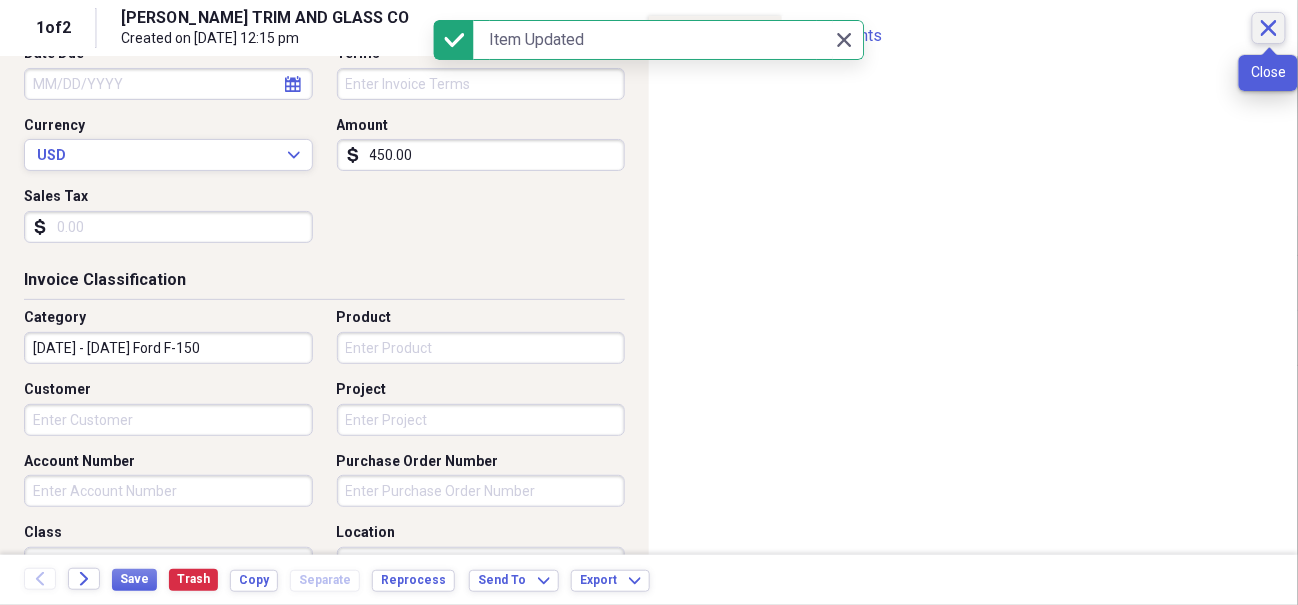 click on "Close" at bounding box center [1269, 28] 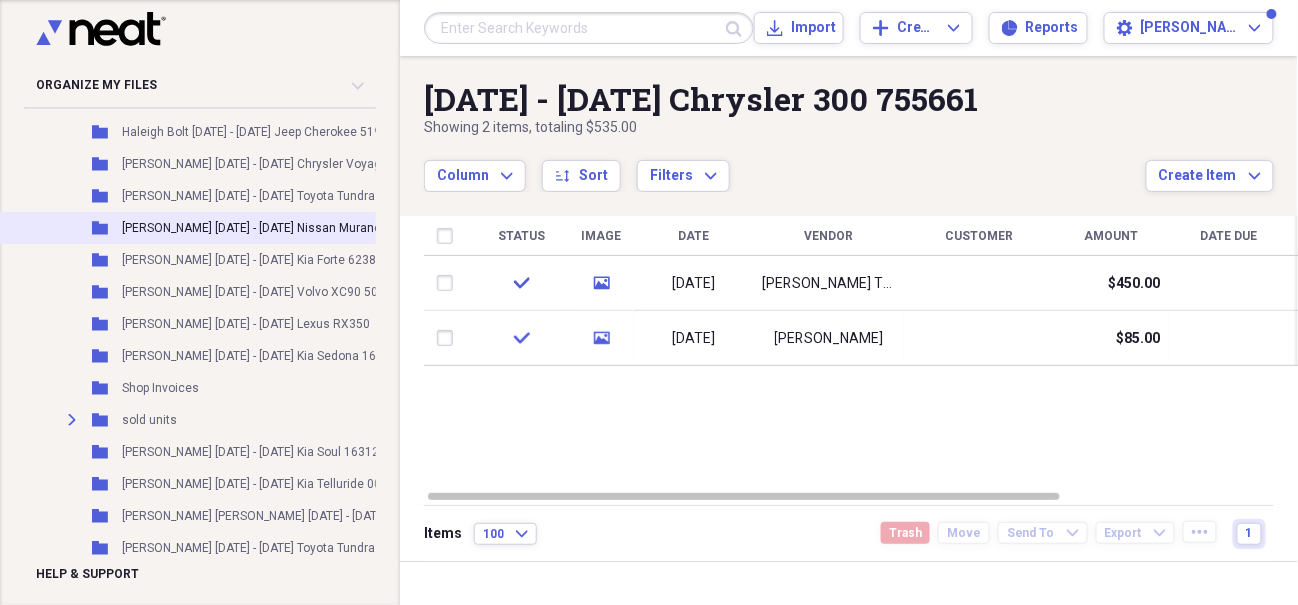 scroll, scrollTop: 2500, scrollLeft: 0, axis: vertical 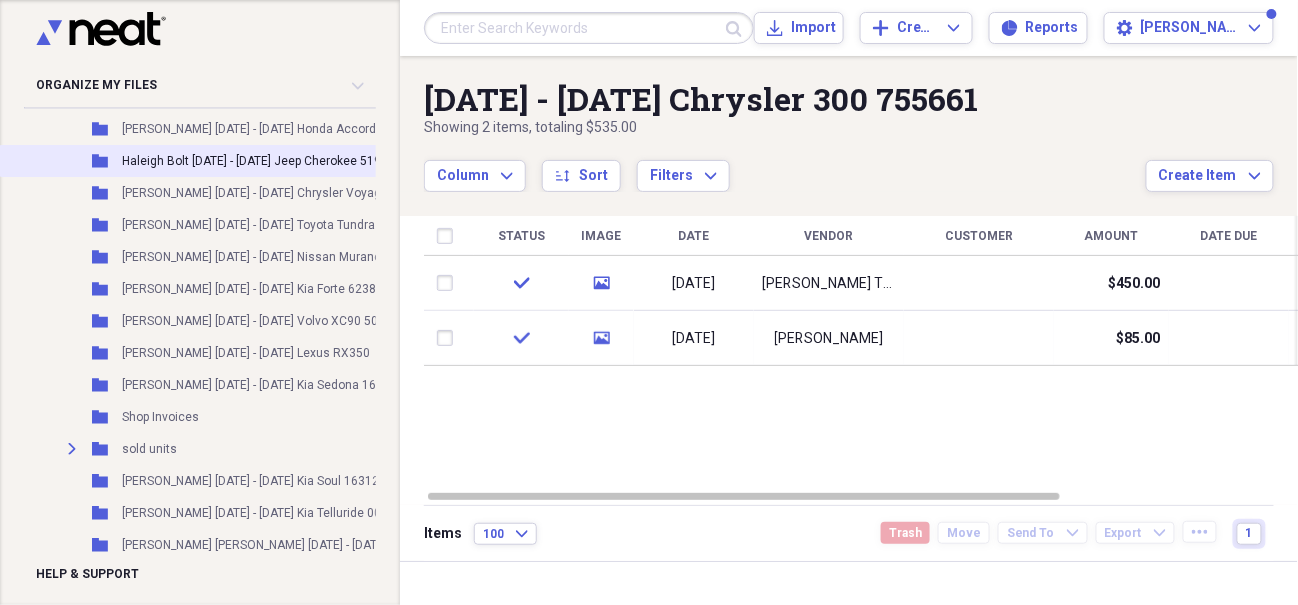 click on "[PERSON_NAME] [DATE] - [DATE] Jeep Cherokee 519992 Add Folder" at bounding box center [294, 161] 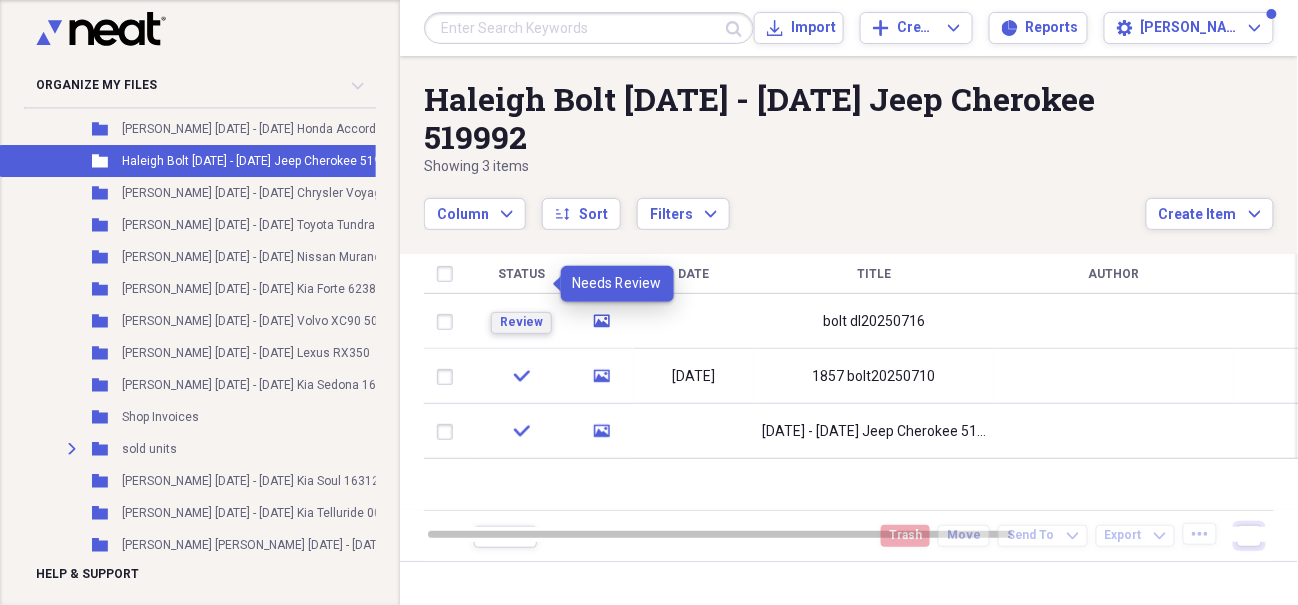 drag, startPoint x: 521, startPoint y: 278, endPoint x: 575, endPoint y: 309, distance: 62.26556 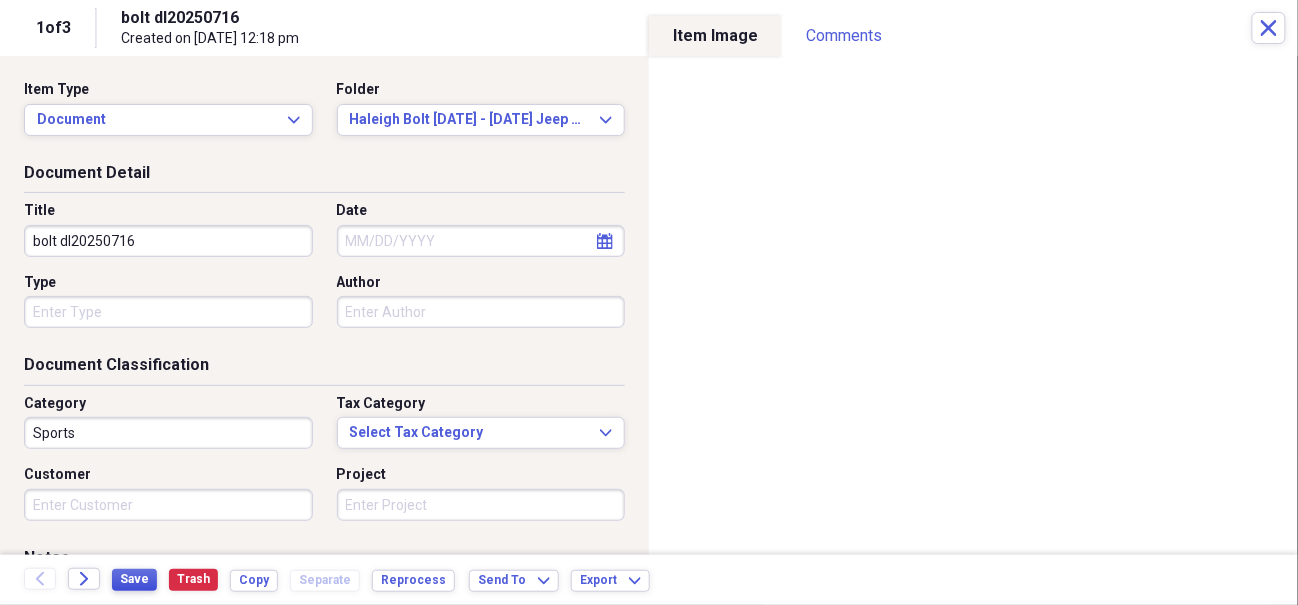 click on "Save" at bounding box center (134, 579) 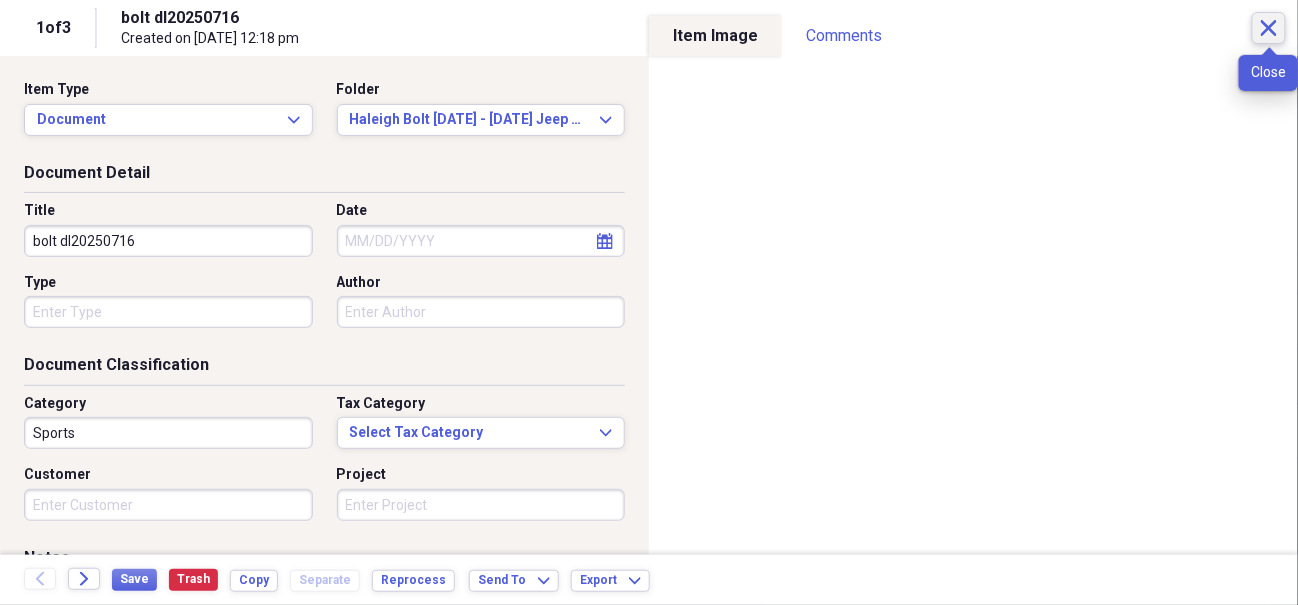 click on "Close" at bounding box center (1269, 28) 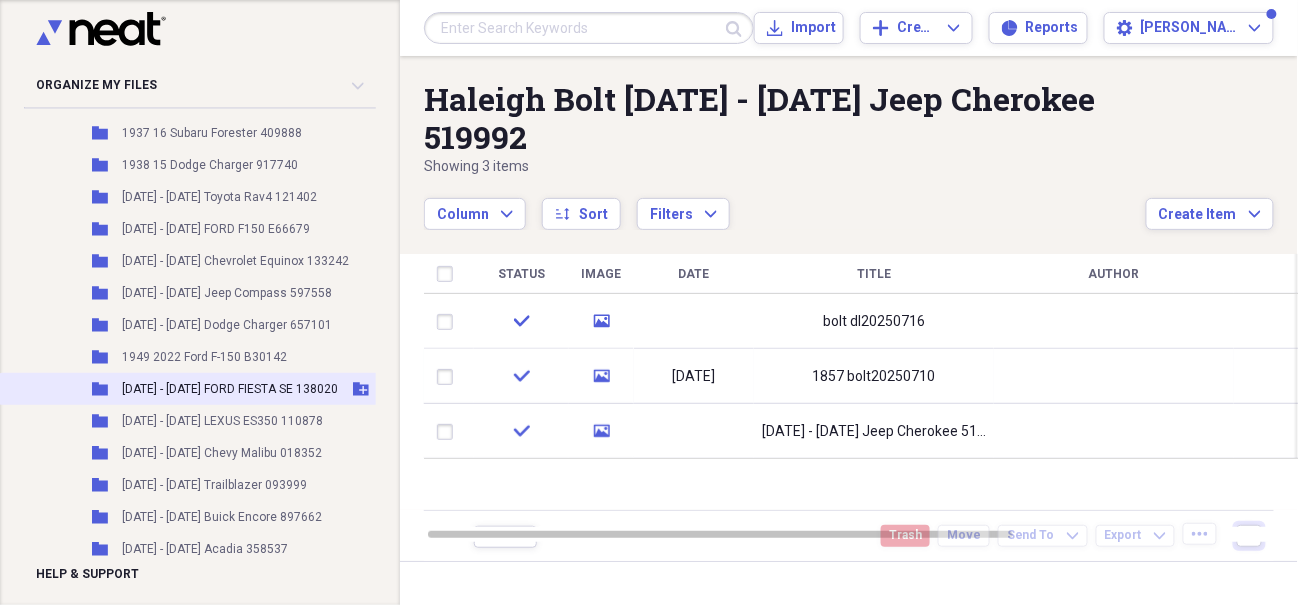 scroll, scrollTop: 1700, scrollLeft: 0, axis: vertical 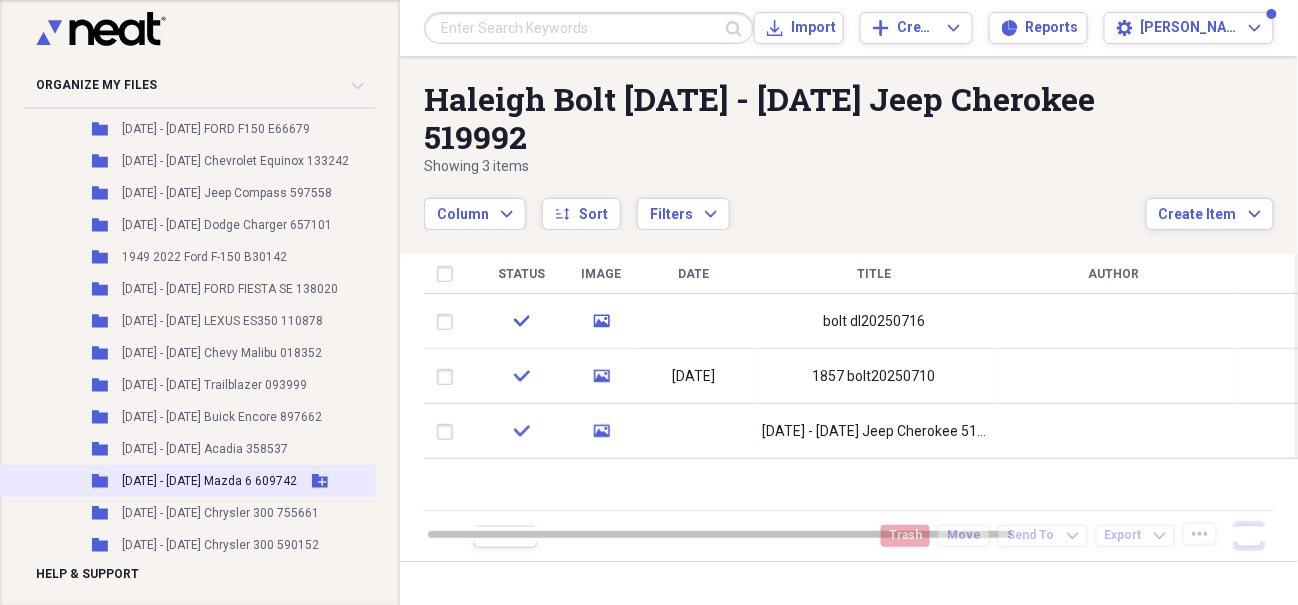 click on "[DATE] - [DATE] Mazda 6 609742" at bounding box center (209, 481) 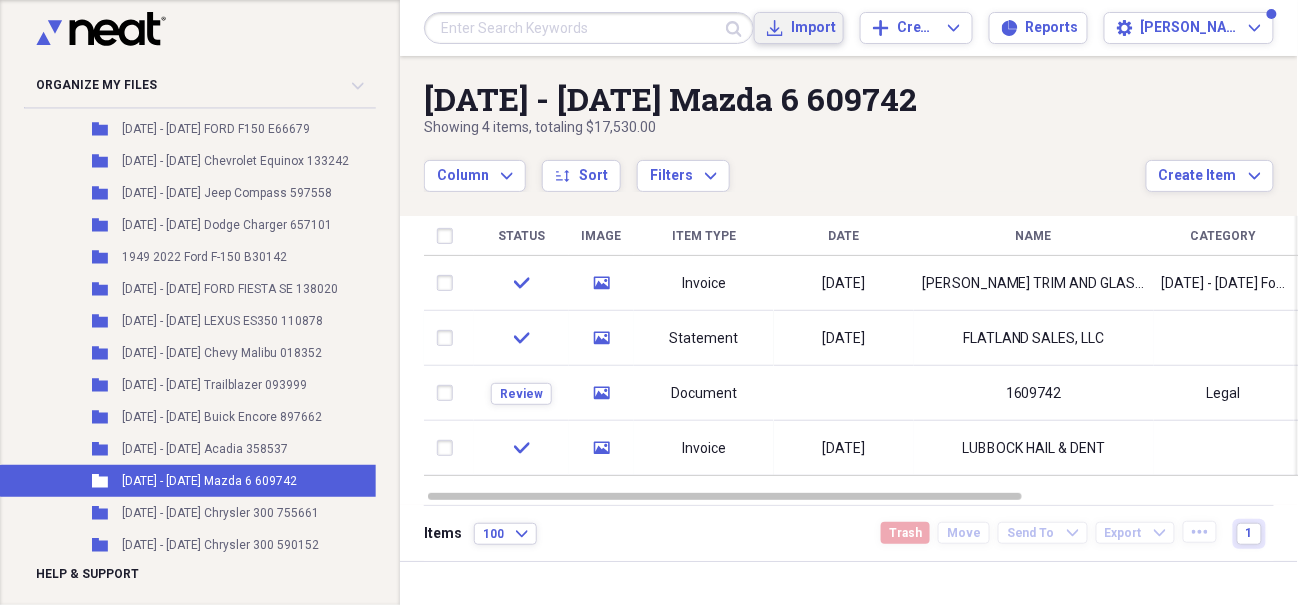 click on "Import" at bounding box center (811, 28) 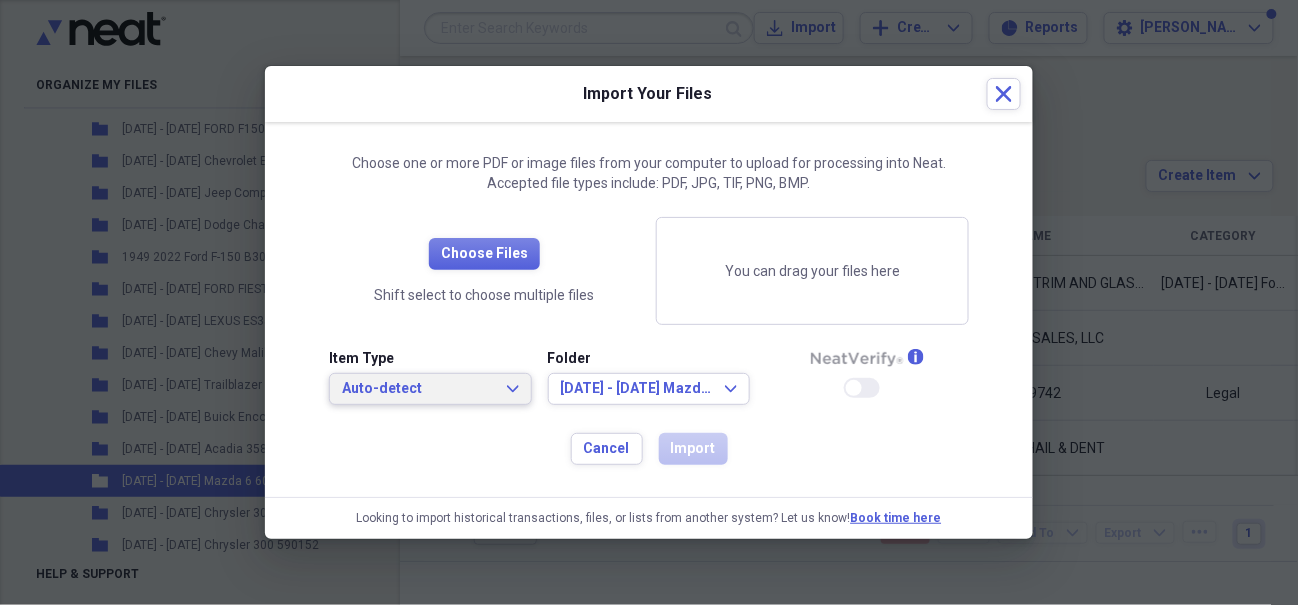 click on "Auto-detect" at bounding box center [418, 389] 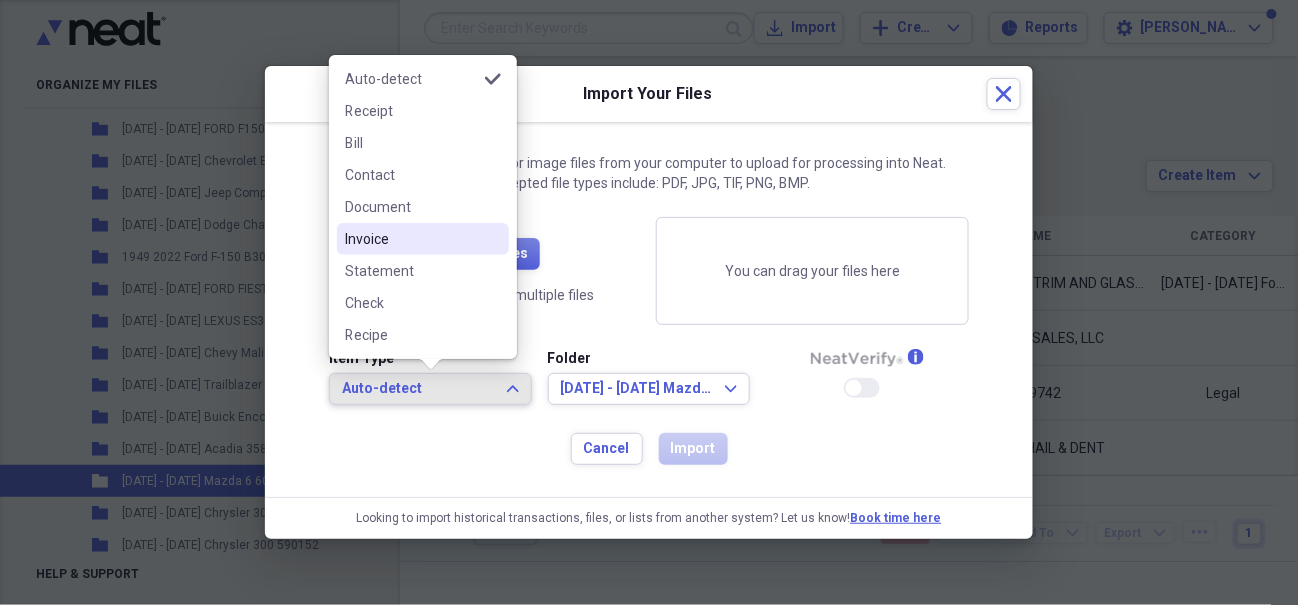 click on "Invoice" at bounding box center (411, 239) 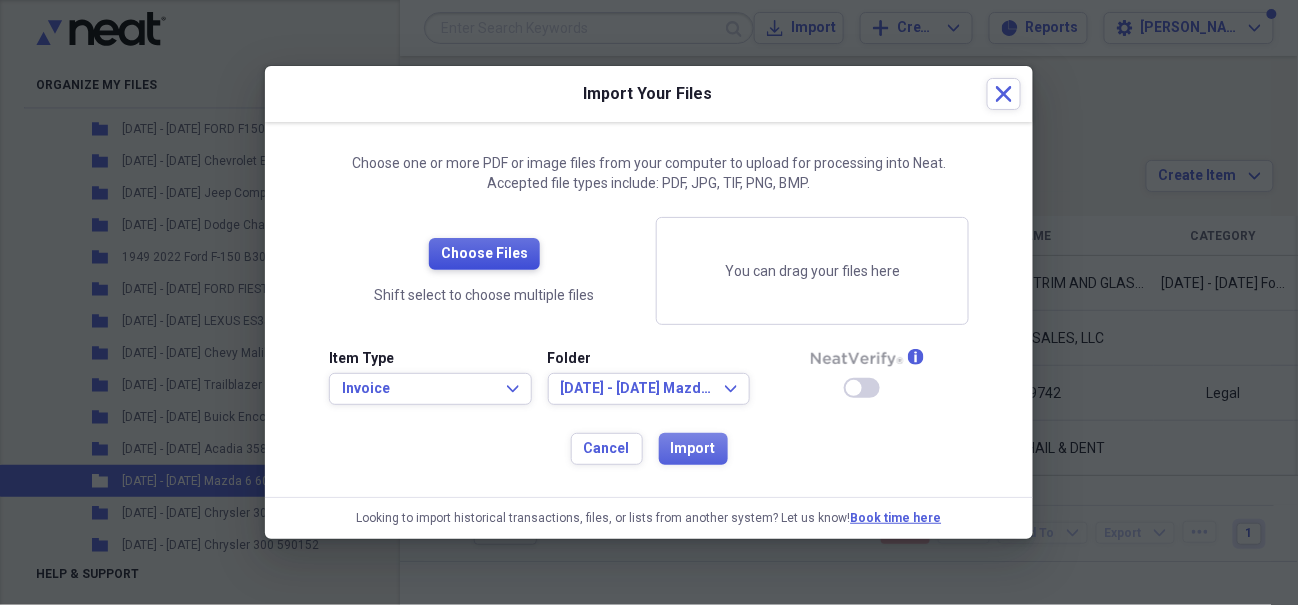 click on "Choose Files" at bounding box center [484, 254] 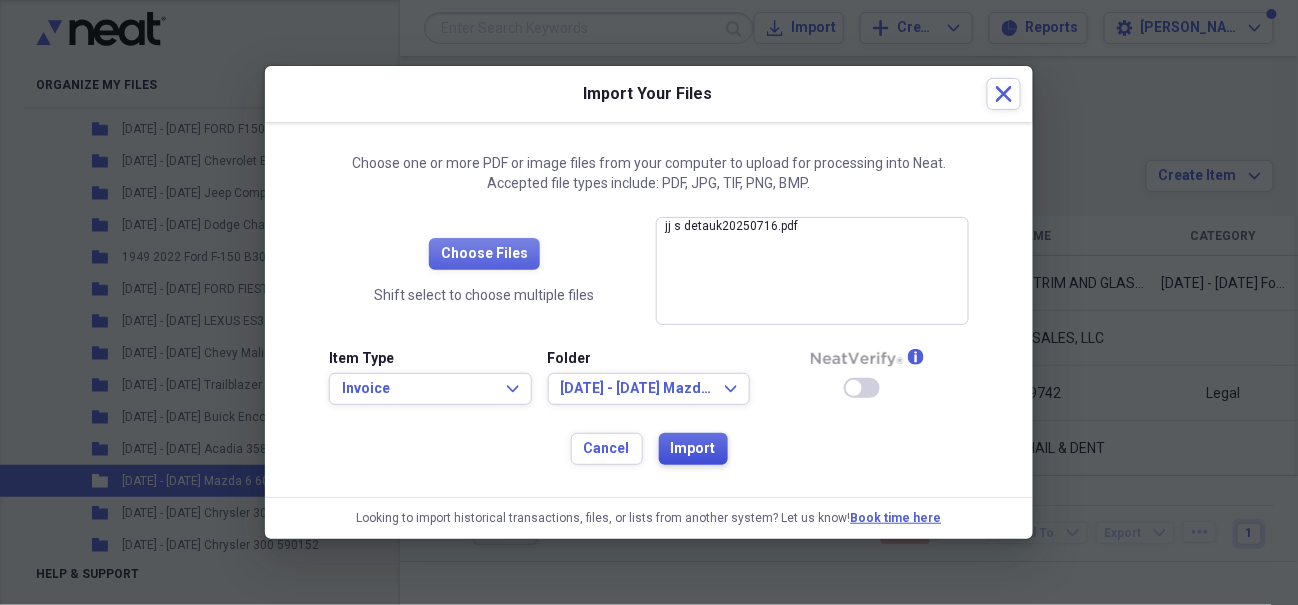 click on "Import" at bounding box center (693, 449) 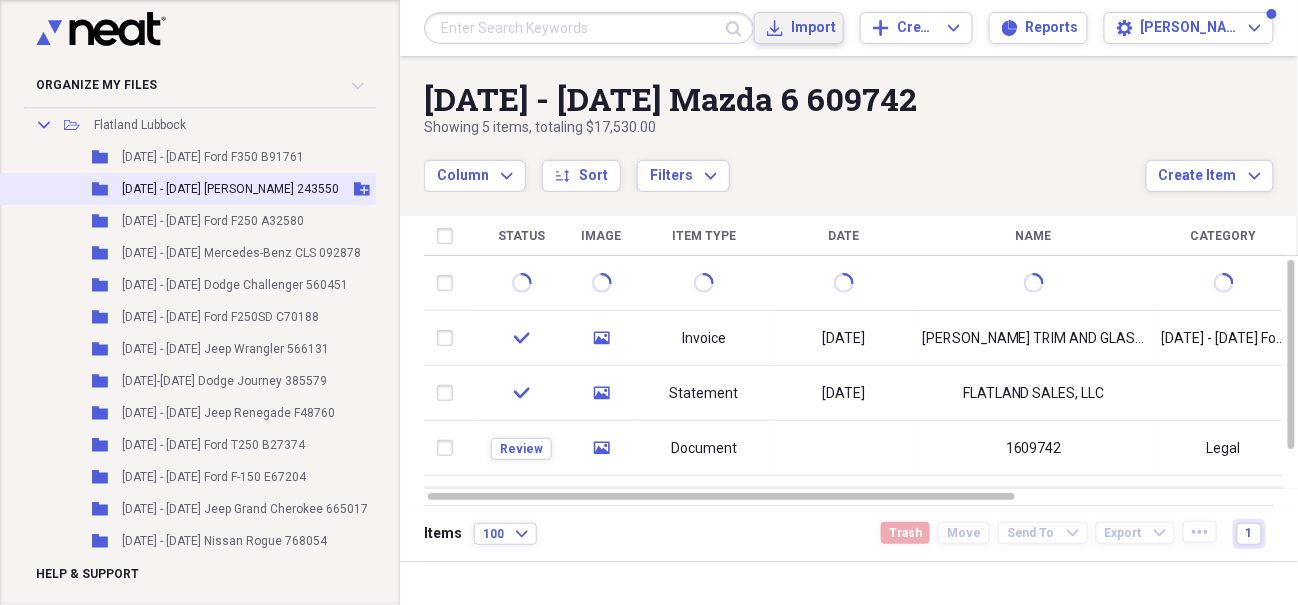 scroll, scrollTop: 0, scrollLeft: 0, axis: both 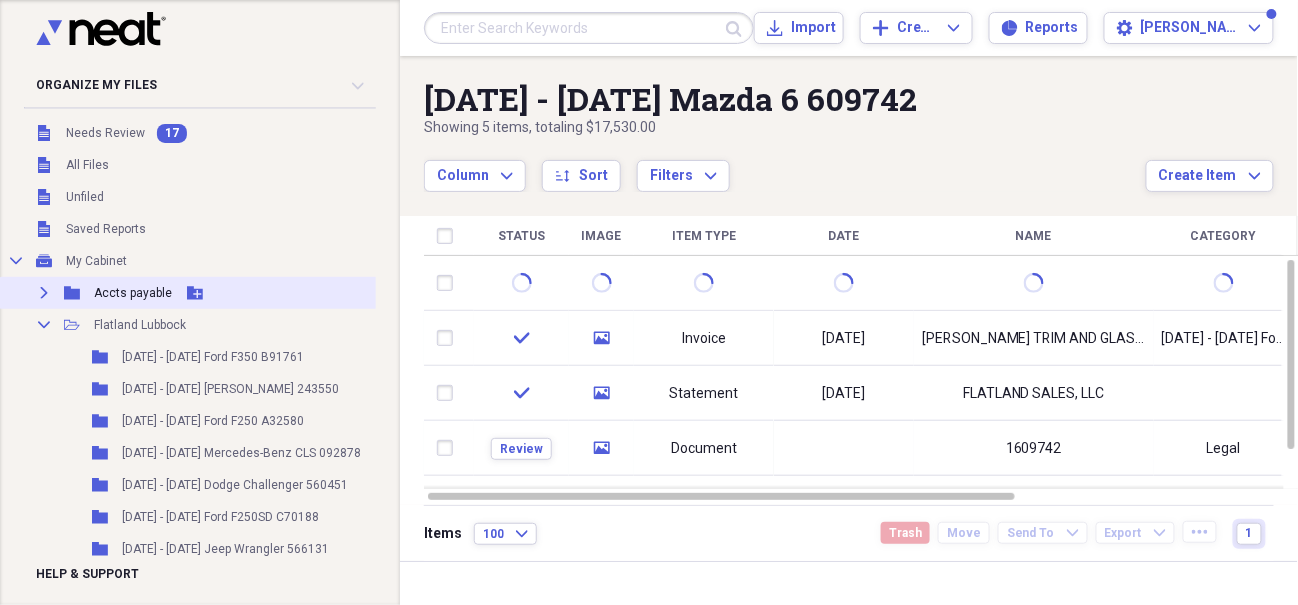 click 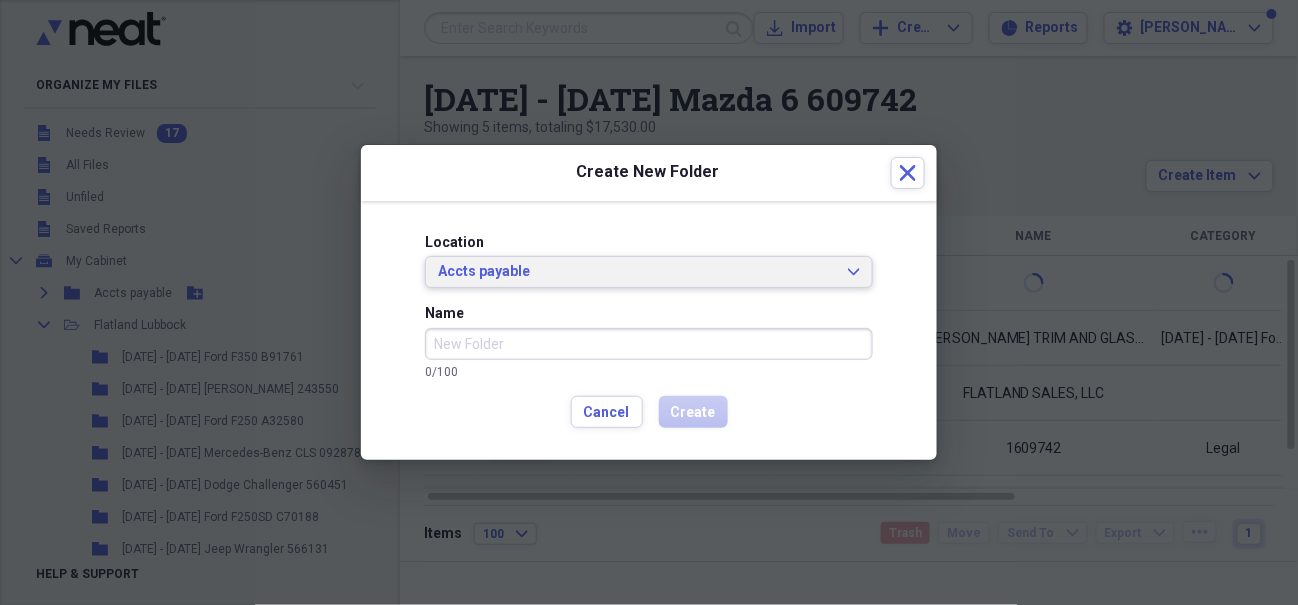 click on "Accts payable Expand" at bounding box center (649, 272) 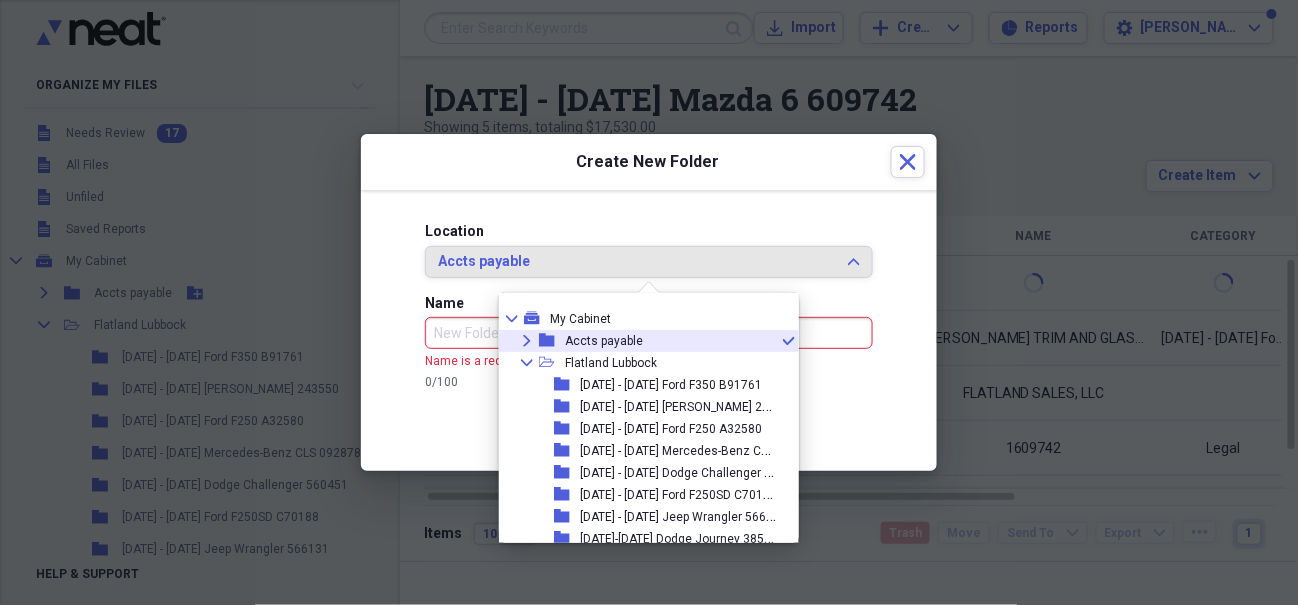 click on "Name" at bounding box center [649, 333] 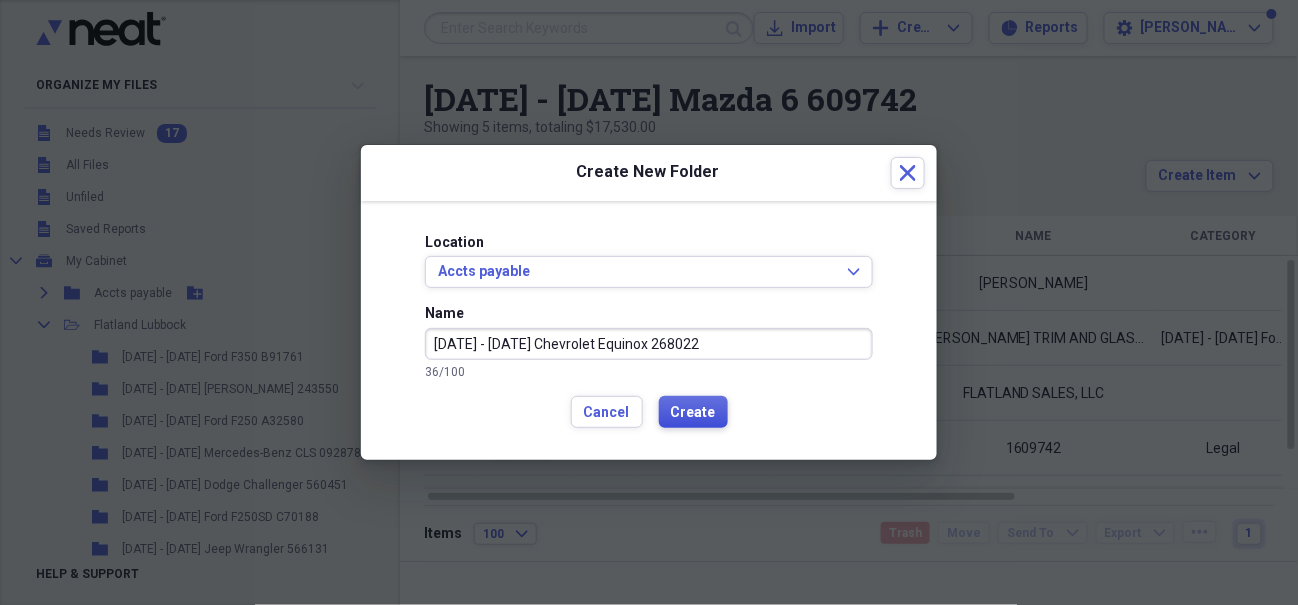 type on "[DATE] - [DATE] Chevrolet Equinox 268022" 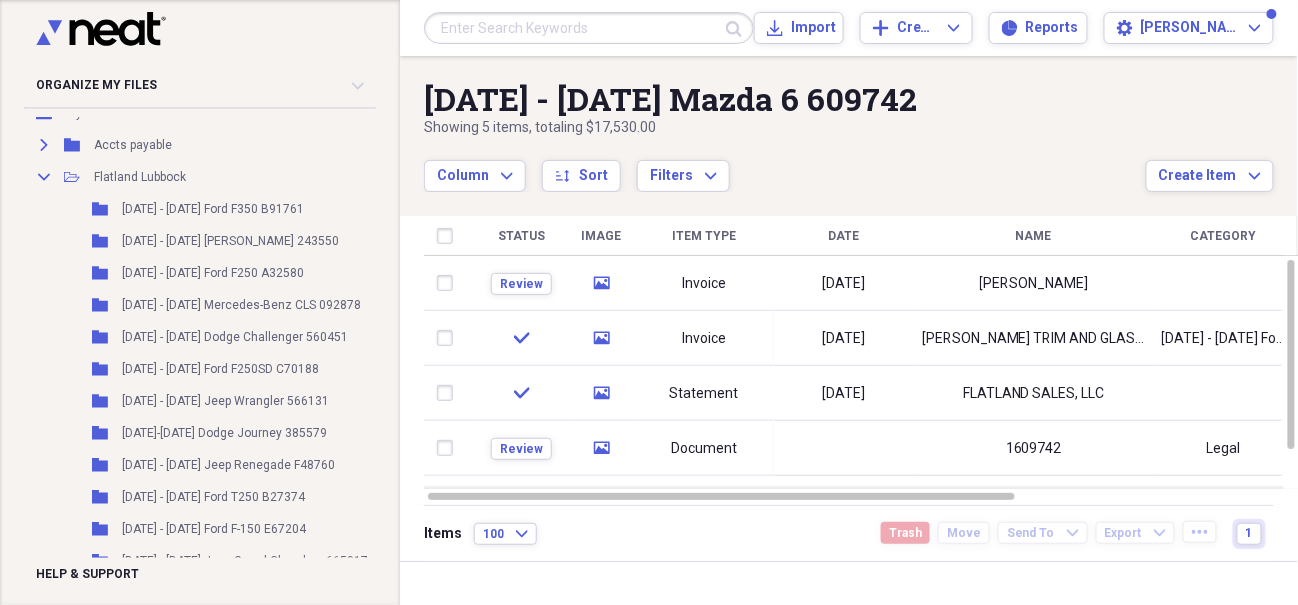scroll, scrollTop: 0, scrollLeft: 0, axis: both 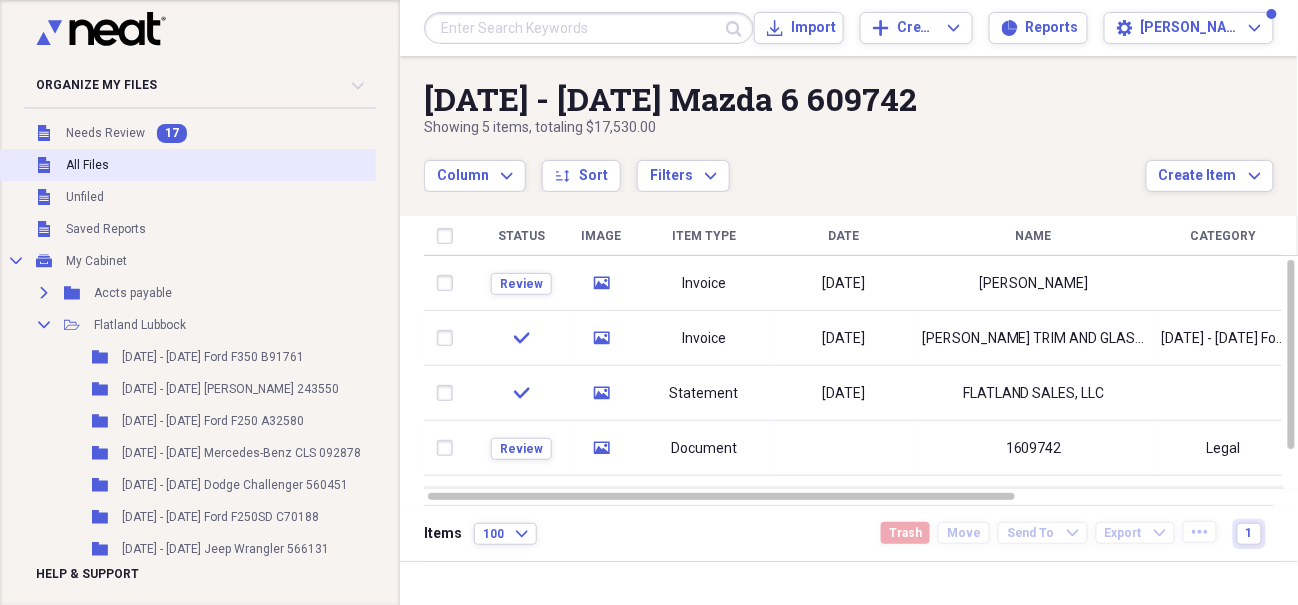 click on "Unfiled All Files" at bounding box center [294, 165] 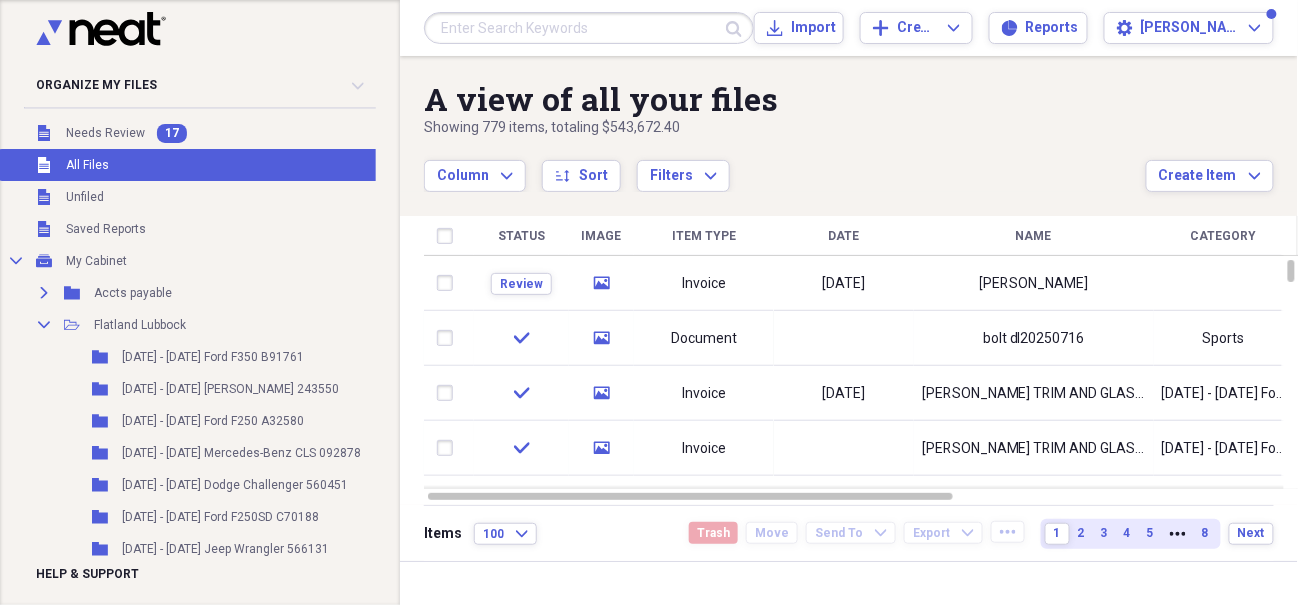 click at bounding box center (589, 28) 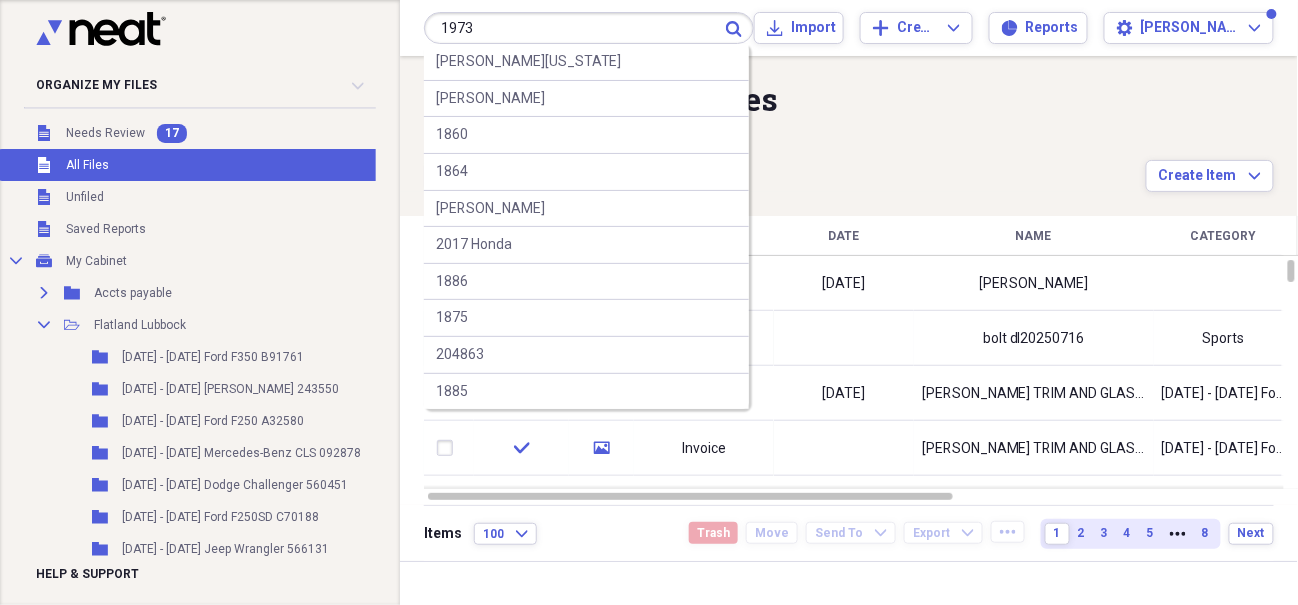 type on "1973" 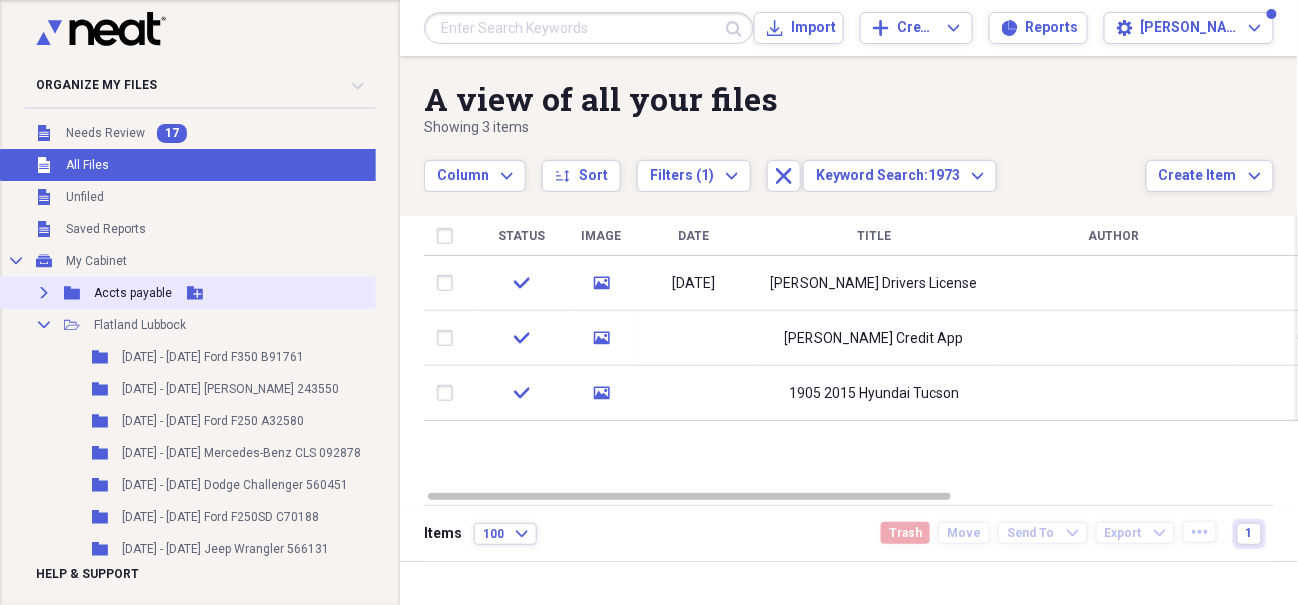 click on "Accts payable" at bounding box center [133, 293] 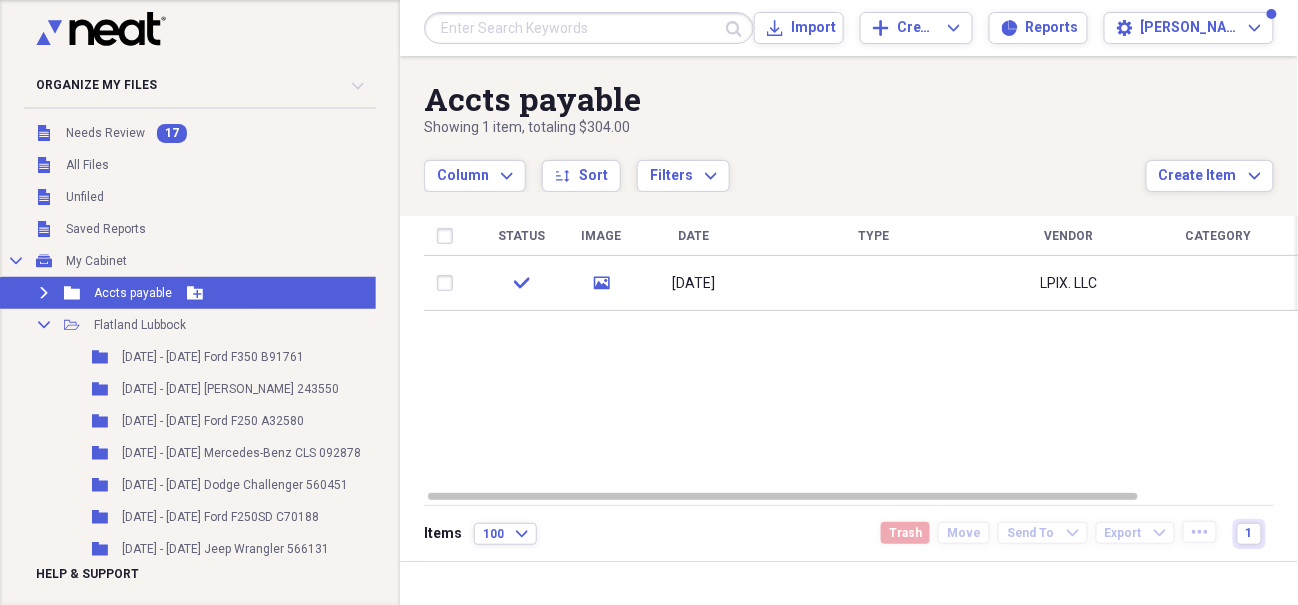 click on "Accts payable" at bounding box center [133, 293] 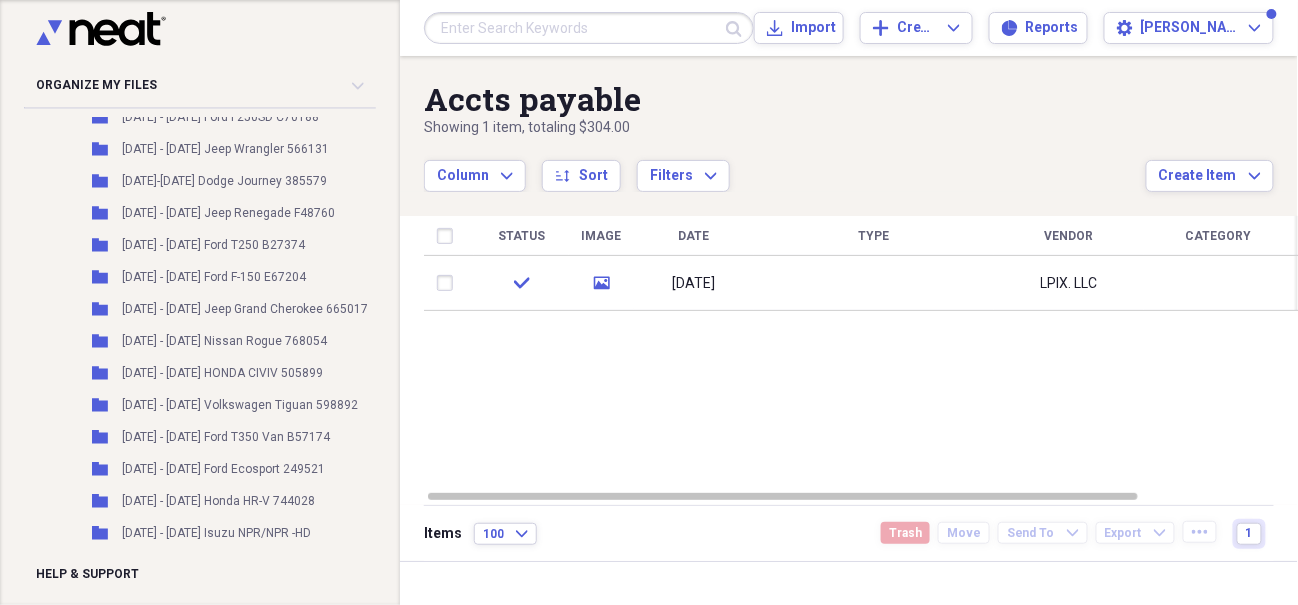scroll, scrollTop: 100, scrollLeft: 0, axis: vertical 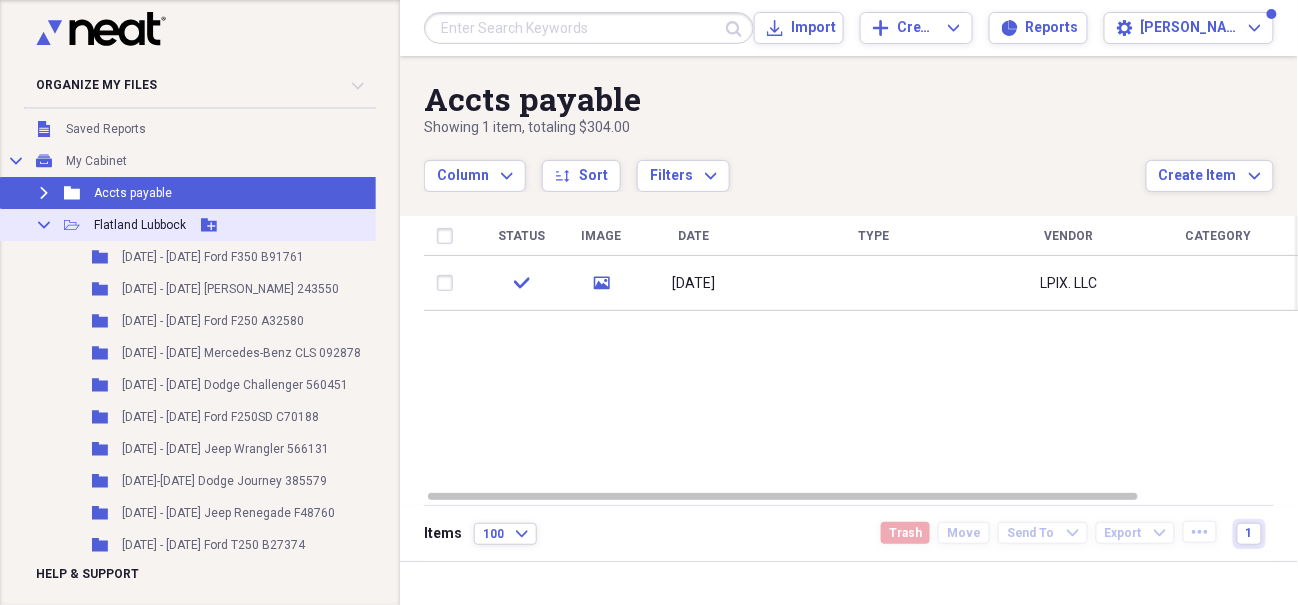 click 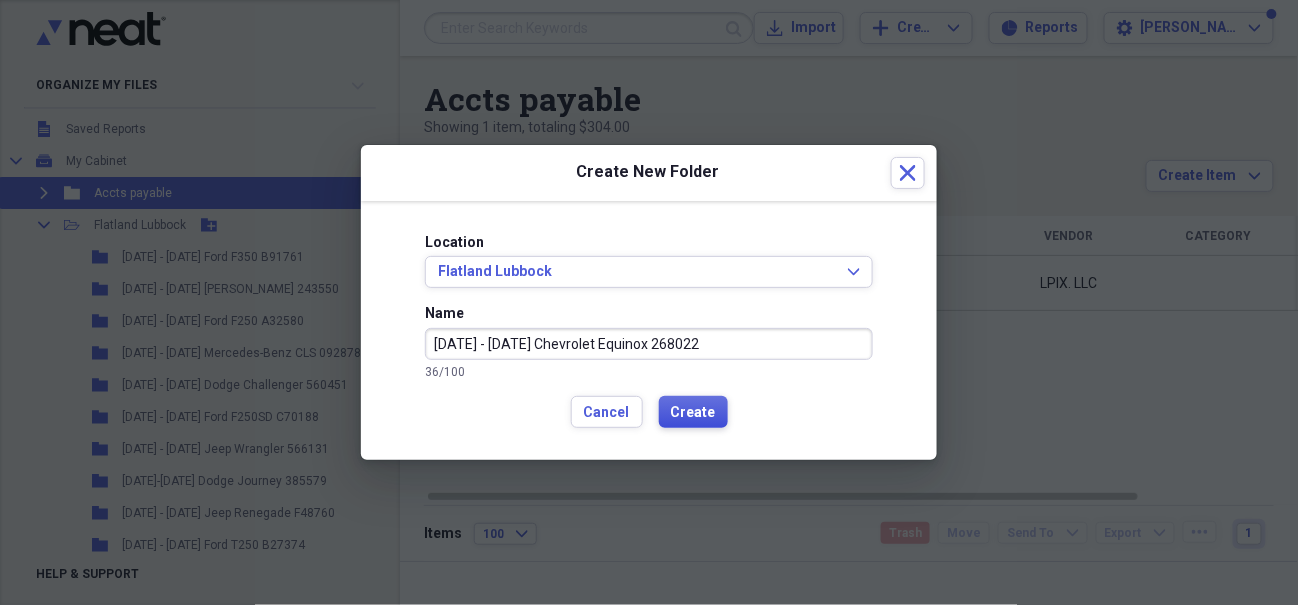 type on "[DATE] - [DATE] Chevrolet Equinox 268022" 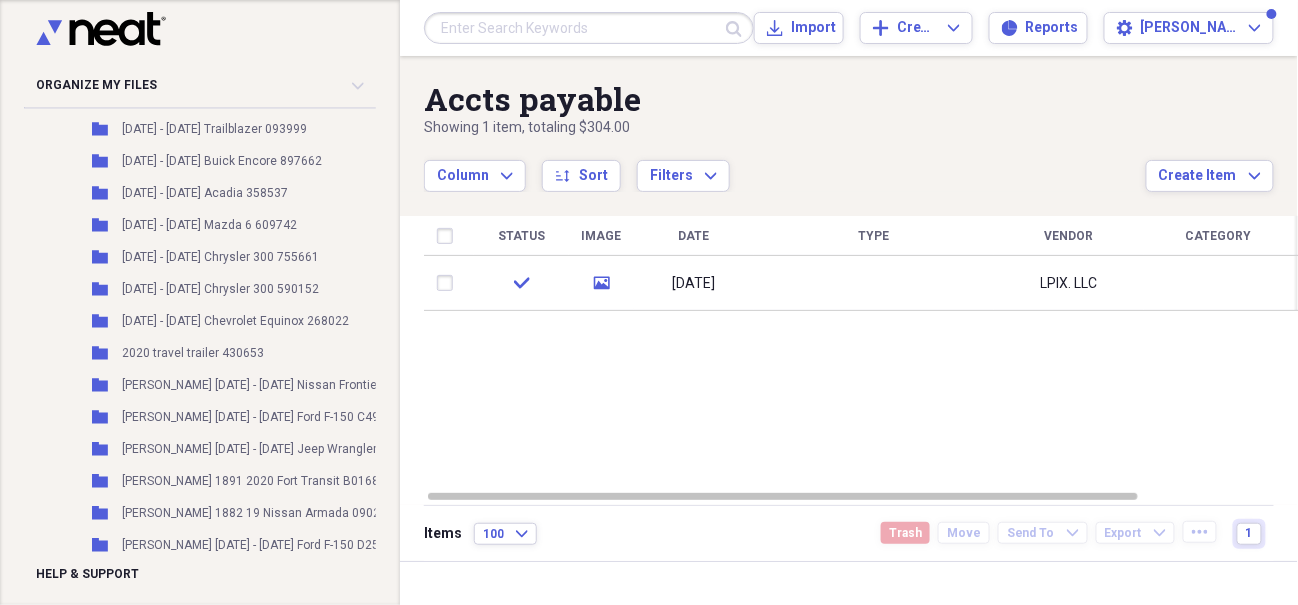 scroll, scrollTop: 1800, scrollLeft: 0, axis: vertical 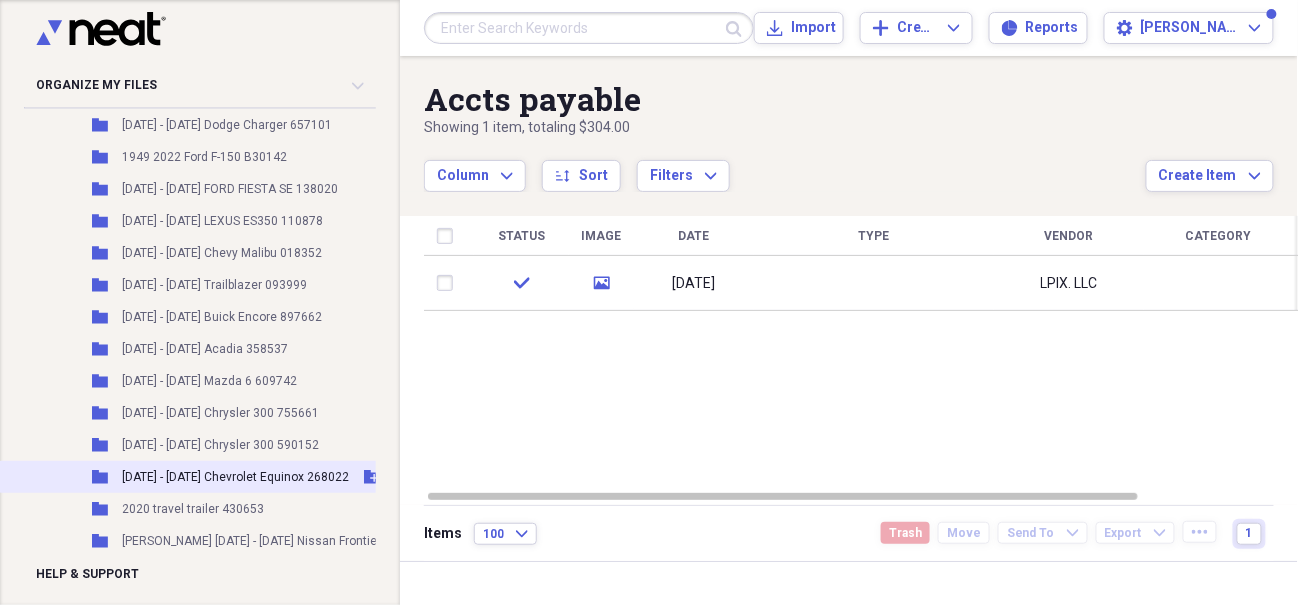 click on "[DATE] - [DATE] Chevrolet Equinox 268022" at bounding box center (235, 477) 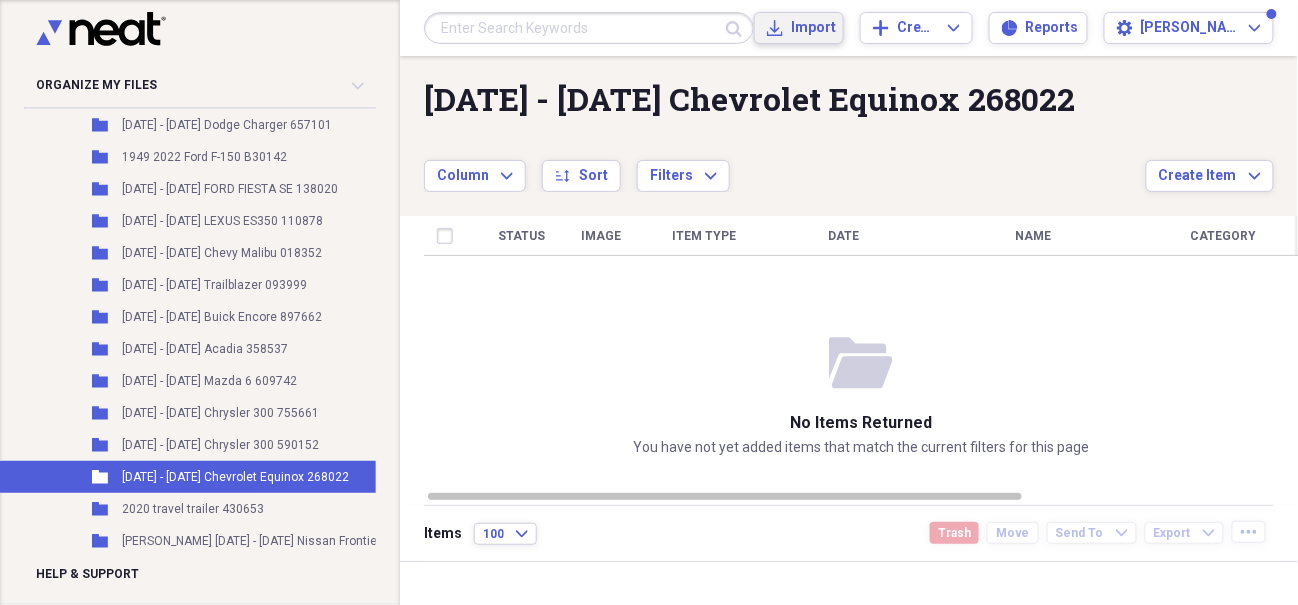 click on "Import" at bounding box center [811, 28] 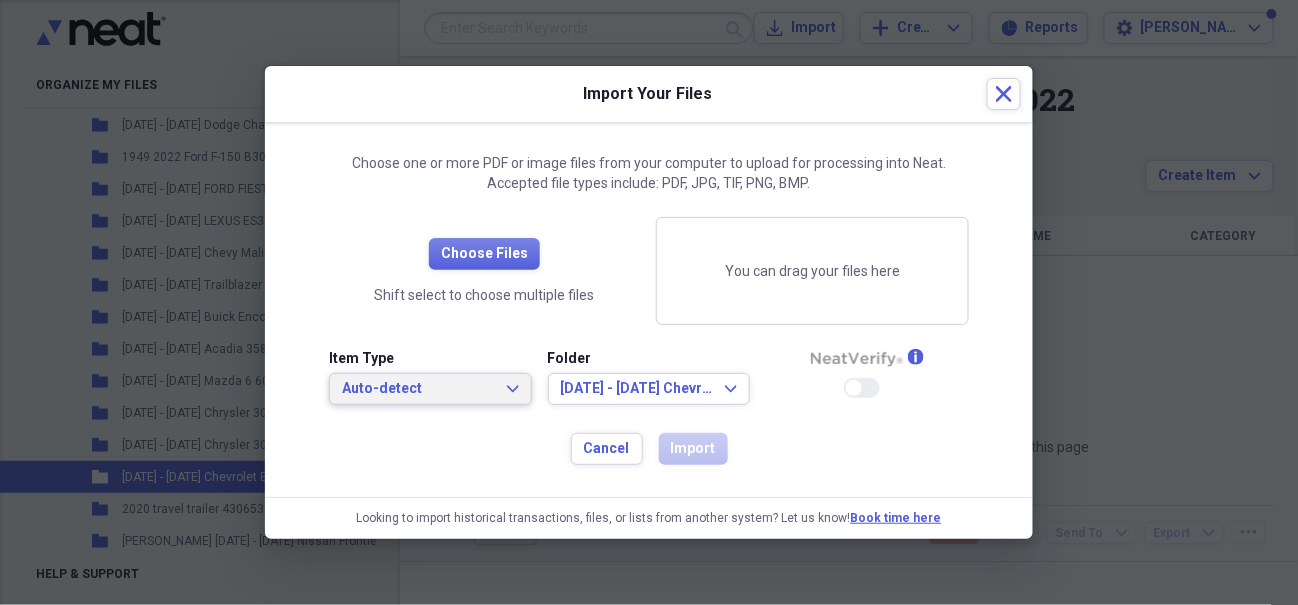 click on "Auto-detect" at bounding box center (418, 389) 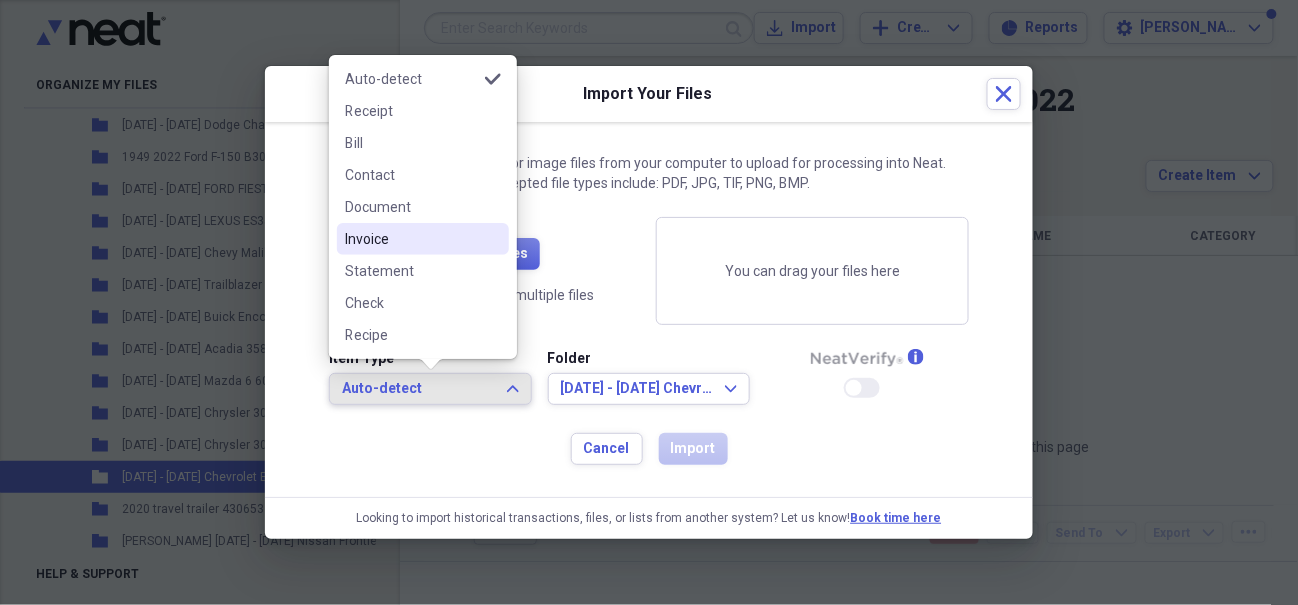 click on "Invoice" at bounding box center (423, 239) 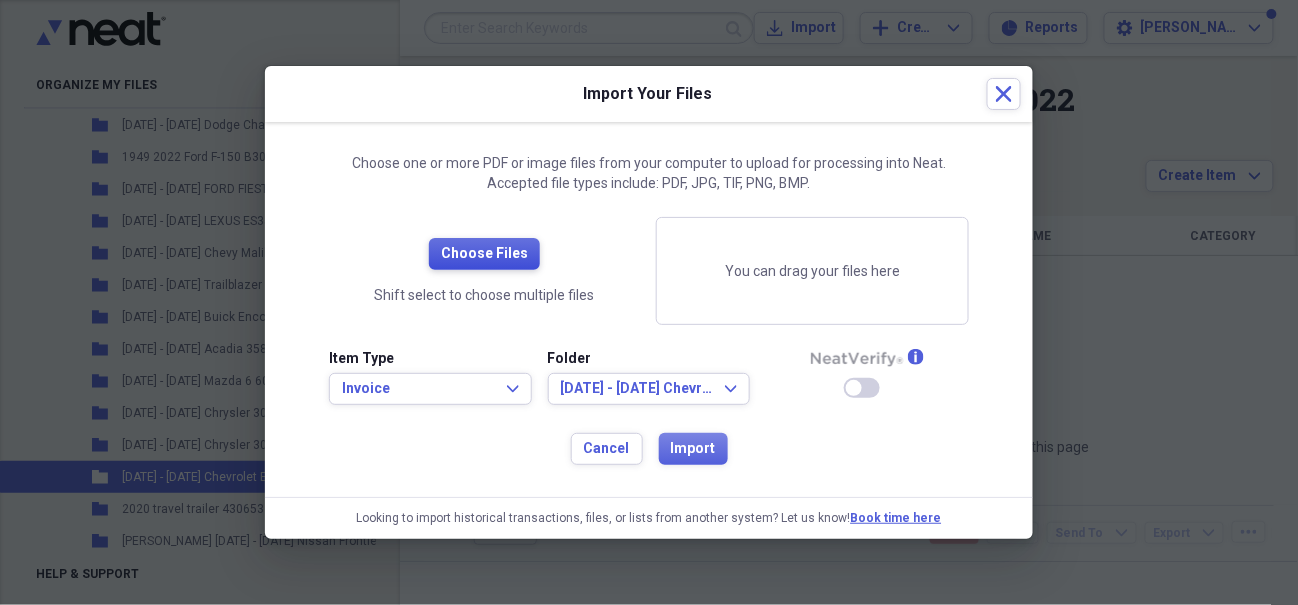 click on "Choose Files" at bounding box center (484, 254) 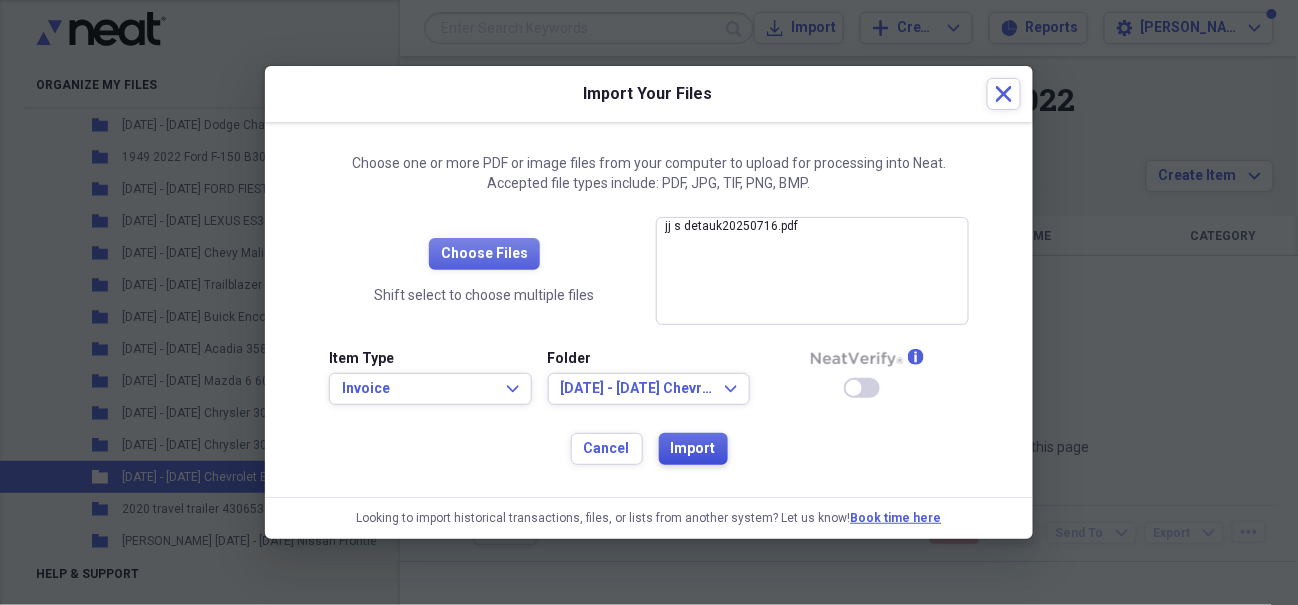 click on "Import" at bounding box center [693, 449] 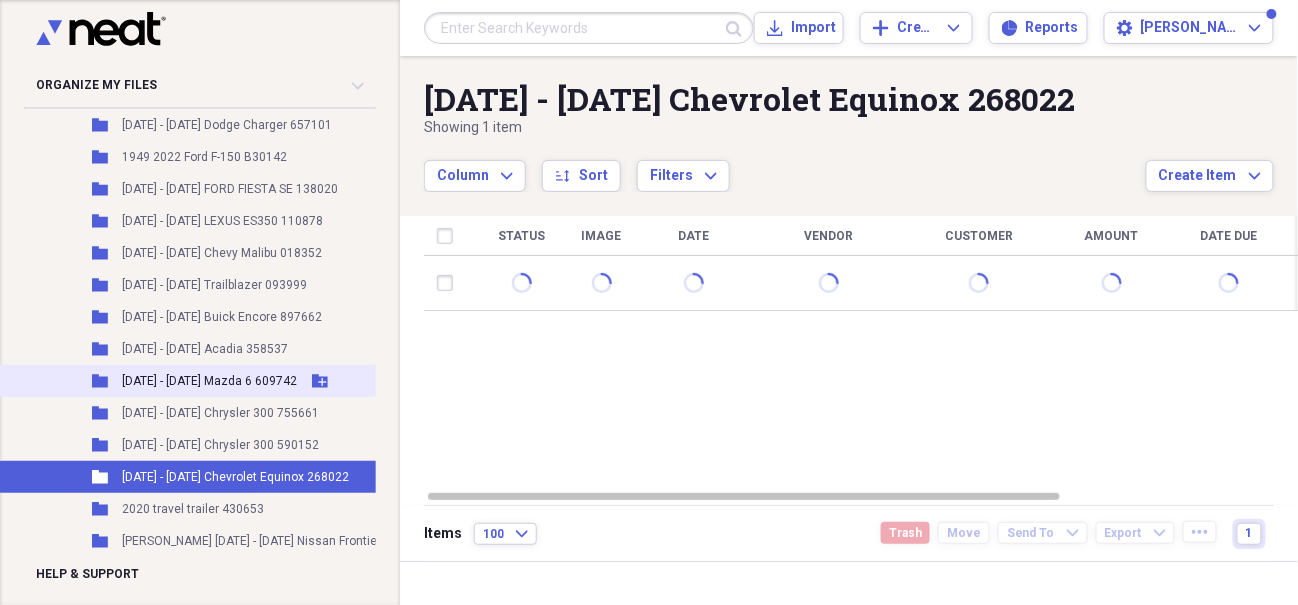 drag, startPoint x: 193, startPoint y: 380, endPoint x: 278, endPoint y: 386, distance: 85.2115 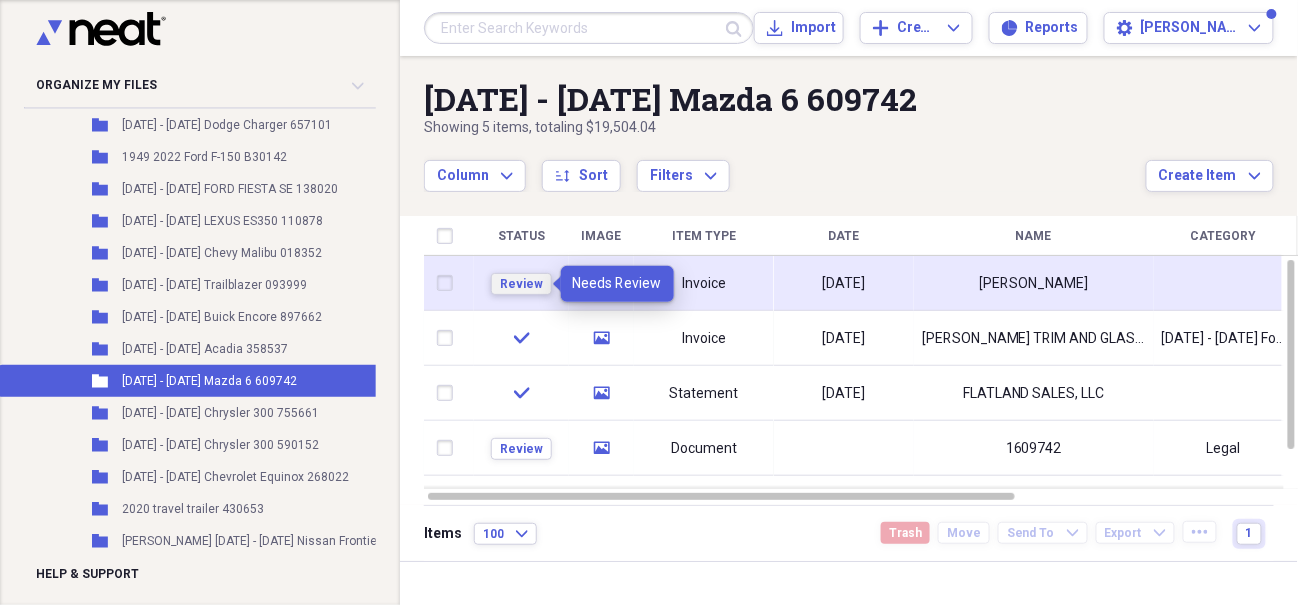 click on "Review" at bounding box center [521, 284] 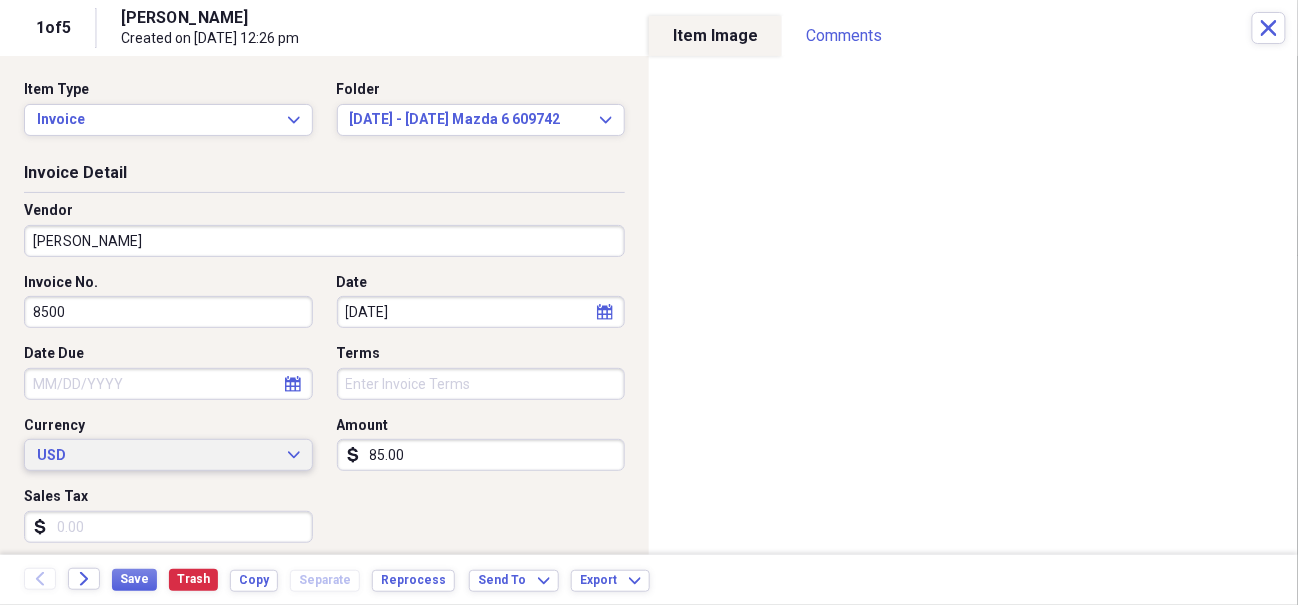 type on "85.00" 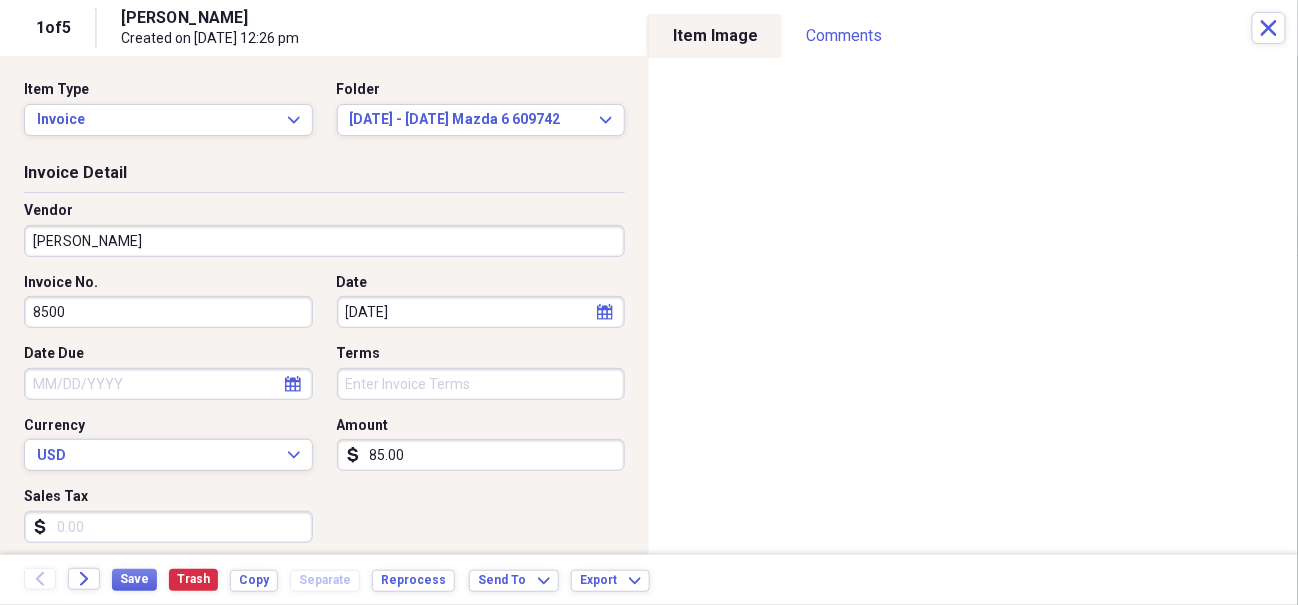 drag, startPoint x: 129, startPoint y: 319, endPoint x: 21, endPoint y: 312, distance: 108.226616 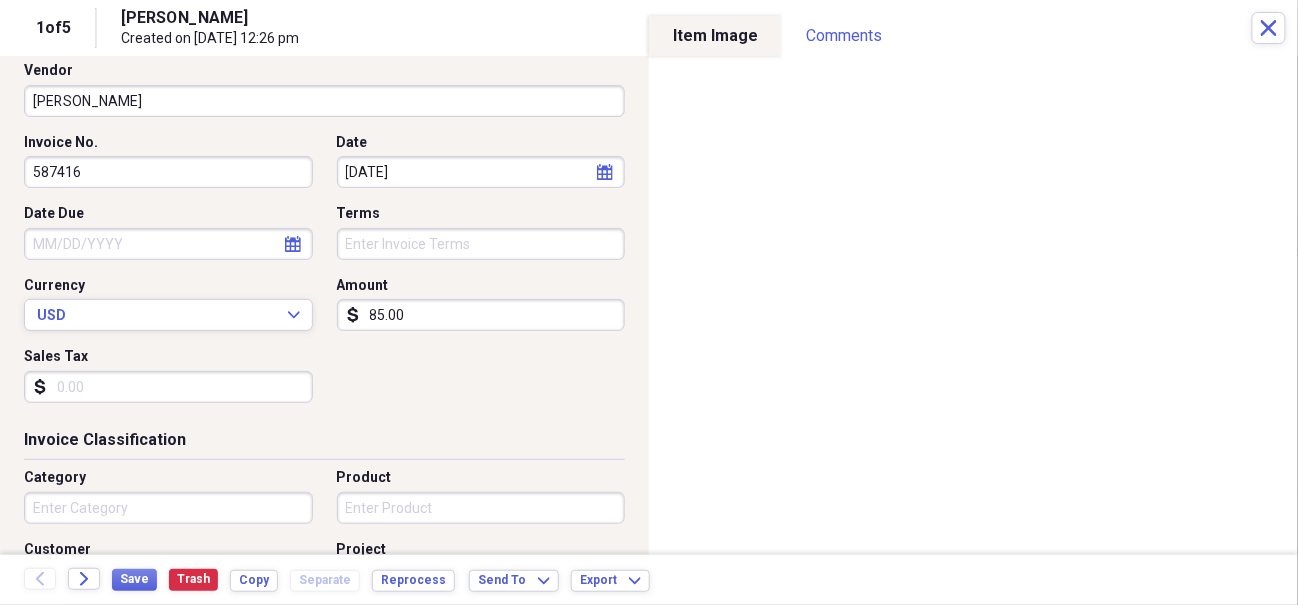 scroll, scrollTop: 300, scrollLeft: 0, axis: vertical 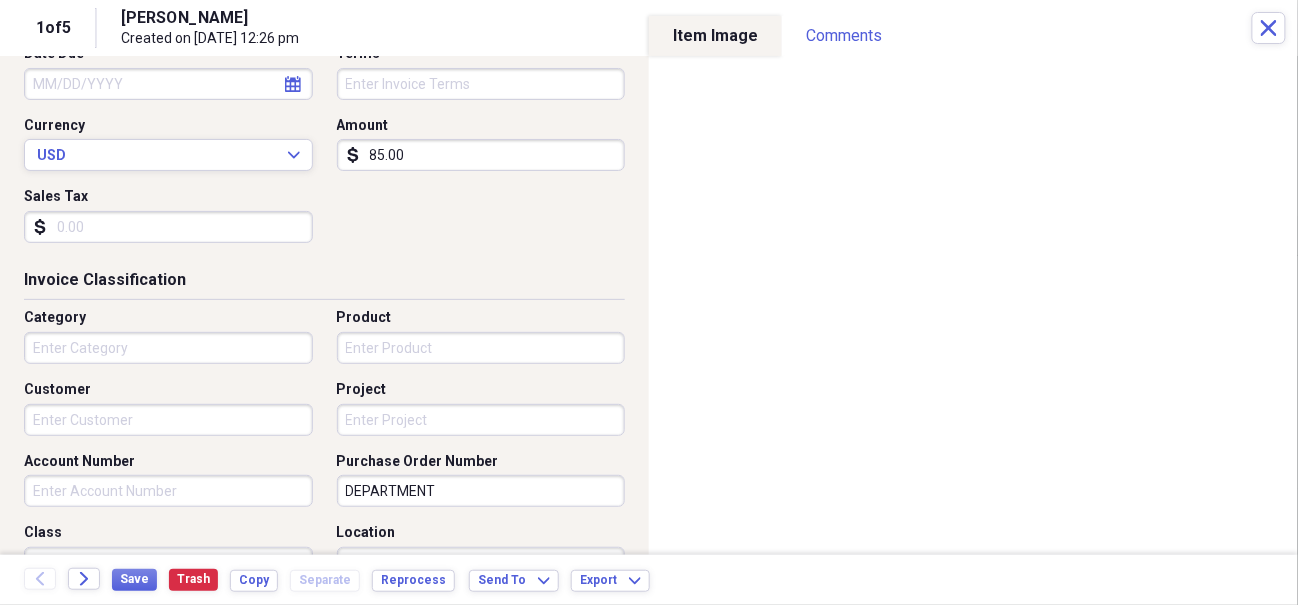 type on "587416" 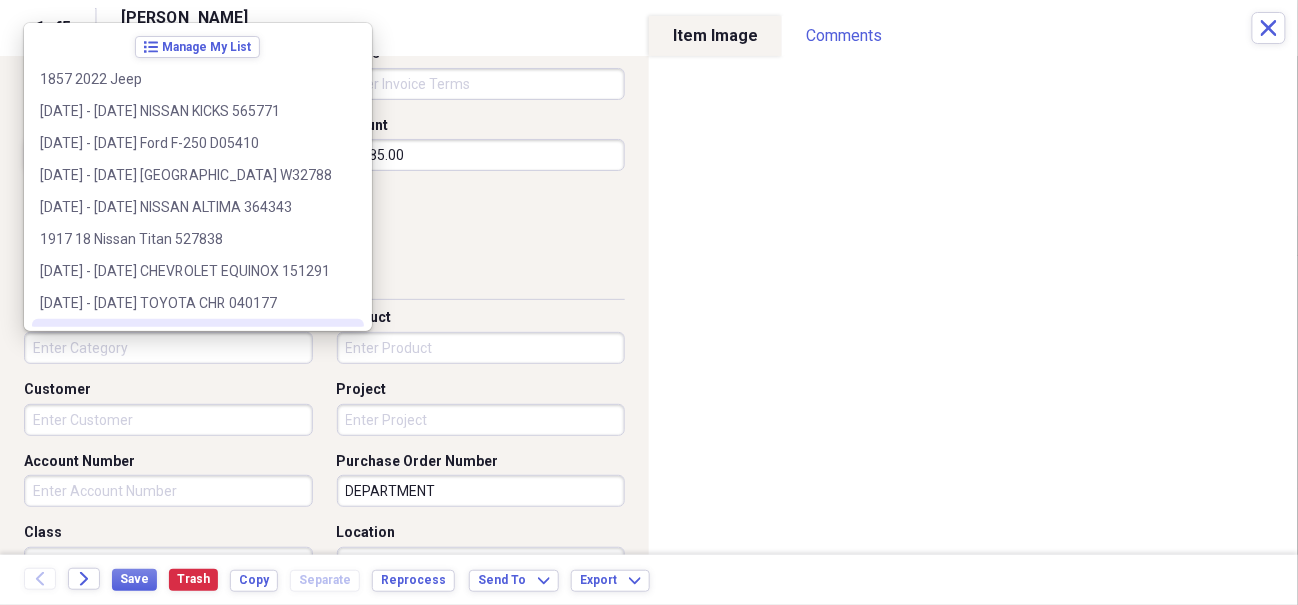 click on "Invoice No. 587416 Date [DATE] calendar Calendar Date Due calendar Calendar Terms Currency USD Expand Amount dollar-sign 85.00 Sales Tax dollar-sign" at bounding box center (324, 116) 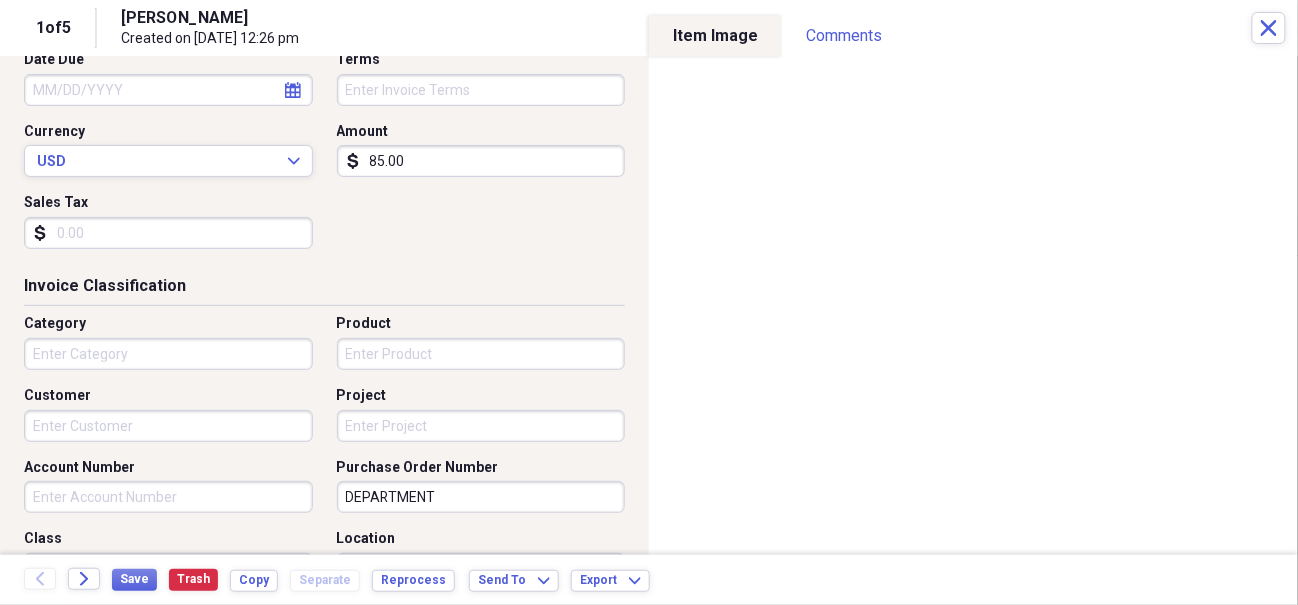 scroll, scrollTop: 300, scrollLeft: 0, axis: vertical 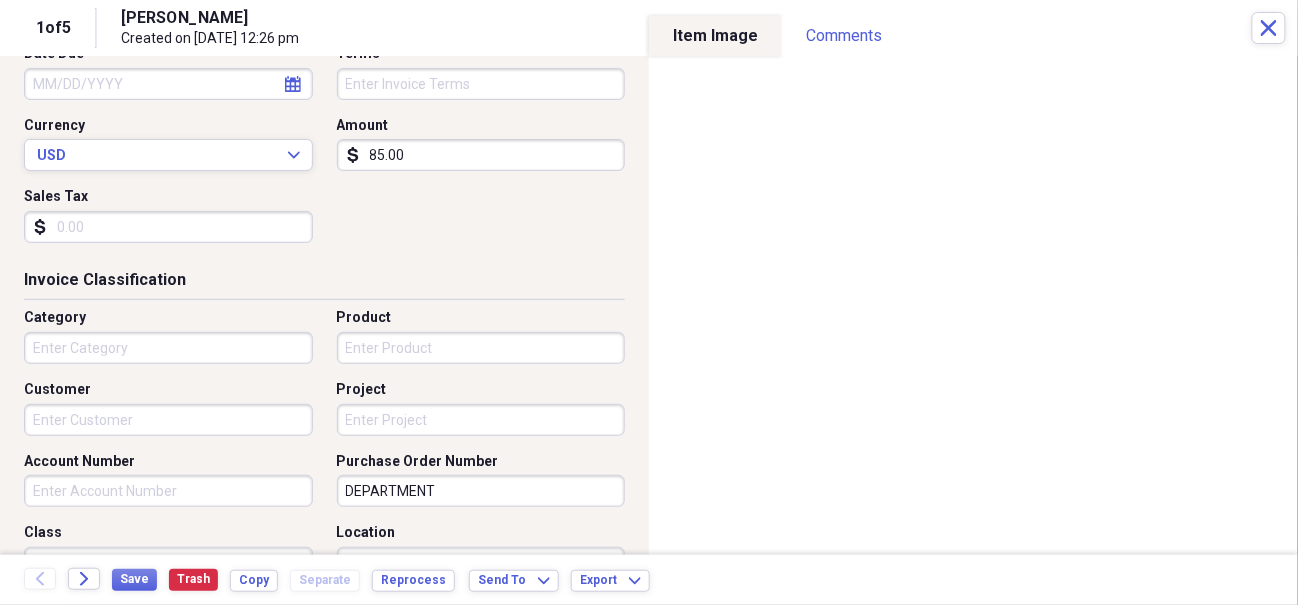 click on "Category" at bounding box center (168, 348) 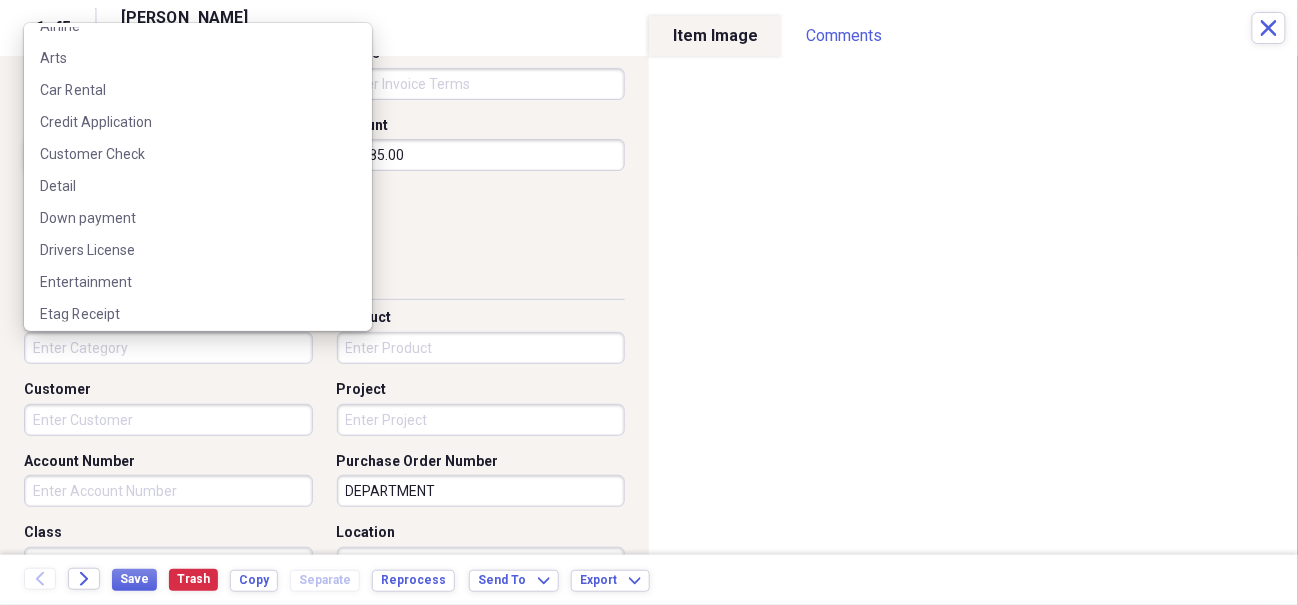 scroll, scrollTop: 659, scrollLeft: 0, axis: vertical 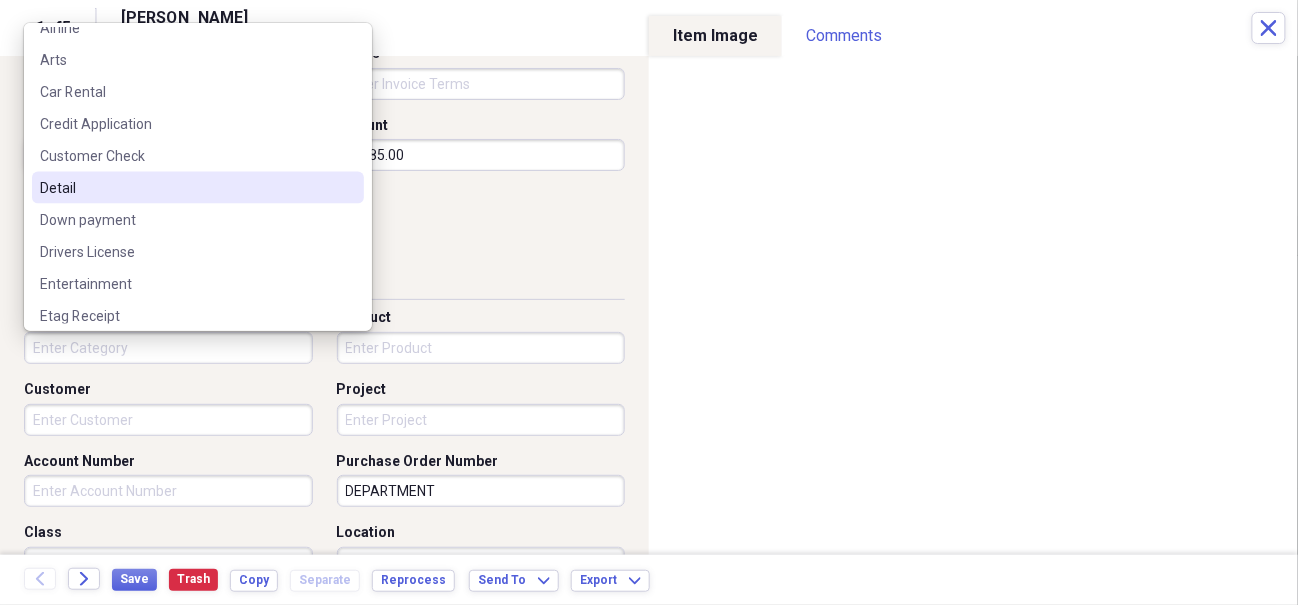 click on "Detail" at bounding box center [186, 188] 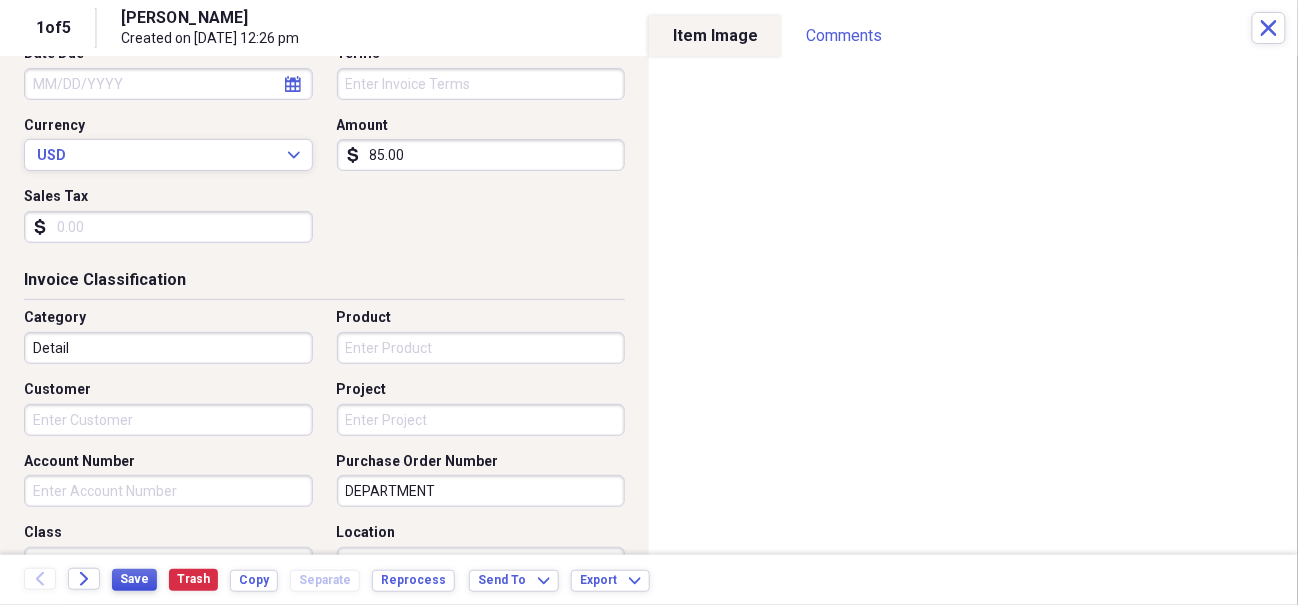 click on "Save" at bounding box center [134, 579] 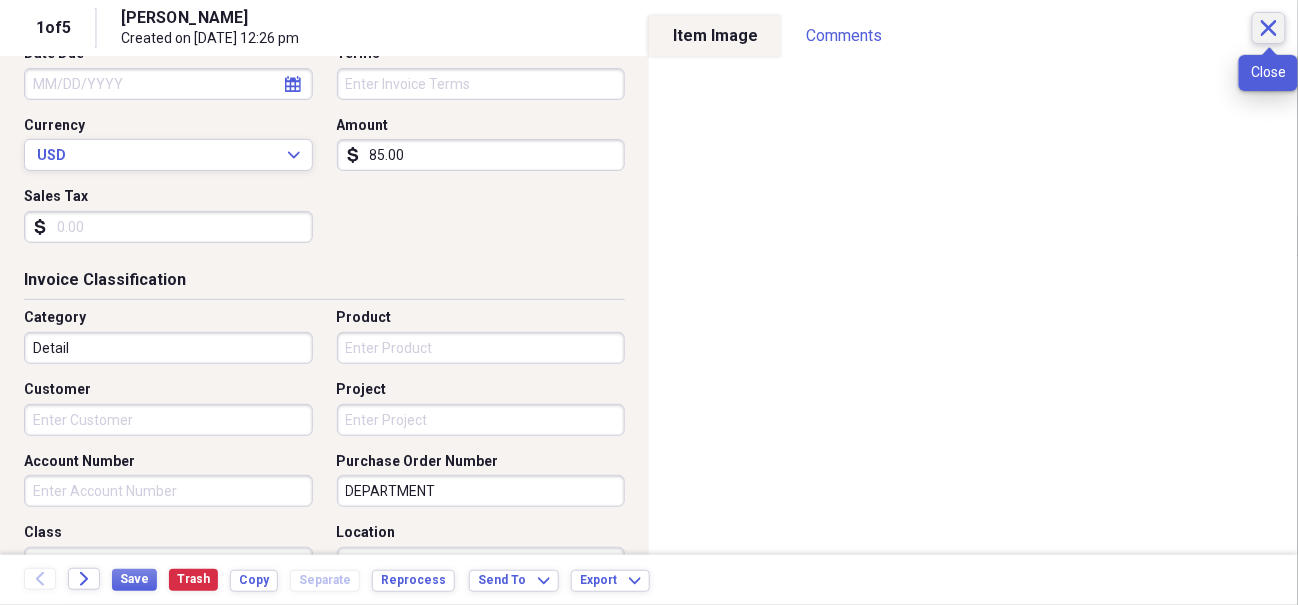 click on "Close" at bounding box center (1269, 28) 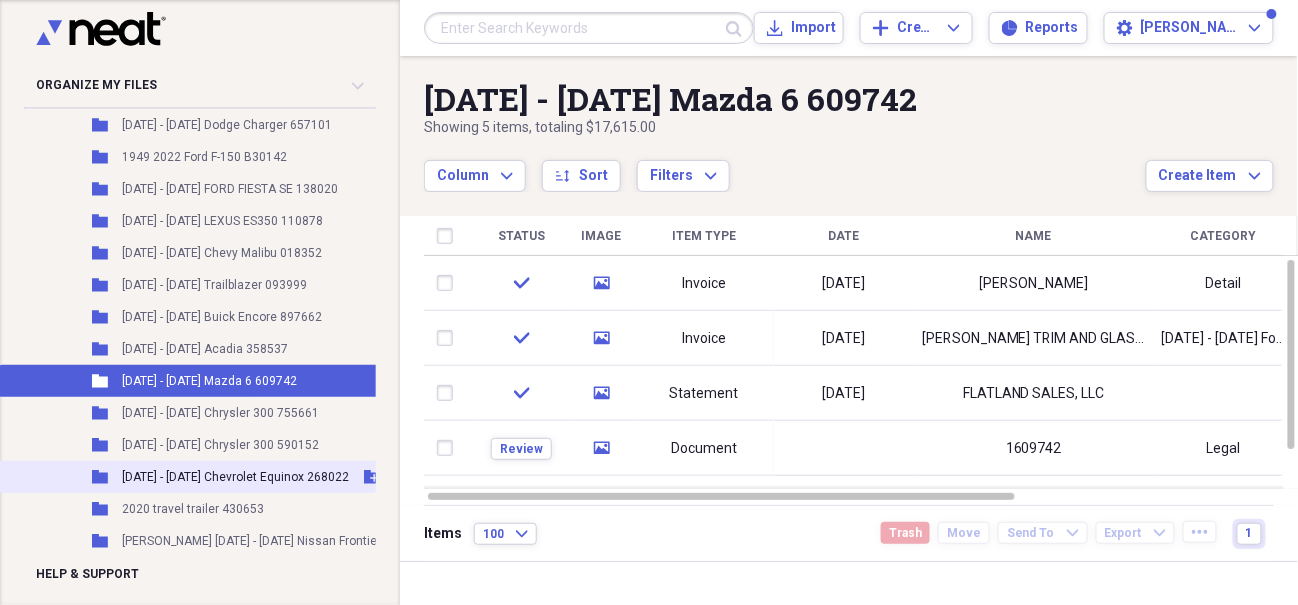 click on "[DATE] - [DATE] Chevrolet Equinox 268022" at bounding box center [235, 477] 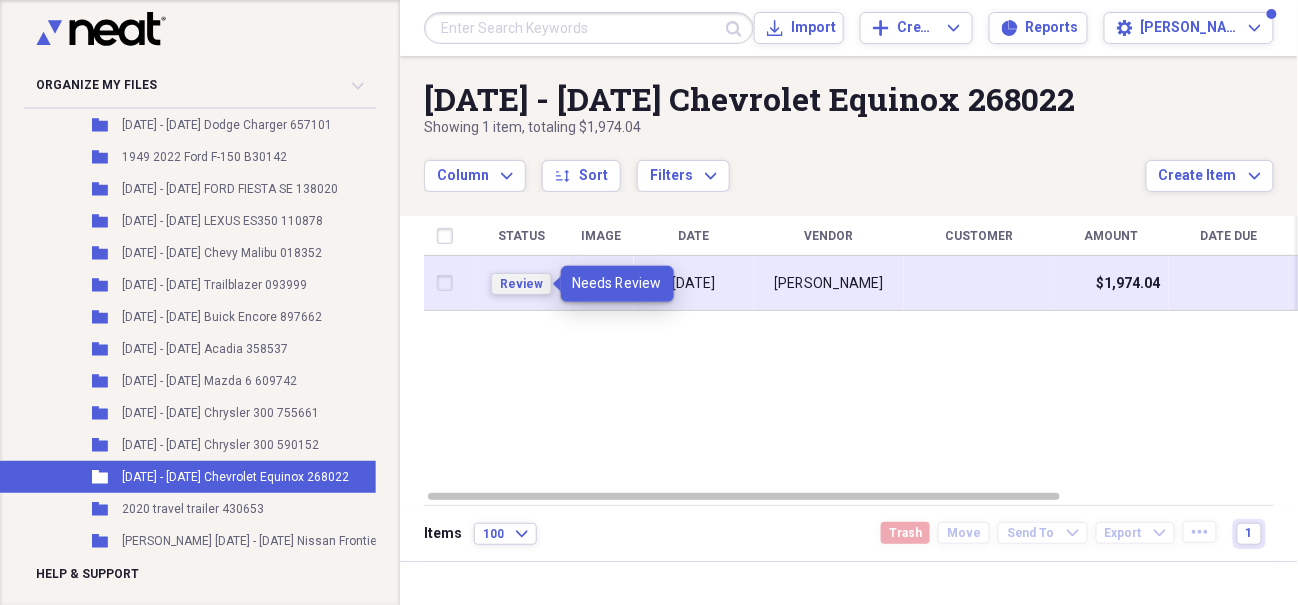 click on "Review" at bounding box center (521, 284) 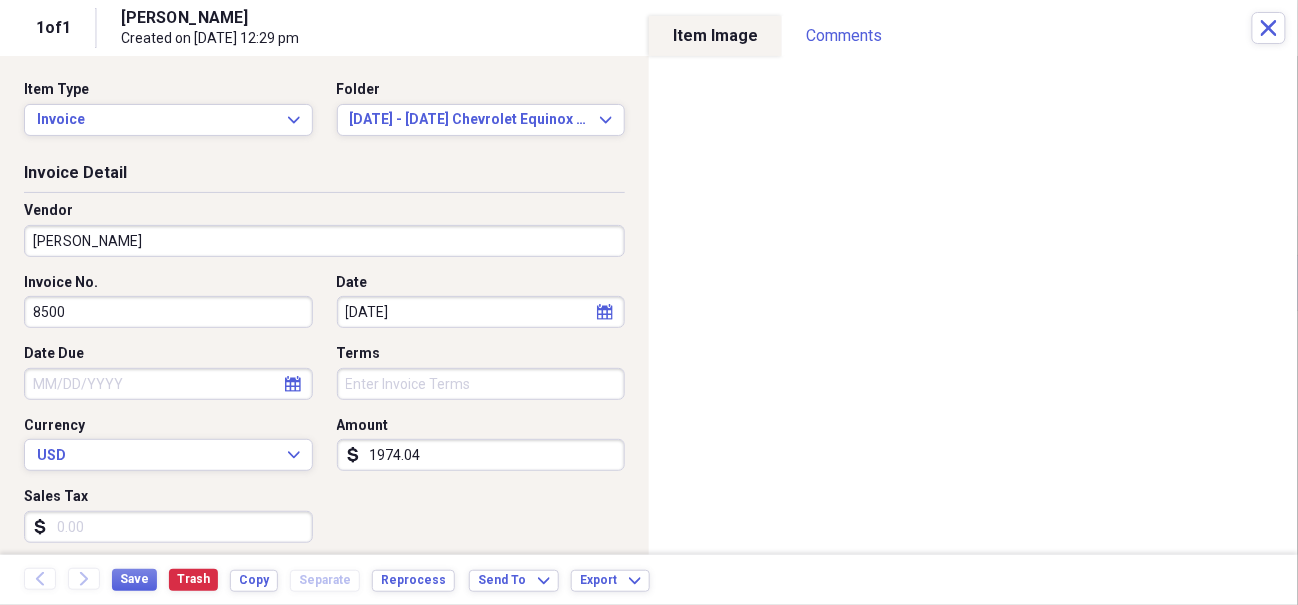 drag, startPoint x: 89, startPoint y: 310, endPoint x: -2, endPoint y: 316, distance: 91.197586 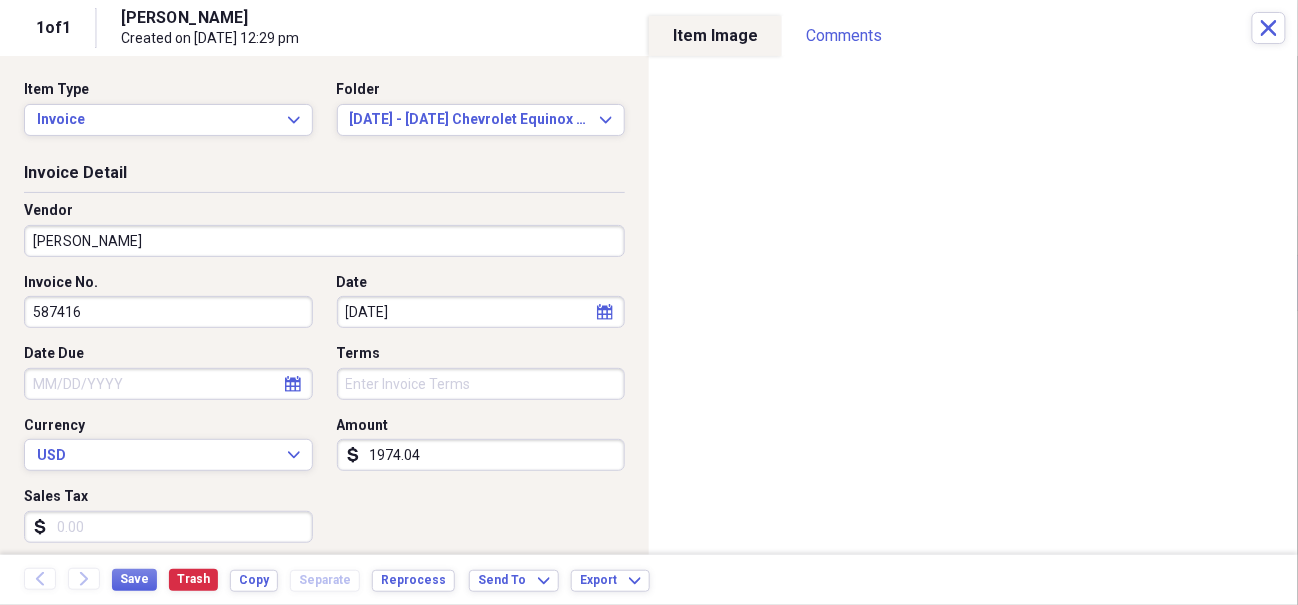 scroll, scrollTop: 200, scrollLeft: 0, axis: vertical 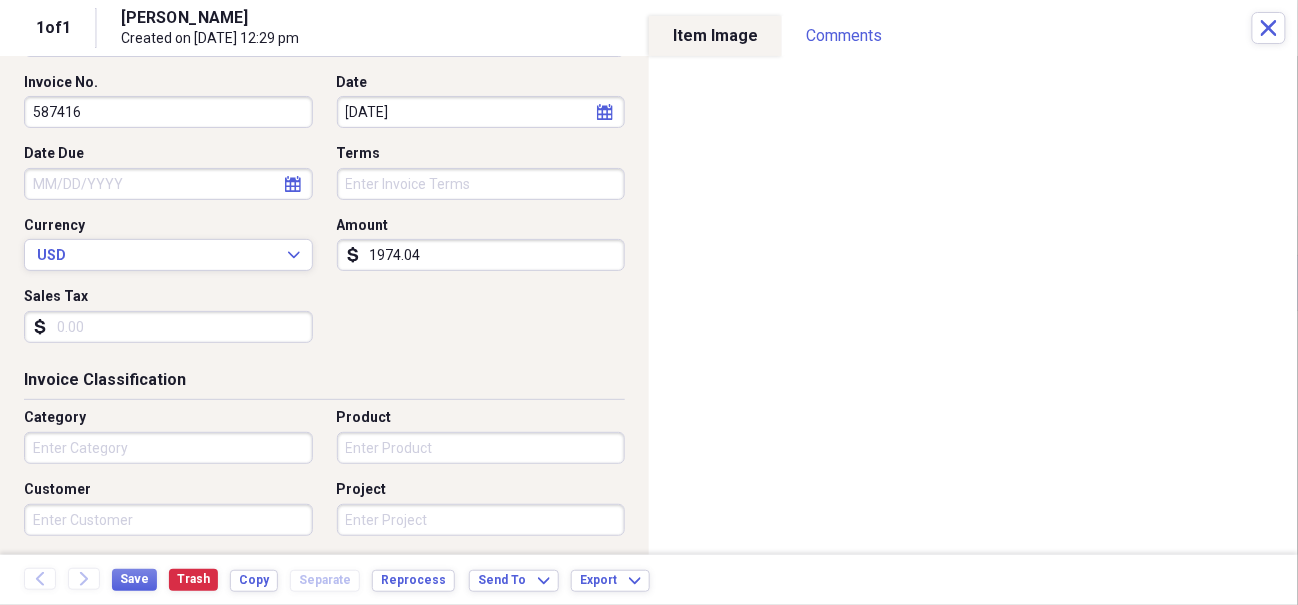 type on "587416" 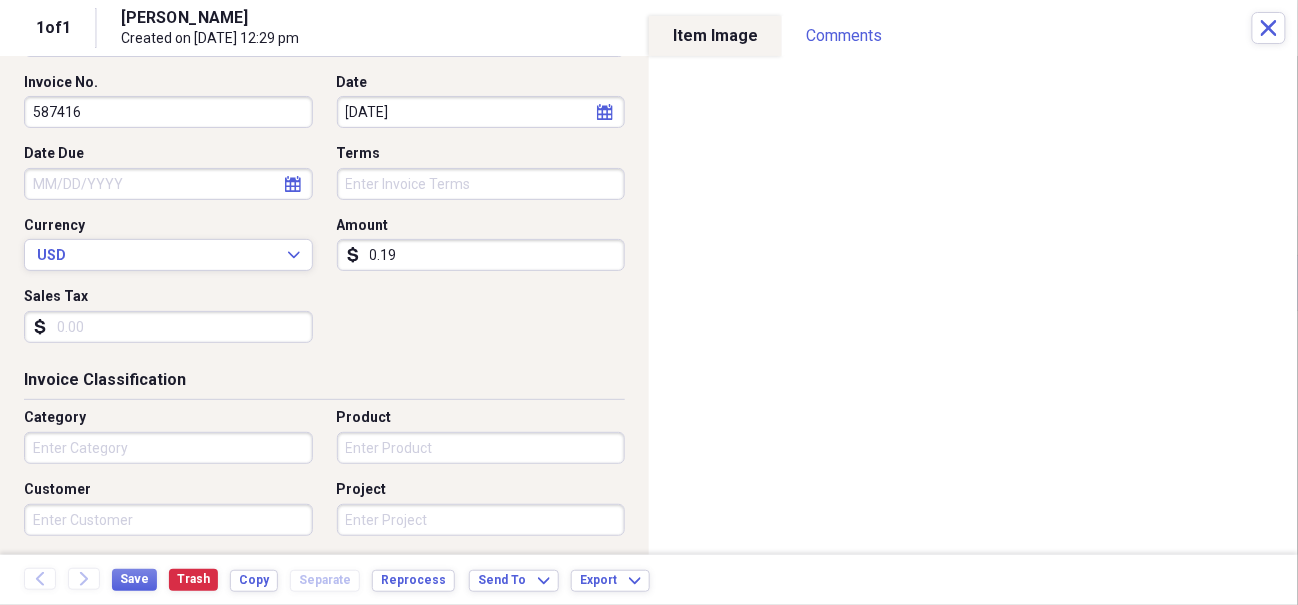 type on "0.01" 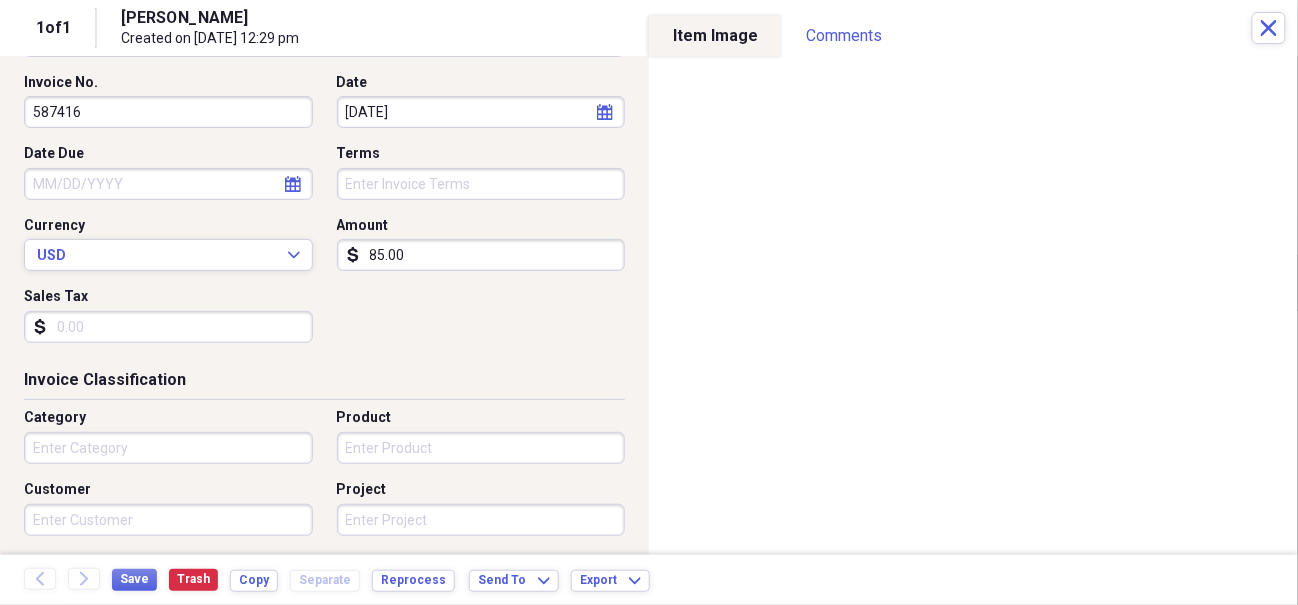 type on "85.00" 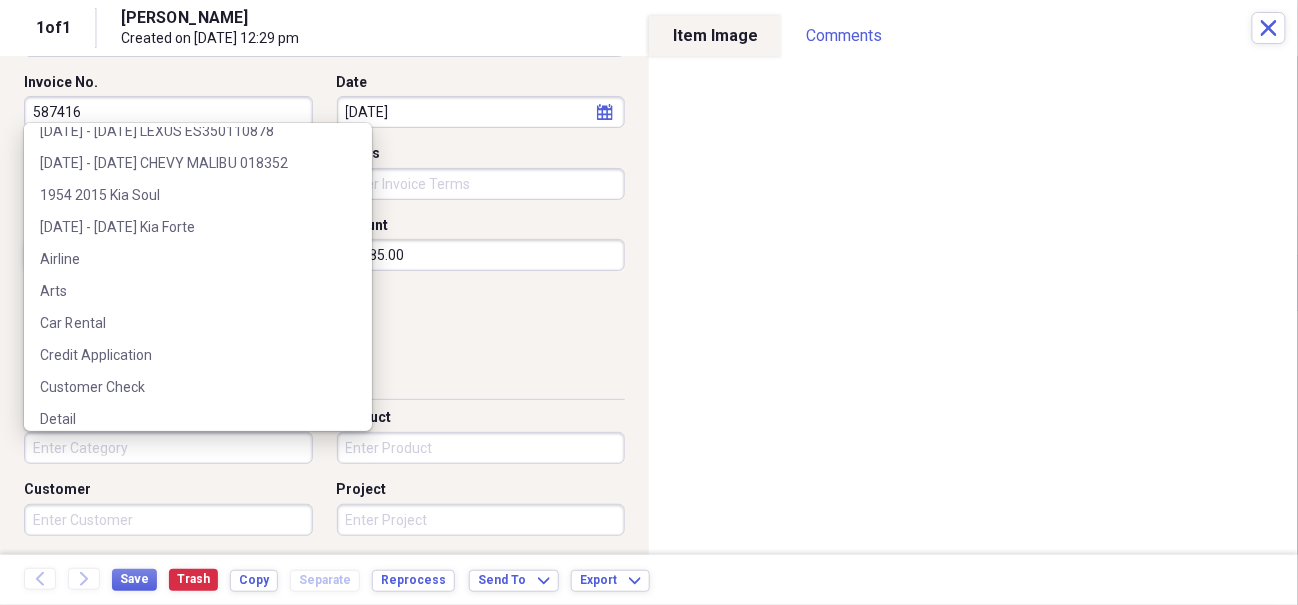 scroll, scrollTop: 800, scrollLeft: 0, axis: vertical 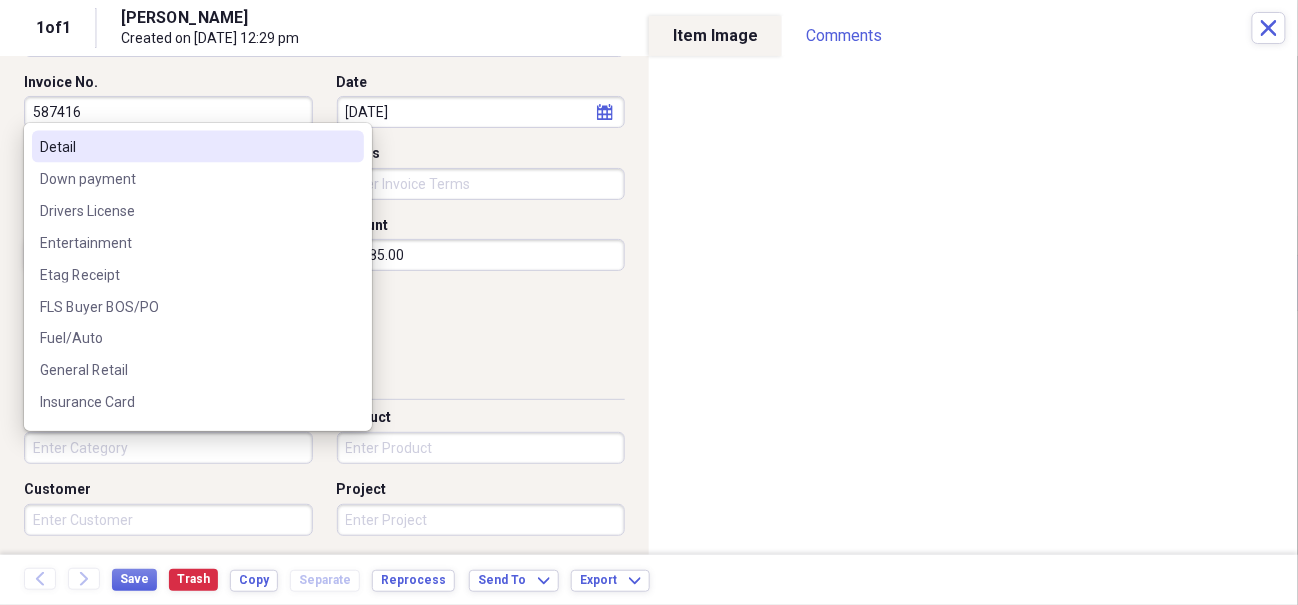 click on "Detail" at bounding box center [186, 147] 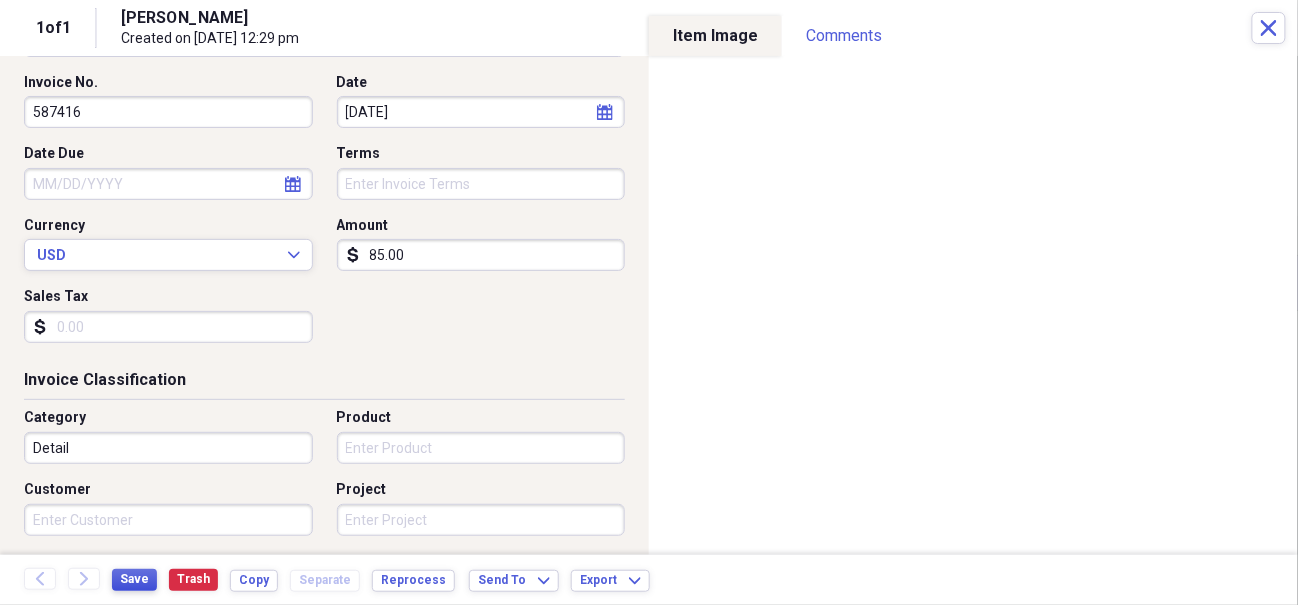 click on "Save" at bounding box center (134, 579) 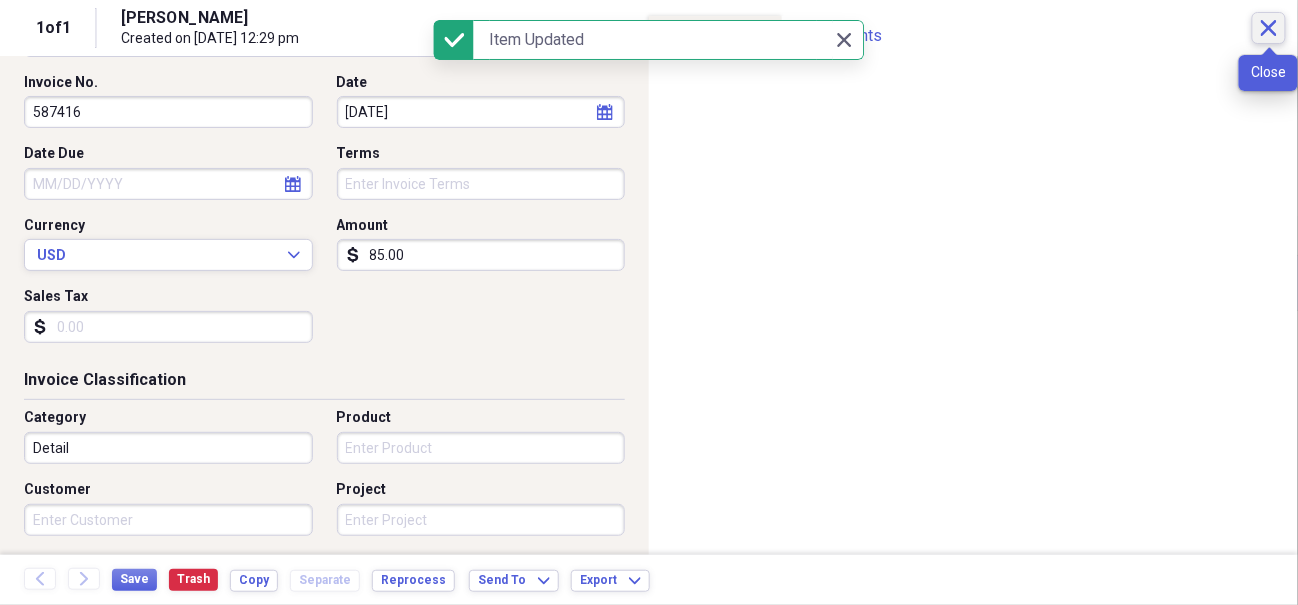 click on "Close" at bounding box center (1269, 28) 